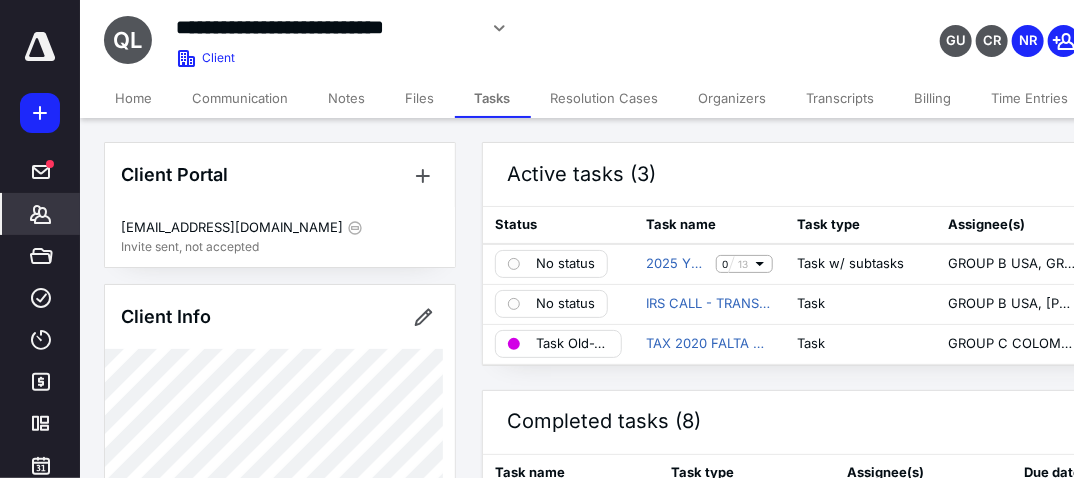 scroll, scrollTop: 0, scrollLeft: 0, axis: both 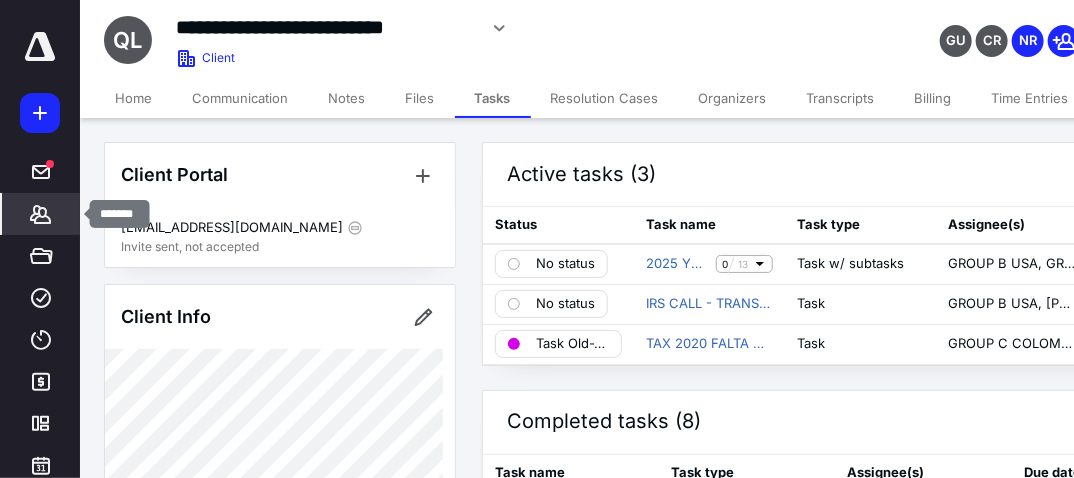 click on "*******" at bounding box center [41, 214] 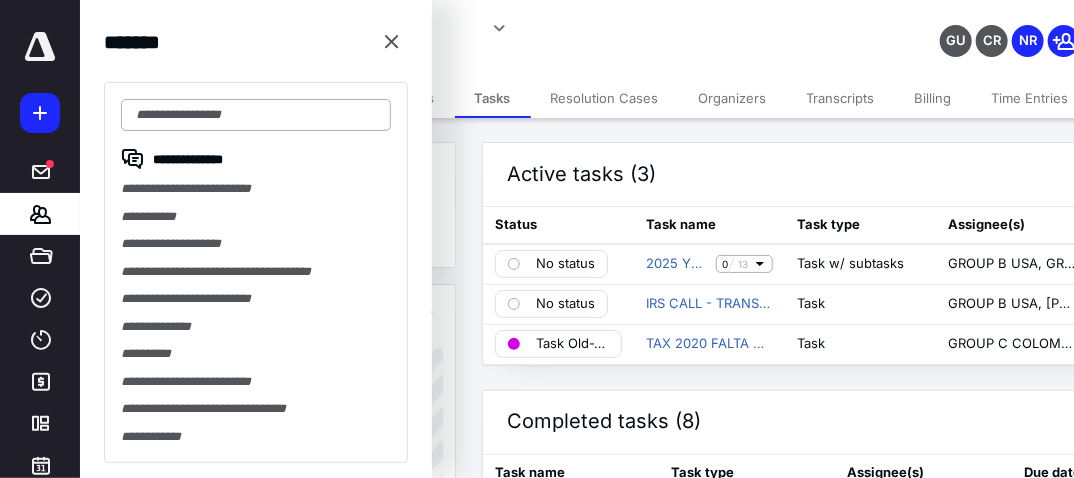 click at bounding box center [256, 115] 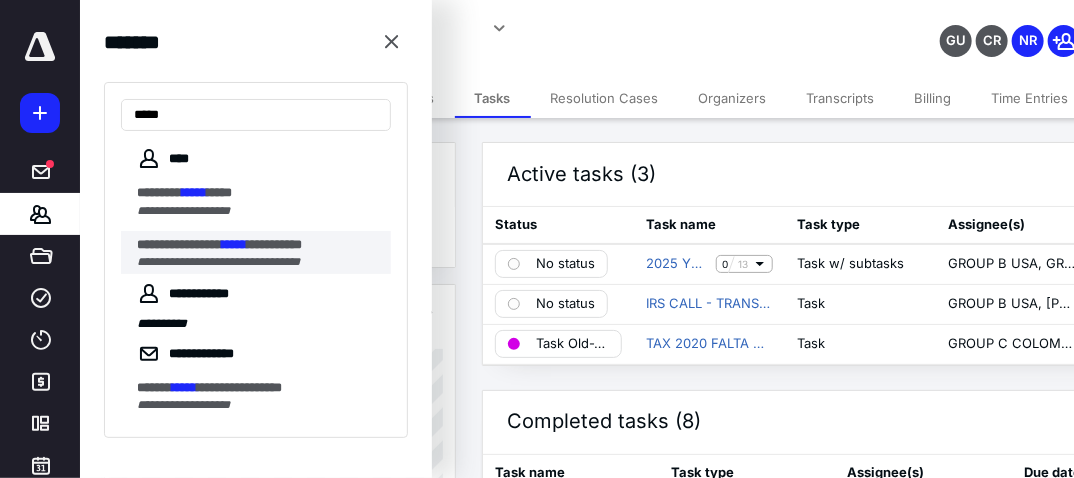 type on "*****" 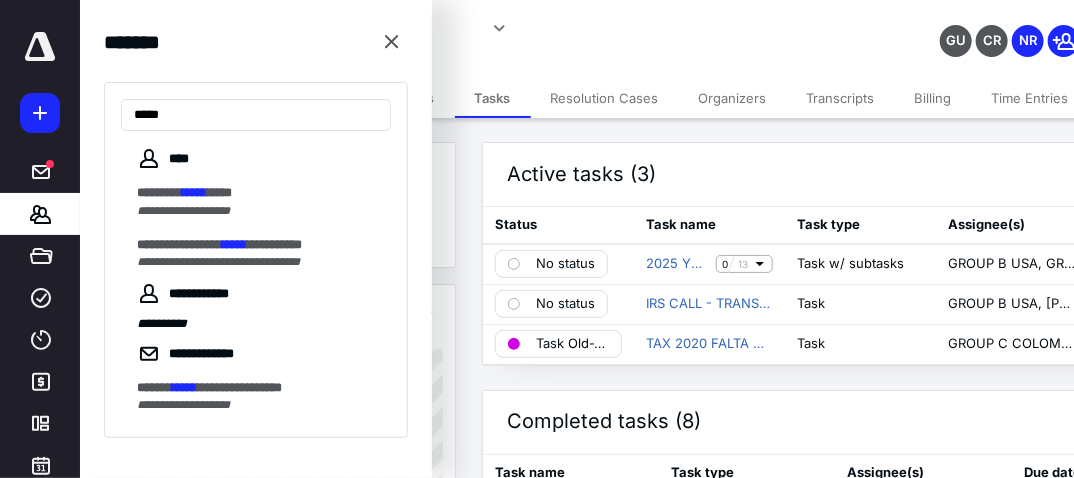 click on "*****" at bounding box center (234, 244) 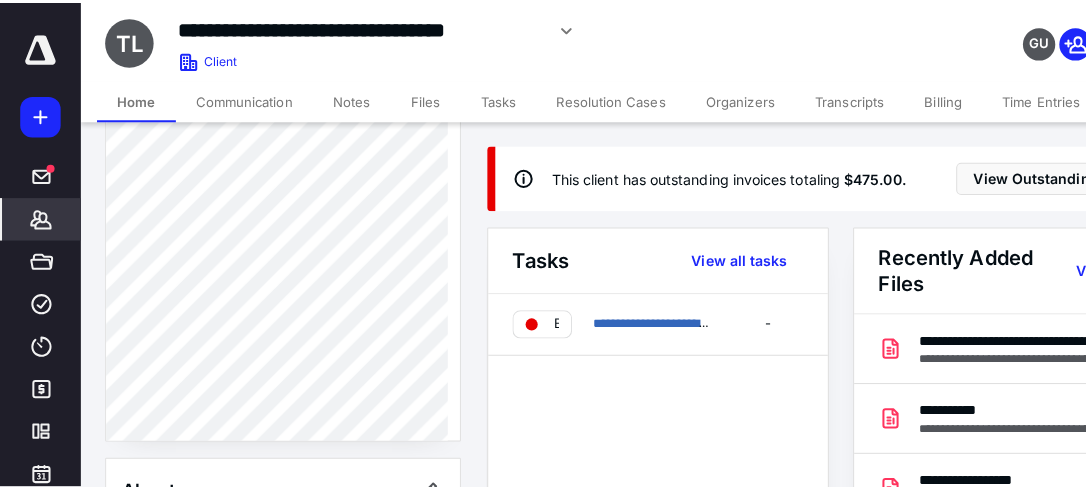 scroll, scrollTop: 240, scrollLeft: 0, axis: vertical 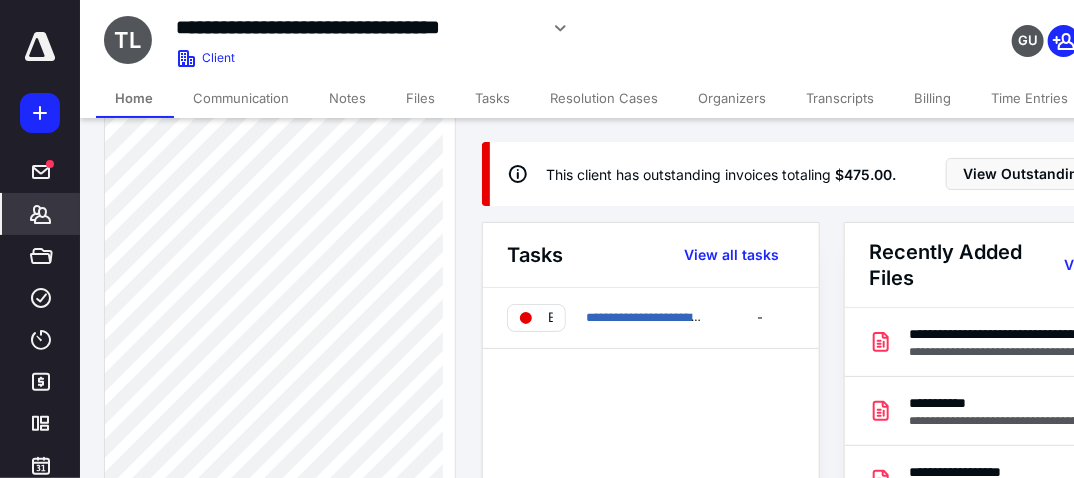 click on "Billing" at bounding box center (933, 98) 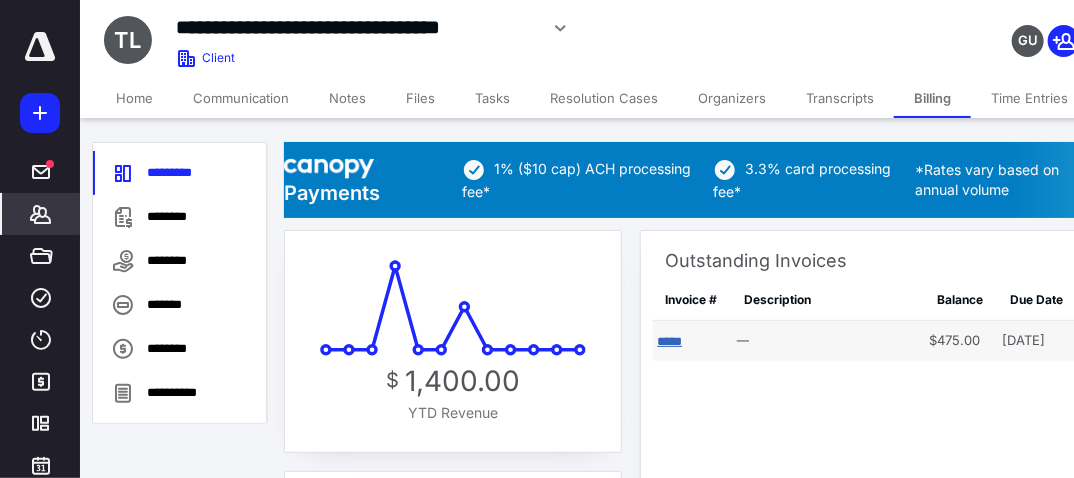 click on "*****" at bounding box center [669, 341] 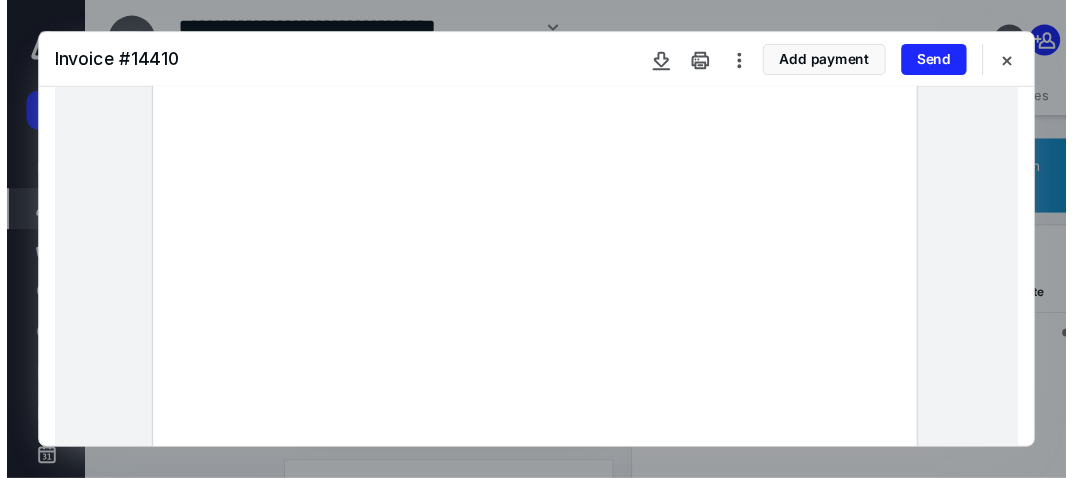 scroll, scrollTop: 320, scrollLeft: 0, axis: vertical 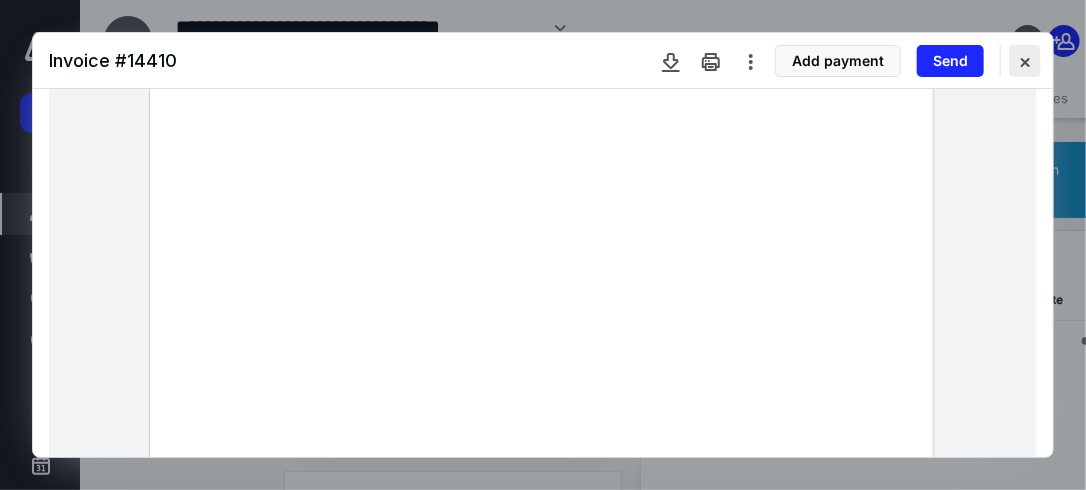 click at bounding box center [1025, 61] 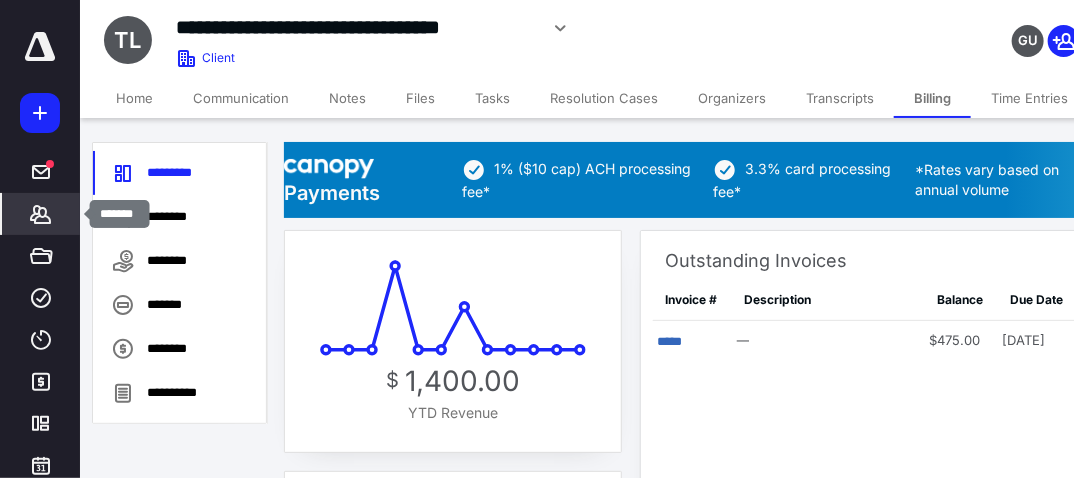 drag, startPoint x: 51, startPoint y: 212, endPoint x: 52, endPoint y: 201, distance: 11.045361 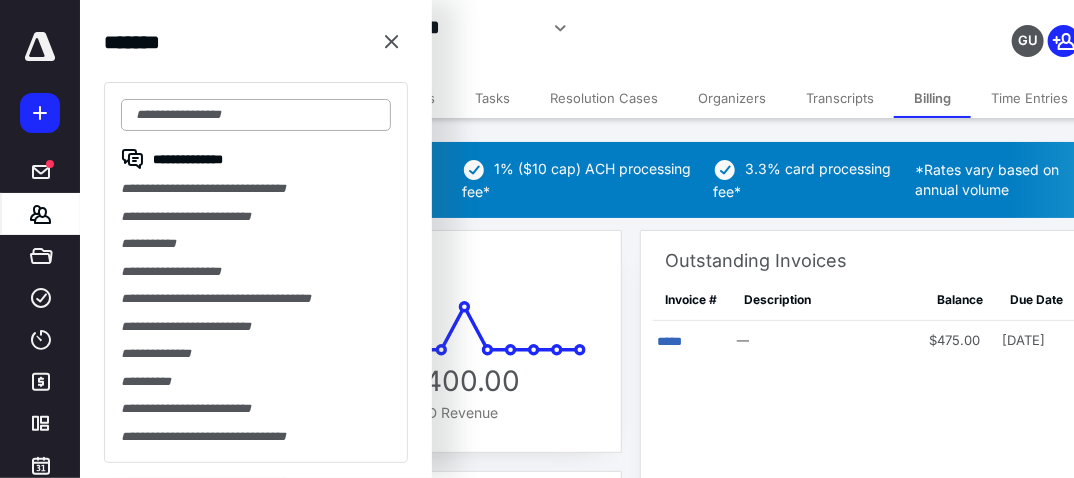 click at bounding box center (256, 115) 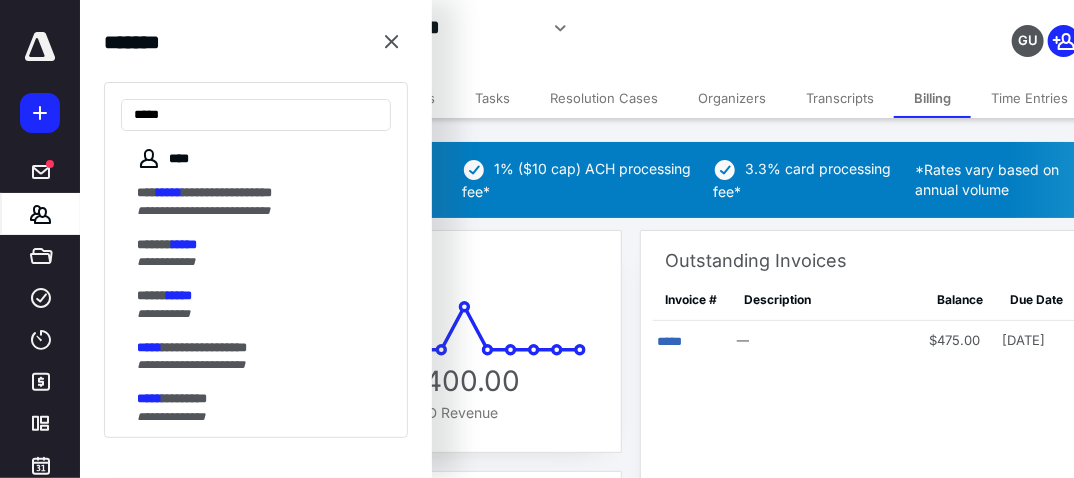 type on "*****" 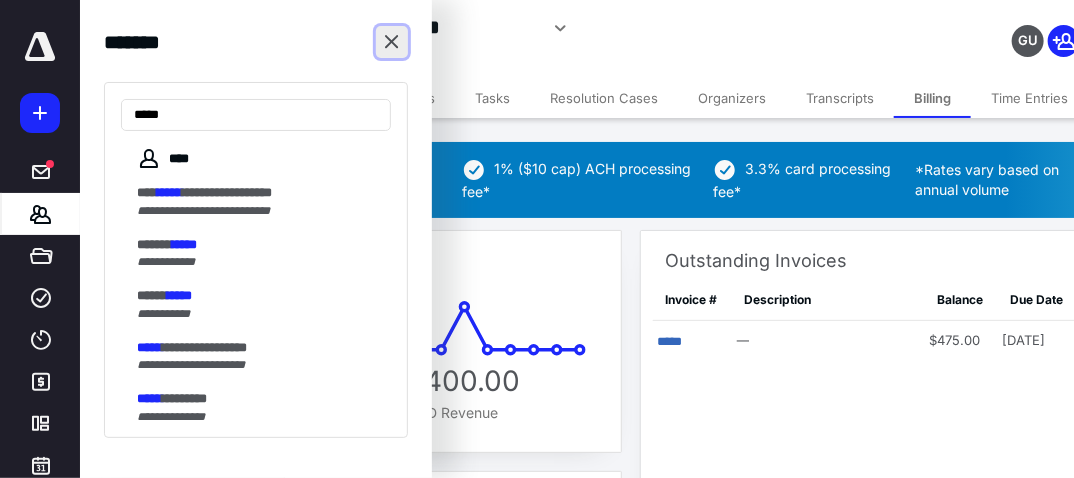 click at bounding box center [392, 42] 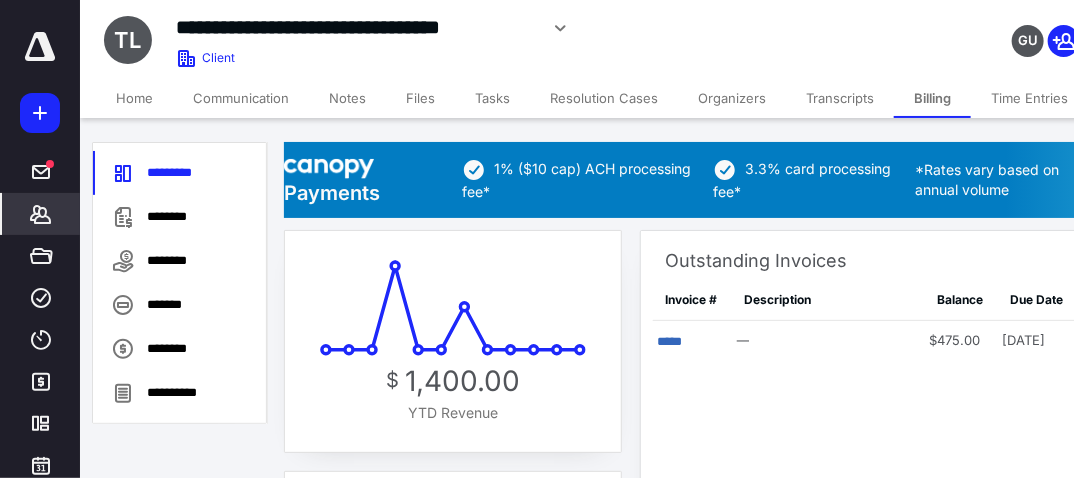 click on "**********" at bounding box center (426, 35) 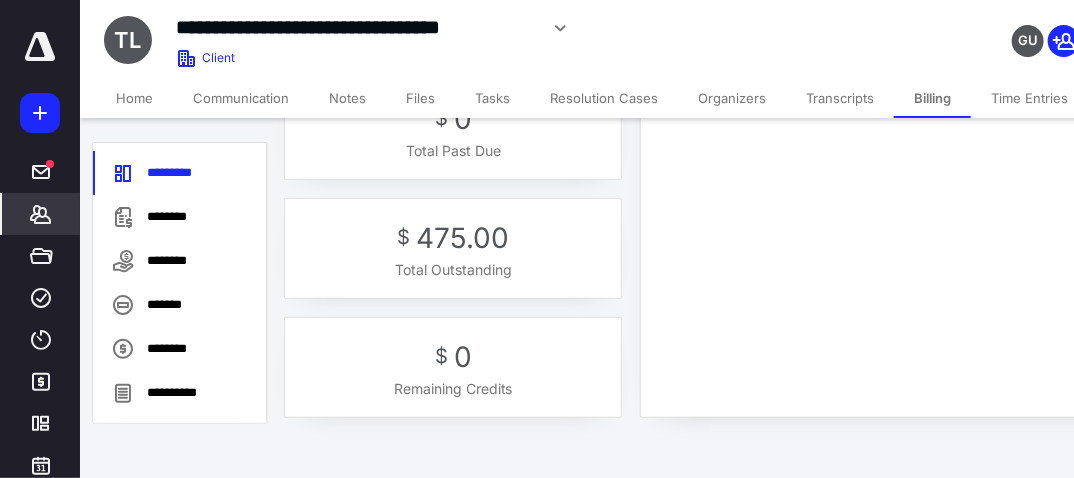 scroll, scrollTop: 0, scrollLeft: 0, axis: both 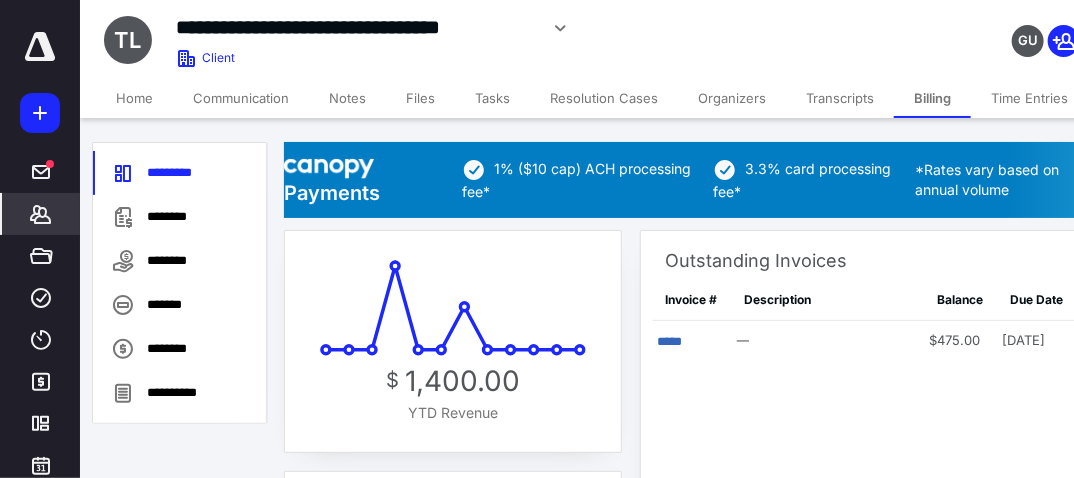 click on "Outstanding Invoices Invoice # Description Balance Due Date Status ***** — $475.00 [DATE] Due [DATE] (Saved)" at bounding box center (943, 476) 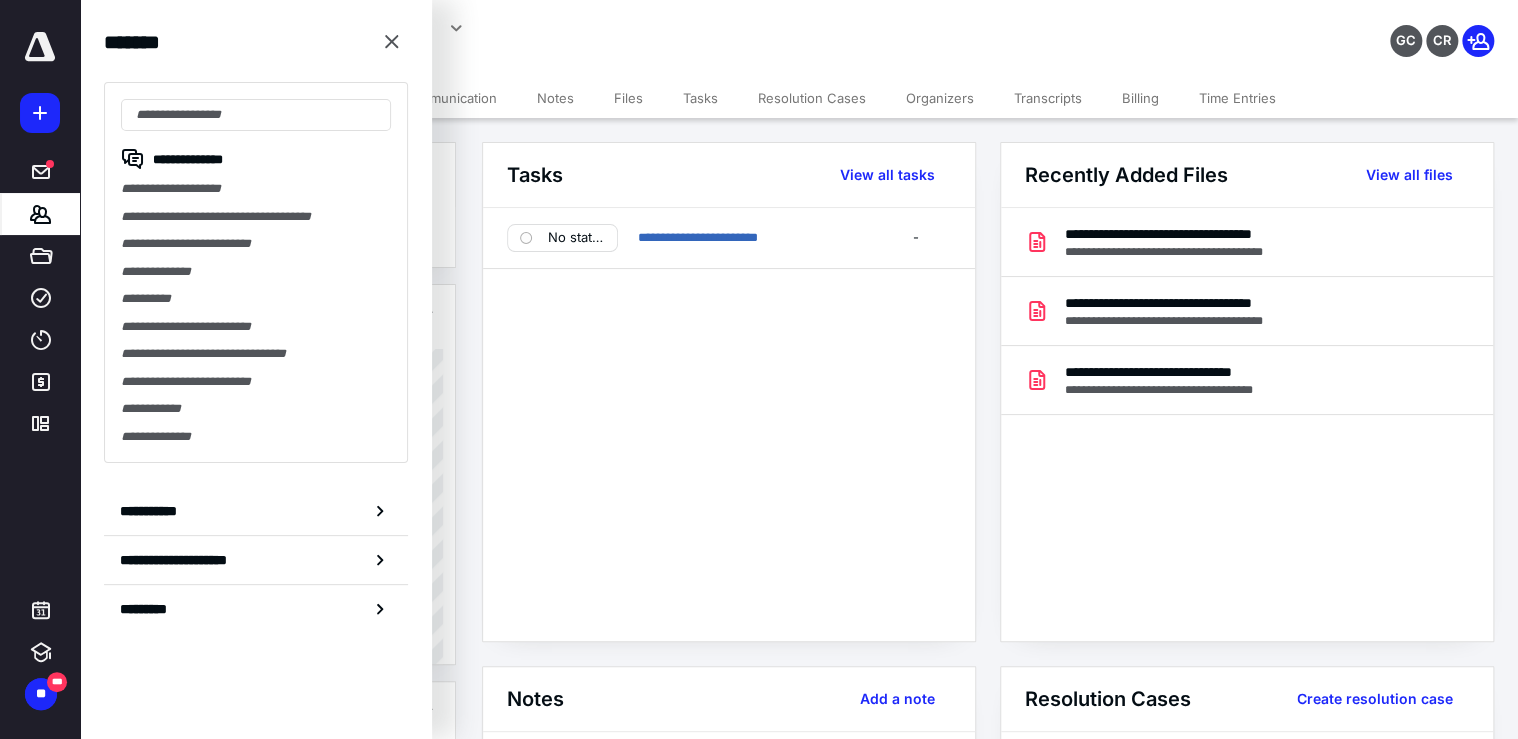 scroll, scrollTop: 0, scrollLeft: 0, axis: both 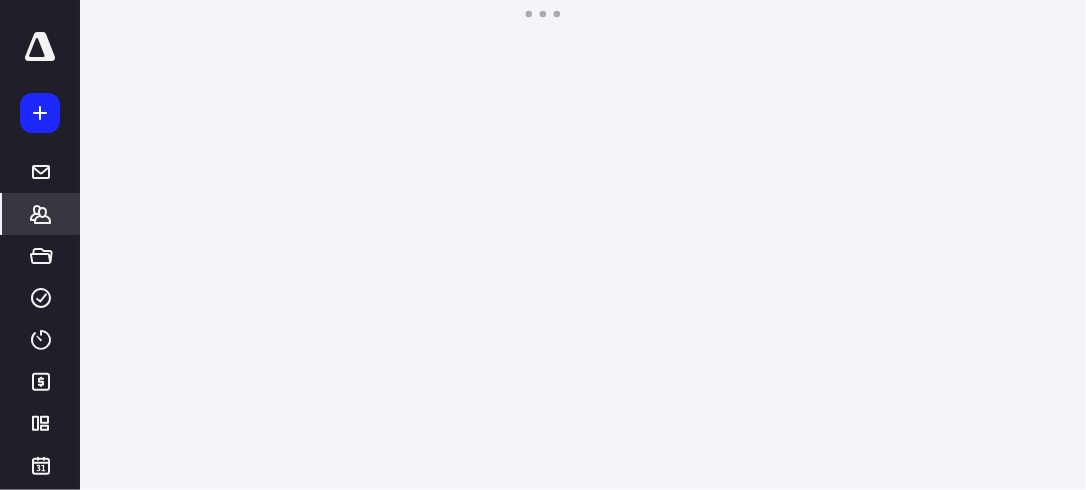 click 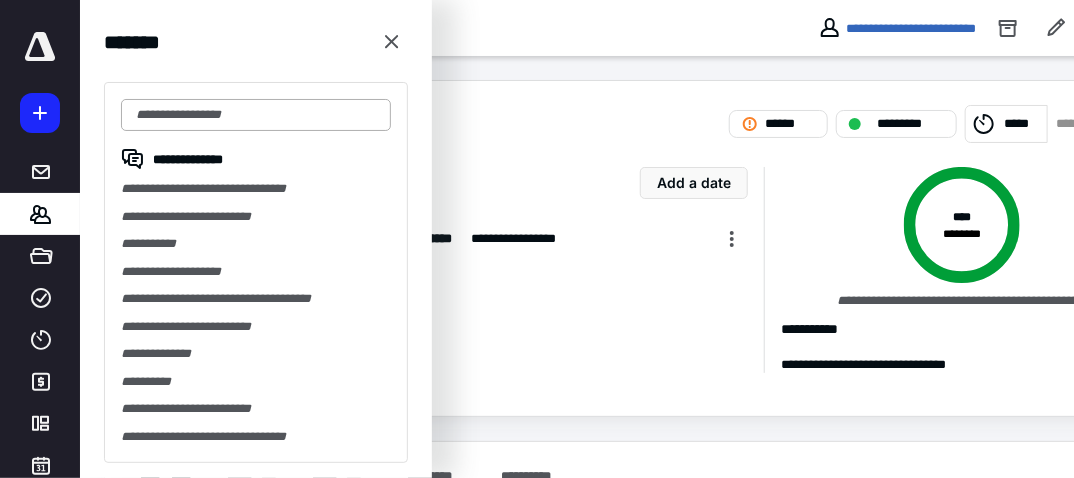 click at bounding box center [256, 115] 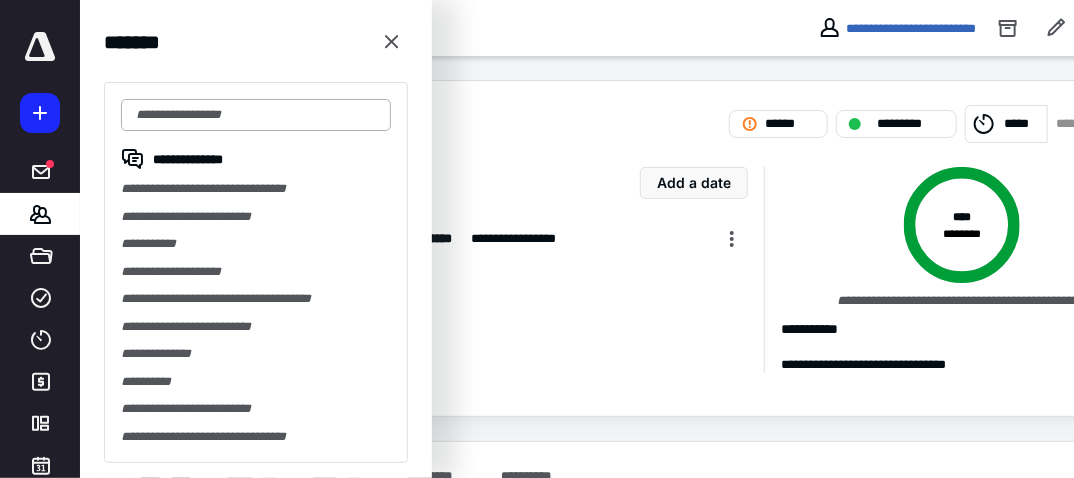 scroll, scrollTop: 0, scrollLeft: 0, axis: both 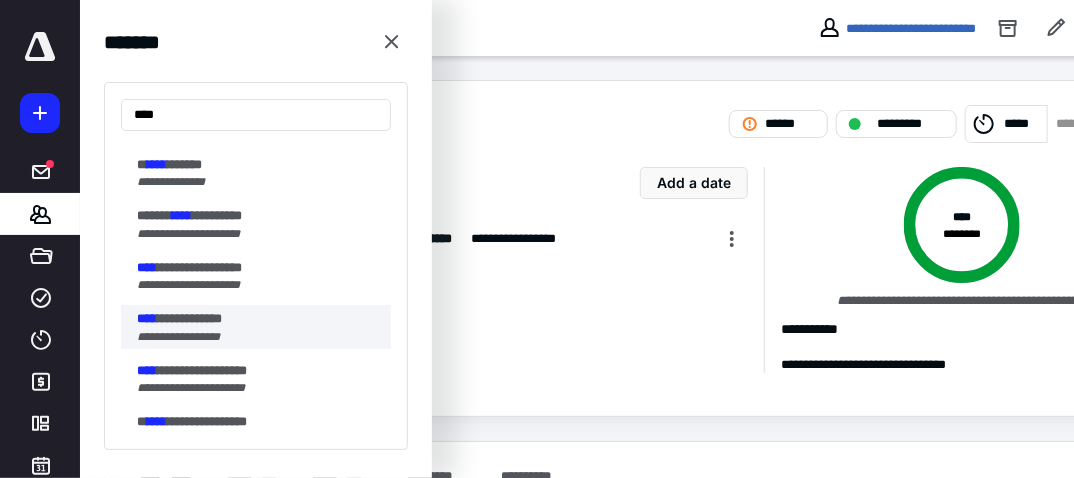 type on "****" 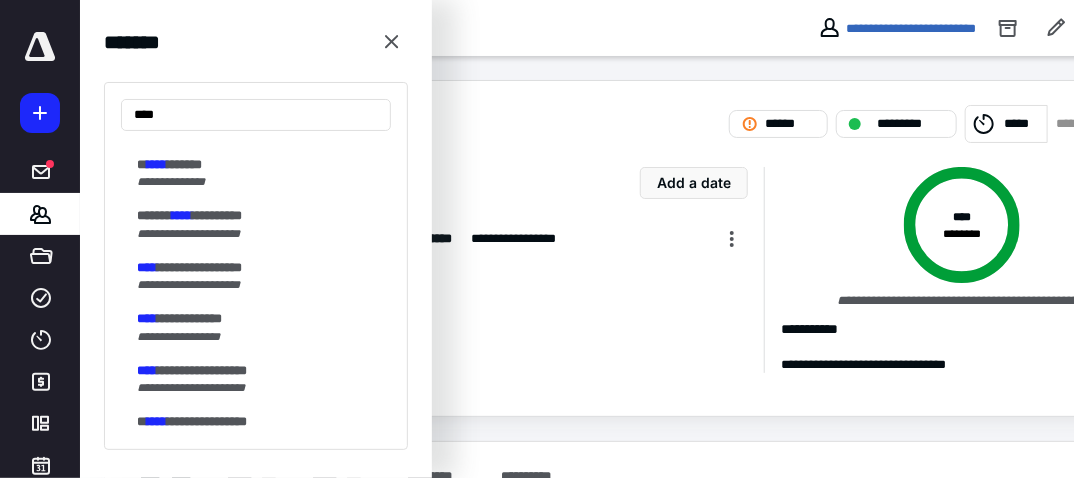 click on "**********" at bounding box center [178, 337] 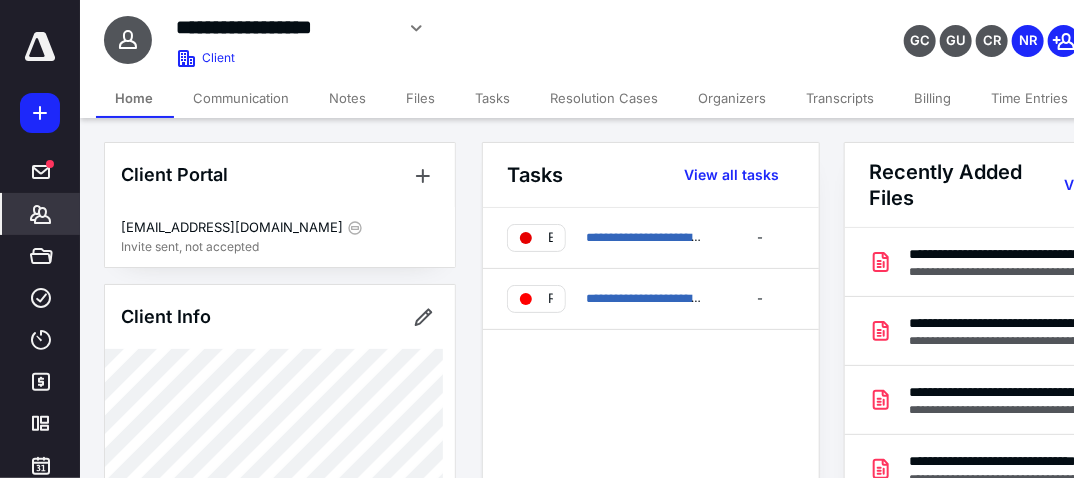 click on "Billing" at bounding box center [933, 98] 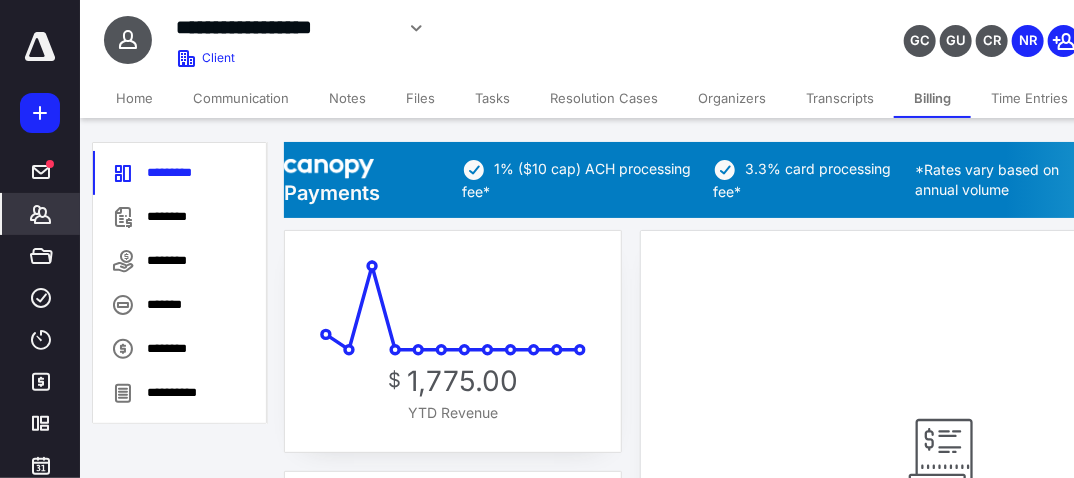 click on "Tasks" at bounding box center (492, 98) 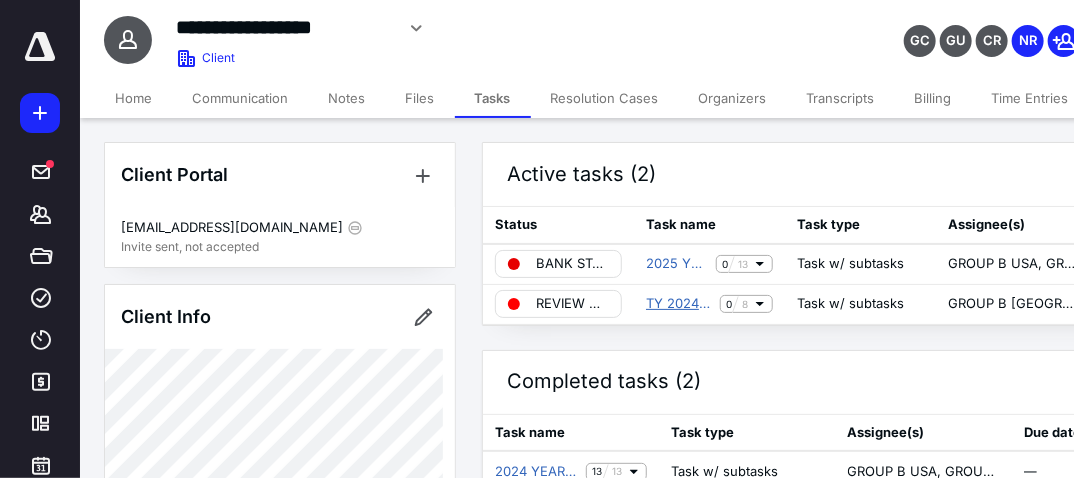 drag, startPoint x: 668, startPoint y: 309, endPoint x: 648, endPoint y: 298, distance: 22.825424 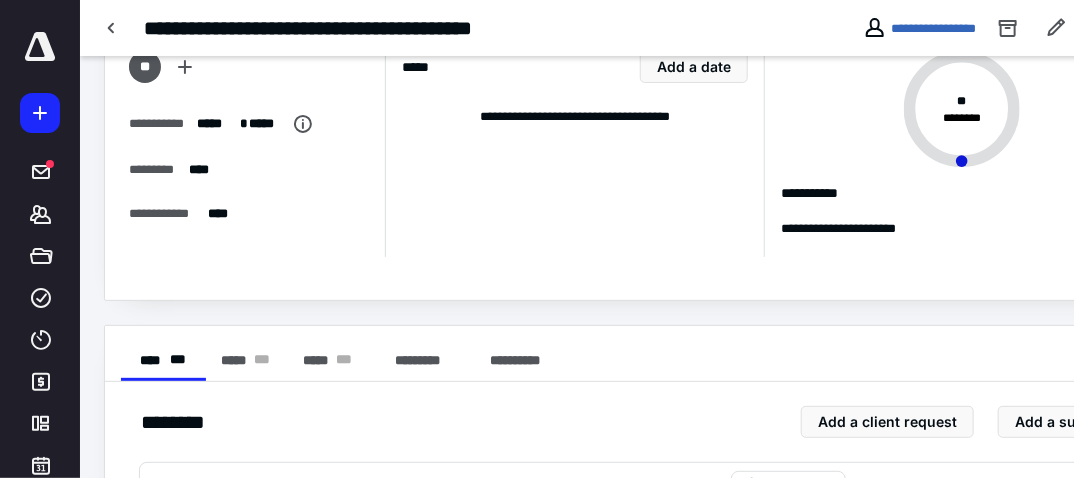 scroll, scrollTop: 80, scrollLeft: 0, axis: vertical 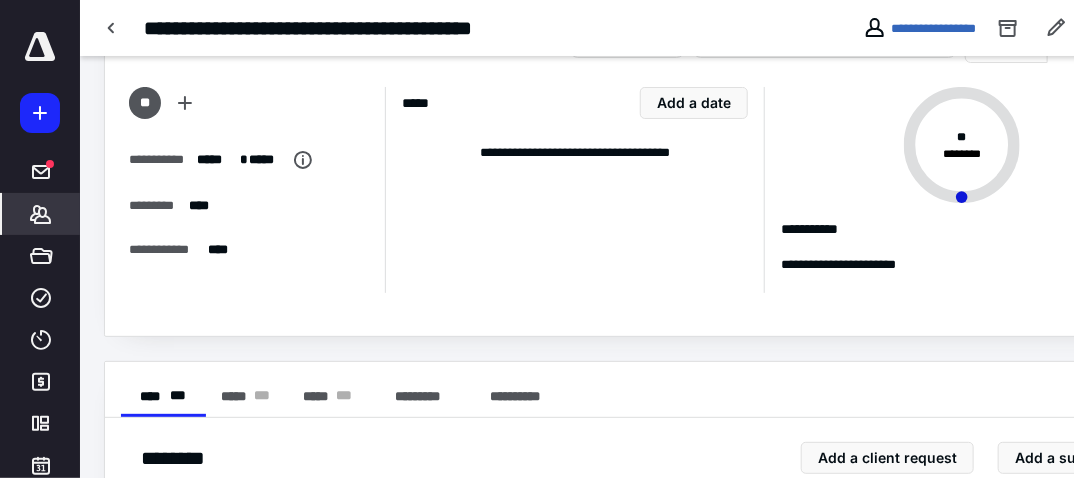 click on "*******" at bounding box center (41, 214) 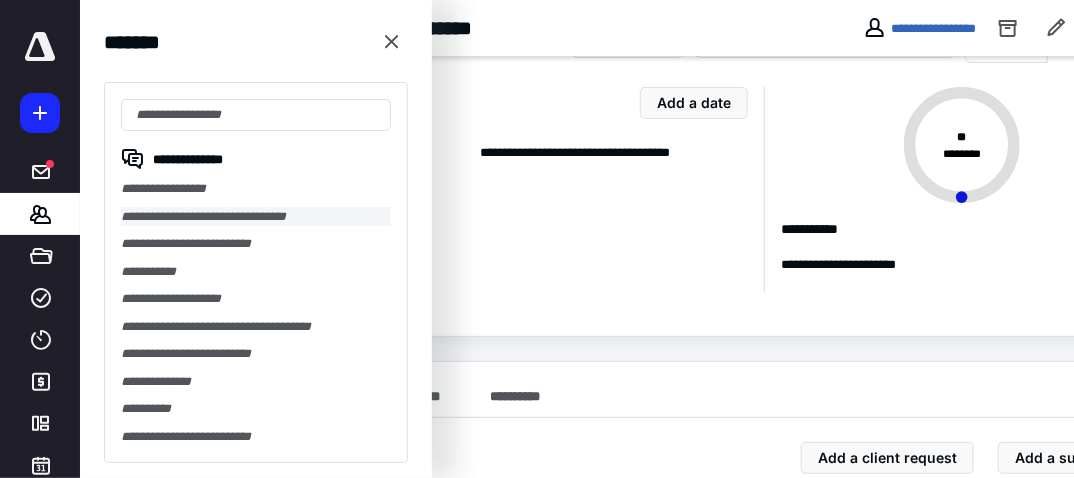 click on "**********" at bounding box center [256, 217] 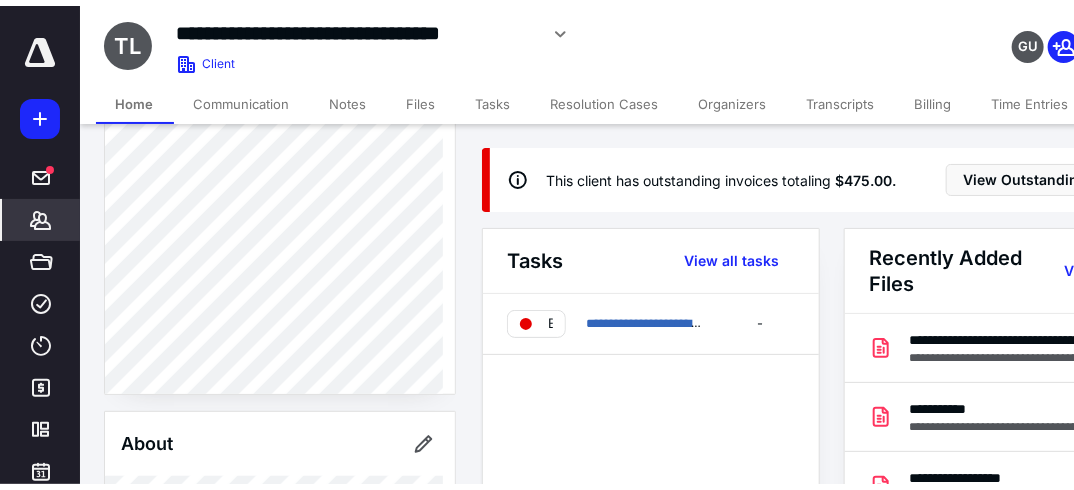 scroll, scrollTop: 400, scrollLeft: 0, axis: vertical 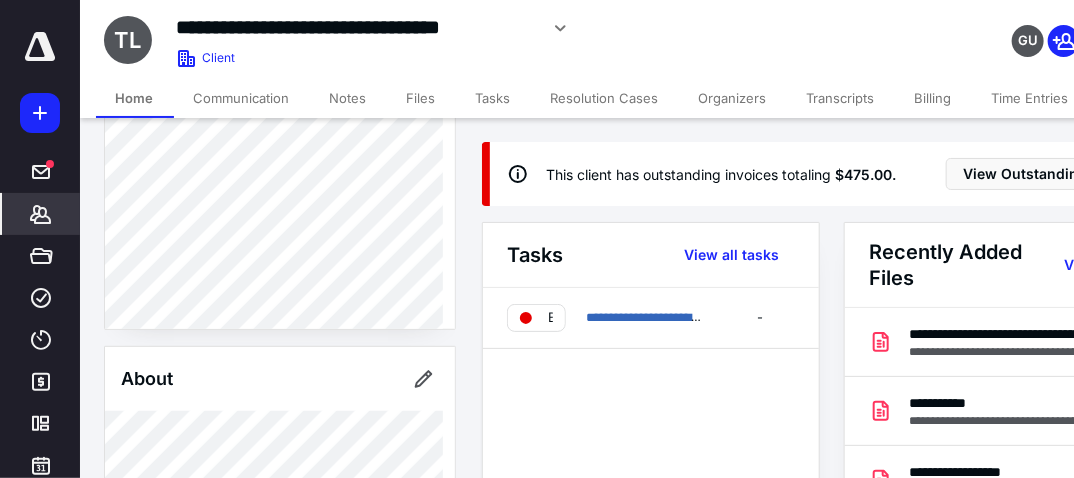 click on "Billing" at bounding box center [933, 98] 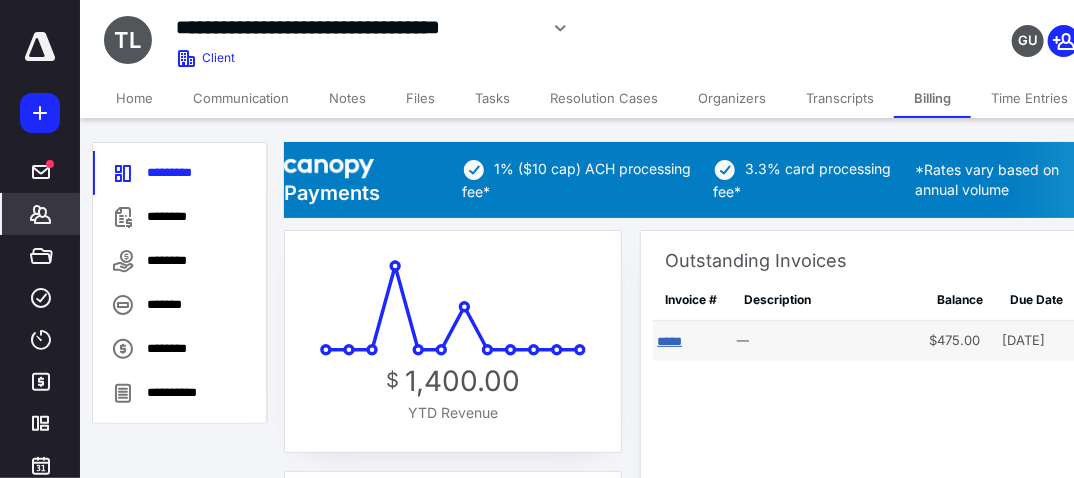 click on "*****" at bounding box center [669, 341] 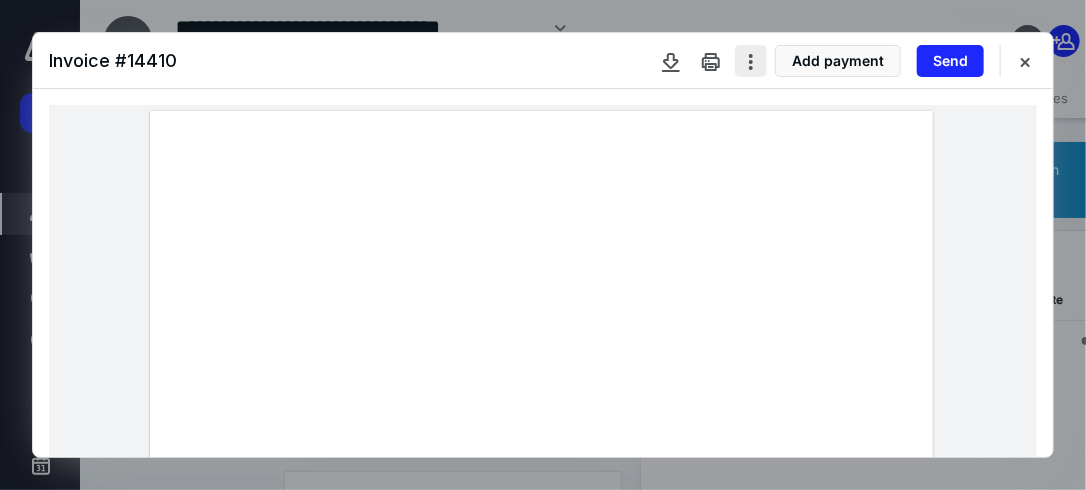 click at bounding box center [751, 61] 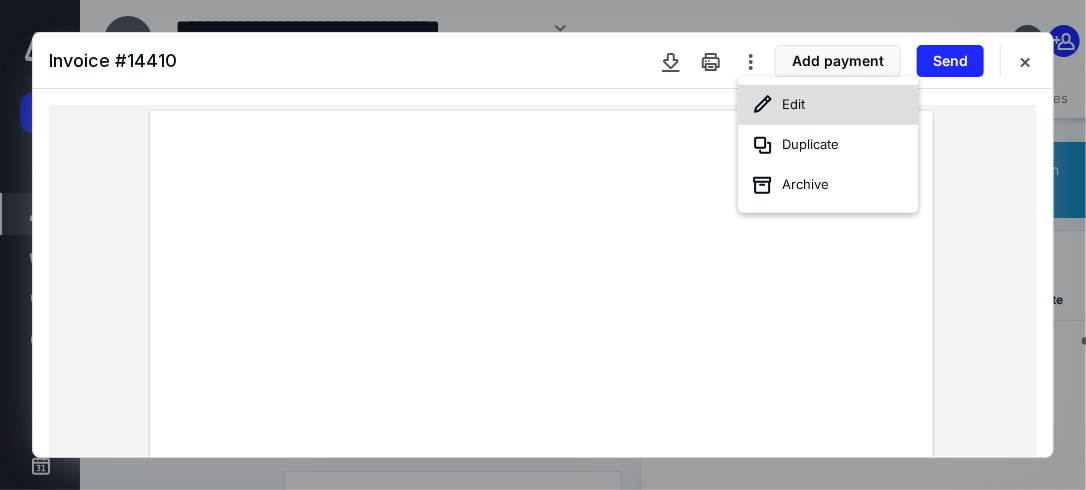 click 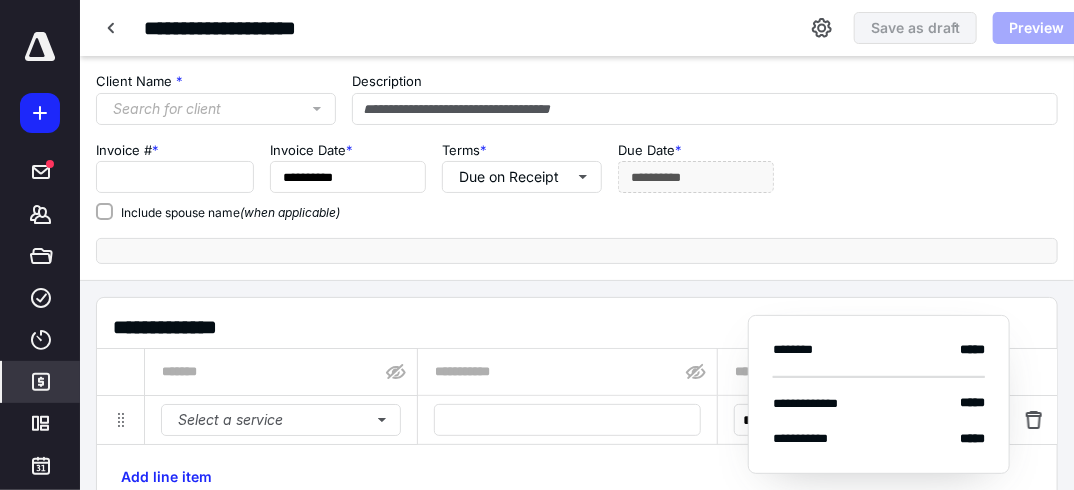 type on "*****" 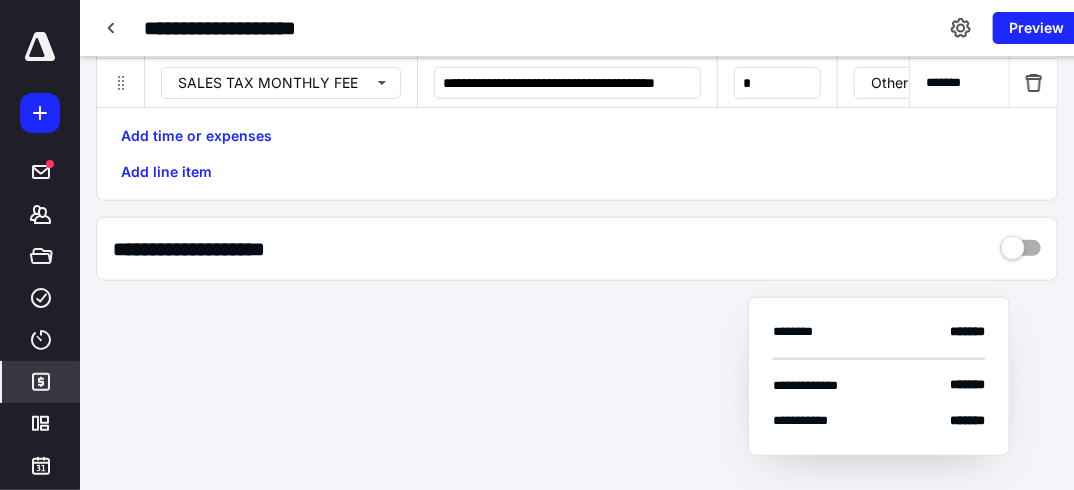 scroll, scrollTop: 311, scrollLeft: 0, axis: vertical 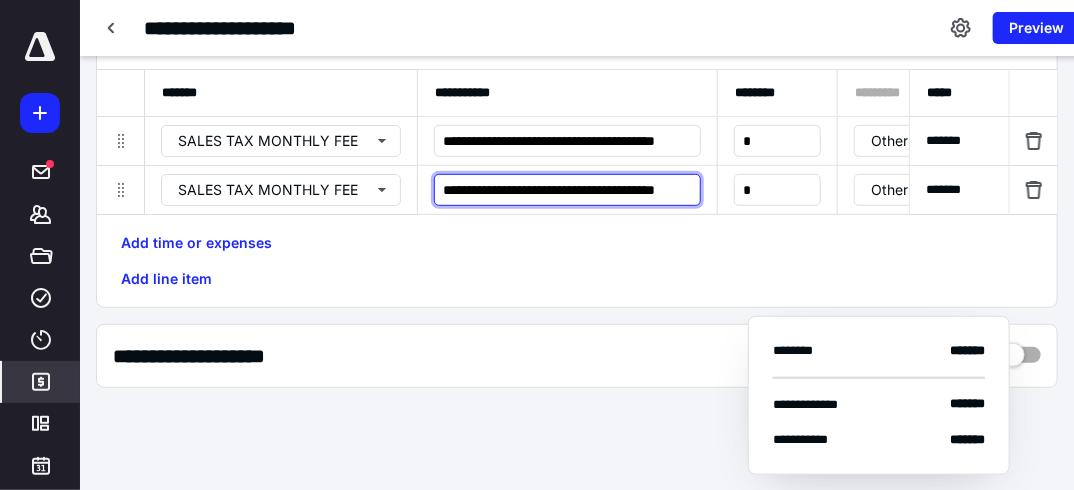 click on "**********" at bounding box center [567, 190] 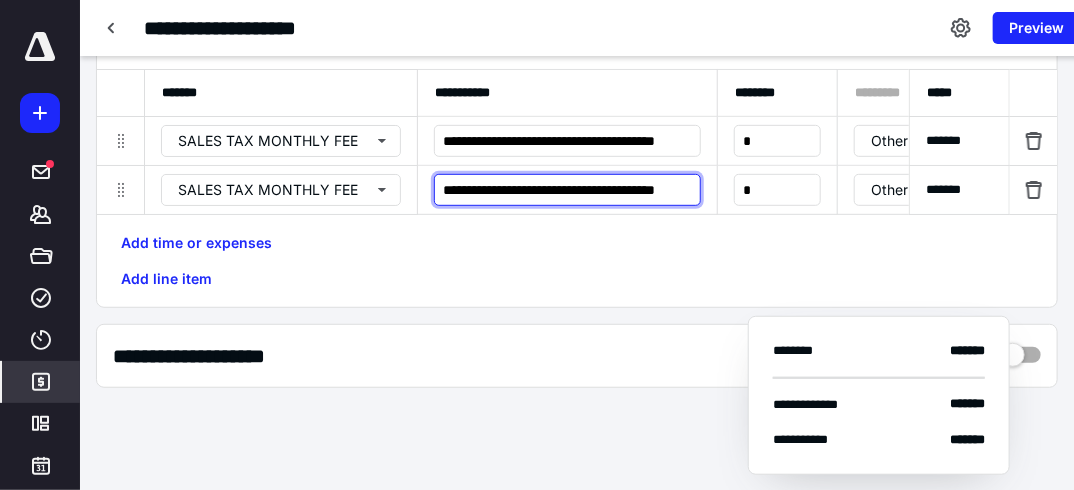 scroll, scrollTop: 0, scrollLeft: 87, axis: horizontal 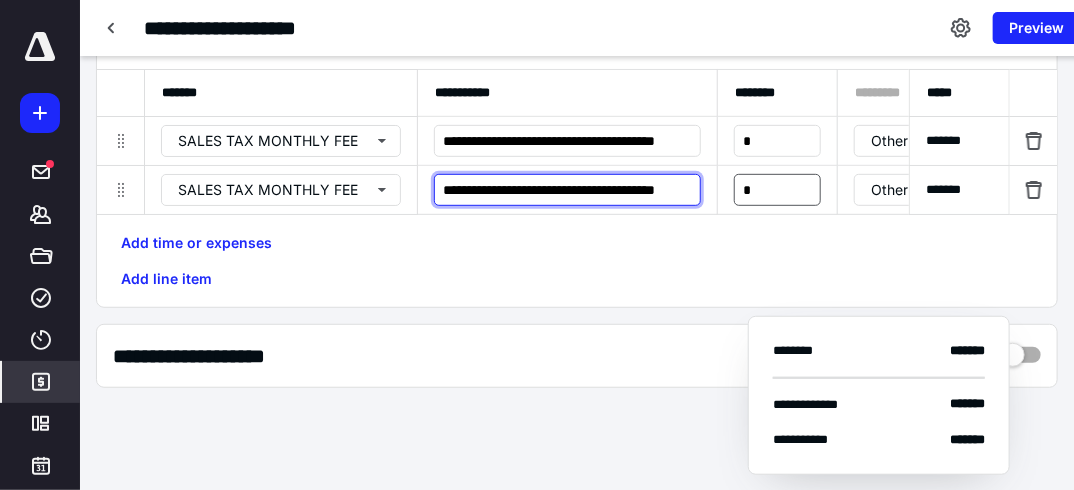 type on "**********" 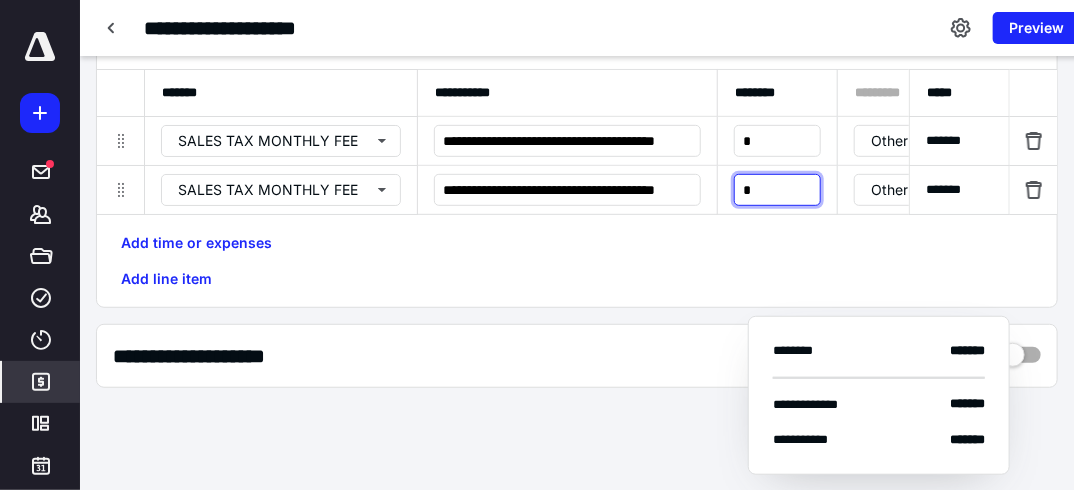 scroll, scrollTop: 0, scrollLeft: 0, axis: both 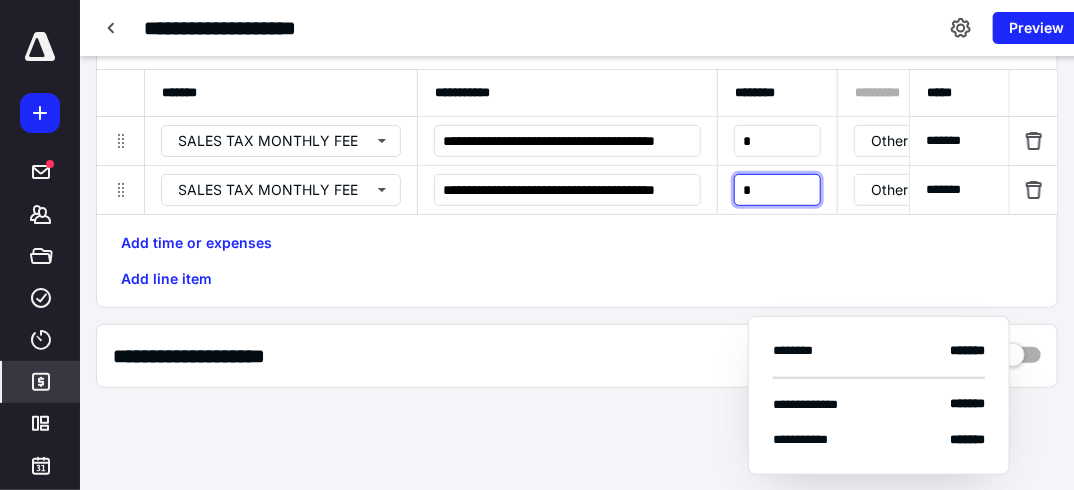 type on "*" 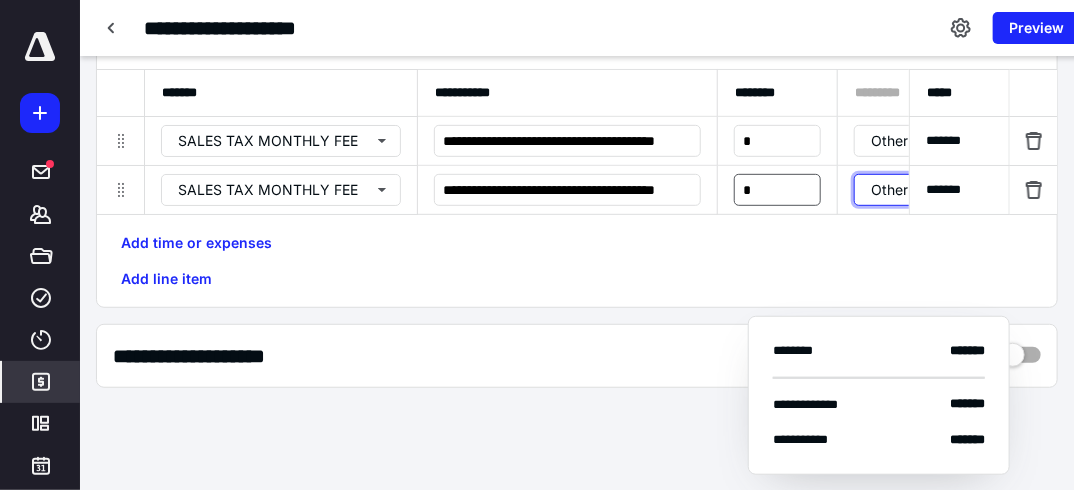 type 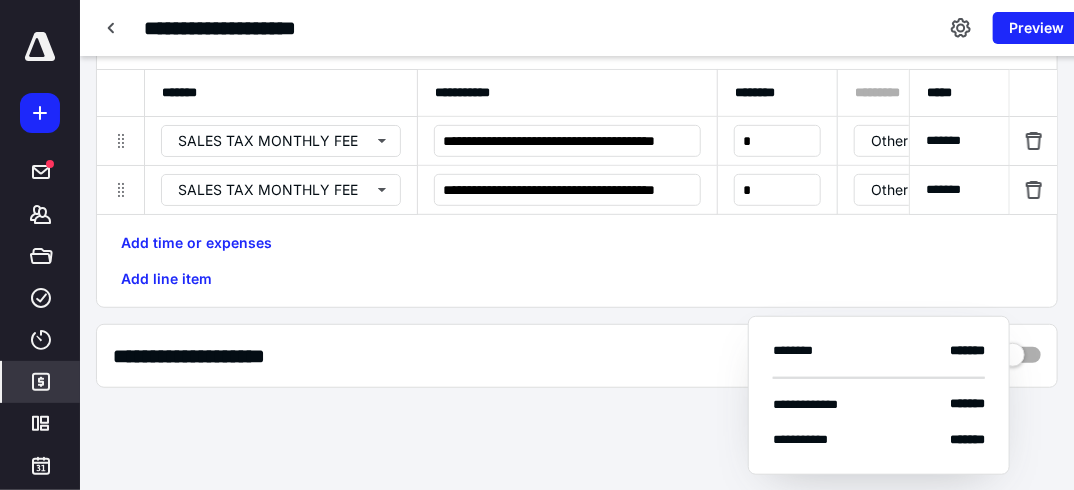 click on "Add time or expenses Add line item" at bounding box center [577, 261] 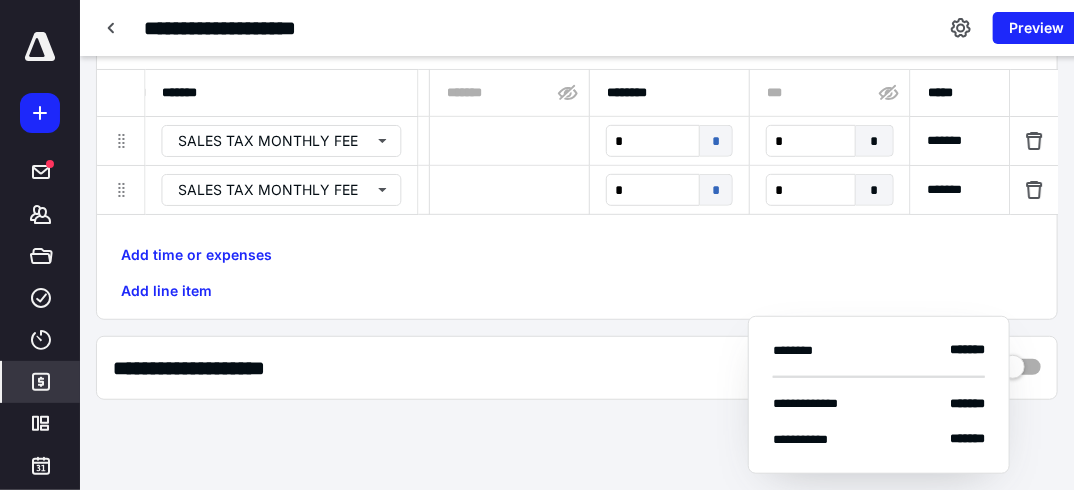 scroll, scrollTop: 0, scrollLeft: 119, axis: horizontal 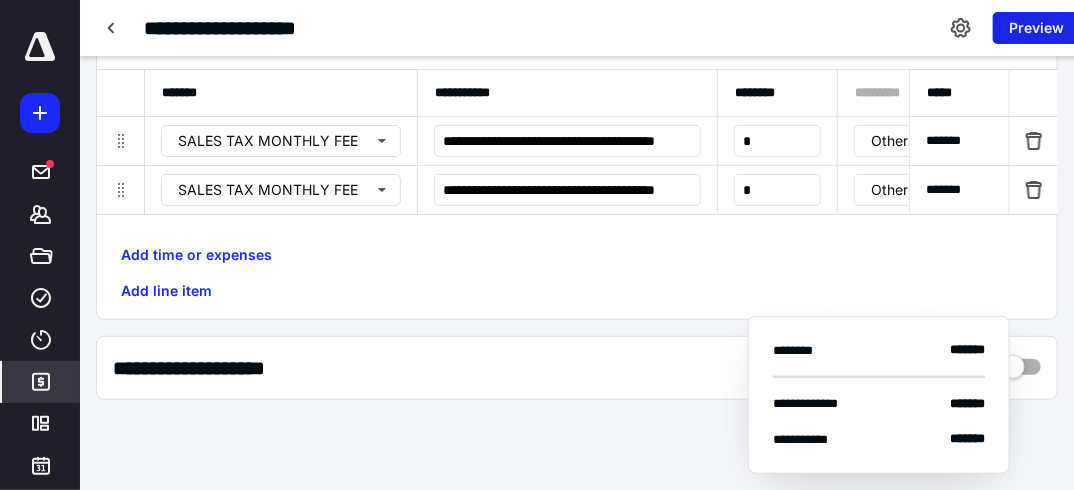 click on "Preview" at bounding box center [1036, 28] 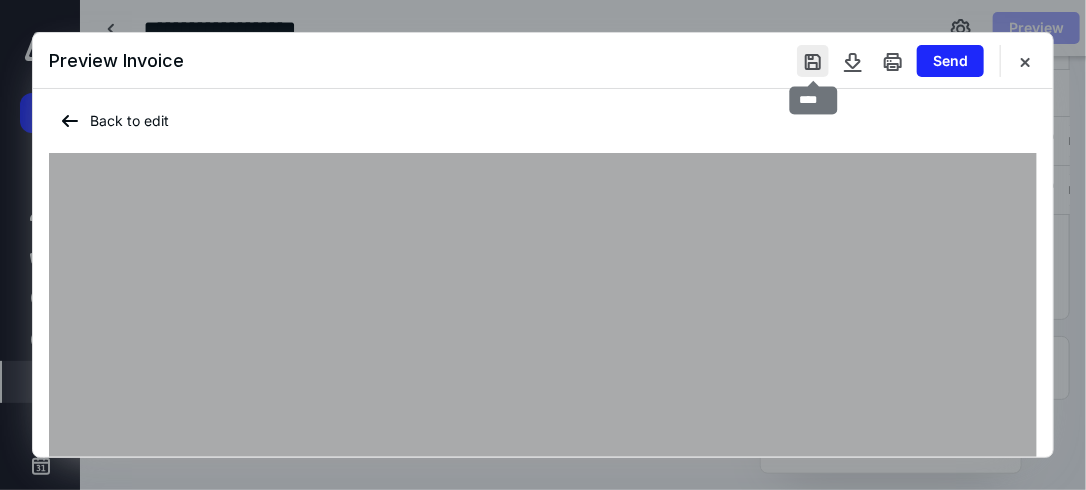 click at bounding box center (813, 61) 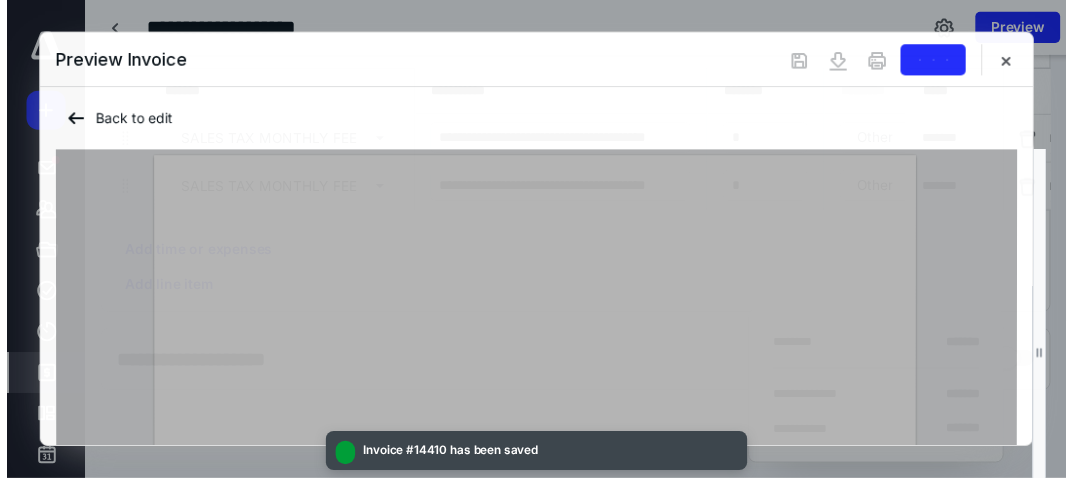 scroll, scrollTop: 0, scrollLeft: 0, axis: both 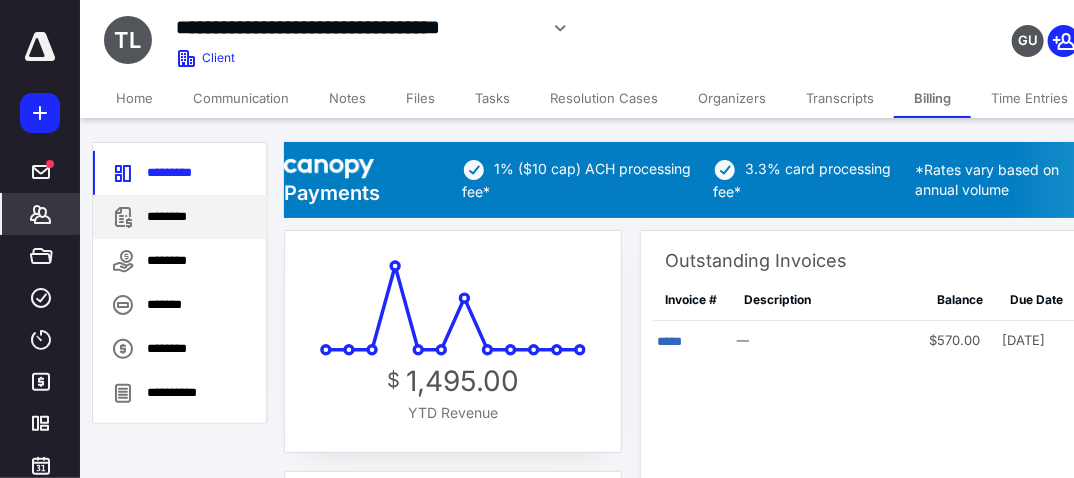 click on "********" at bounding box center (180, 217) 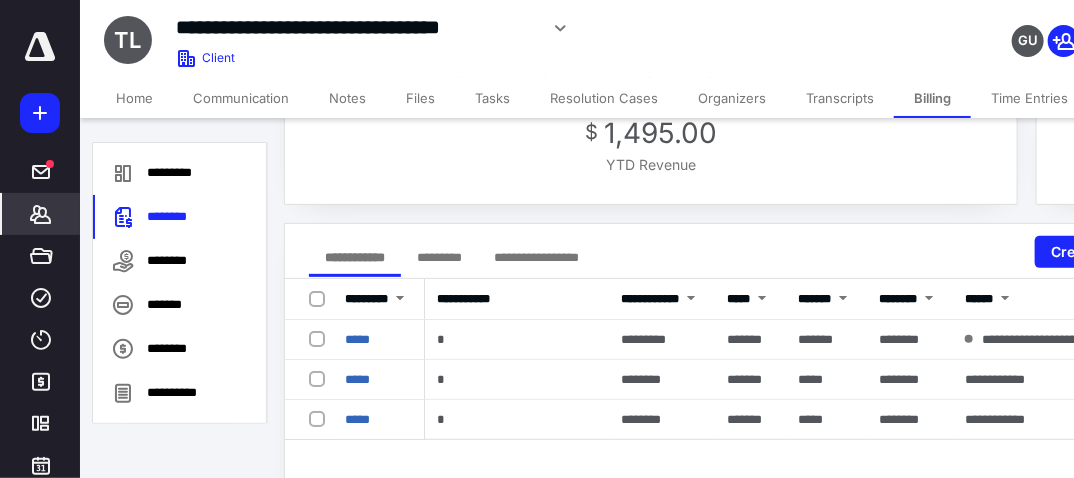 click on "*********" at bounding box center [439, 257] 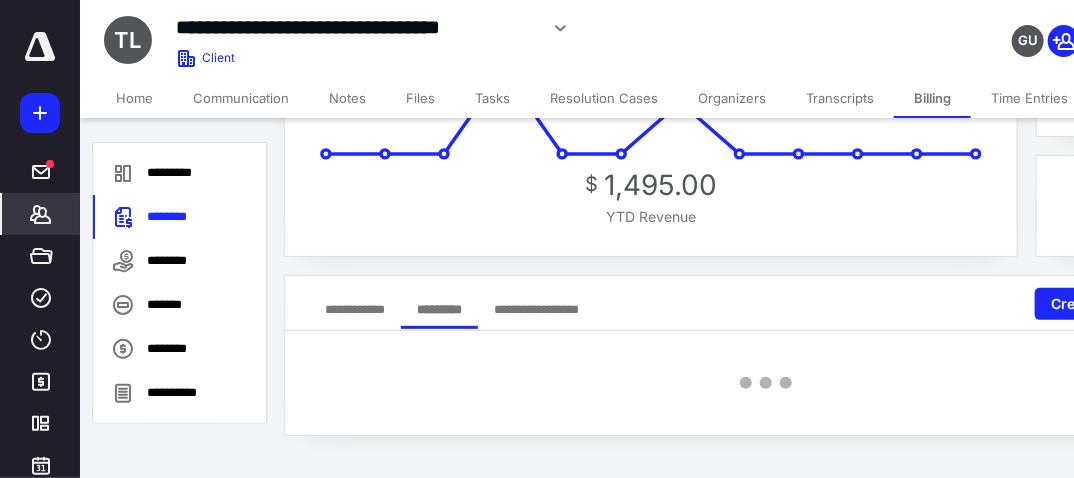 scroll, scrollTop: 160, scrollLeft: 0, axis: vertical 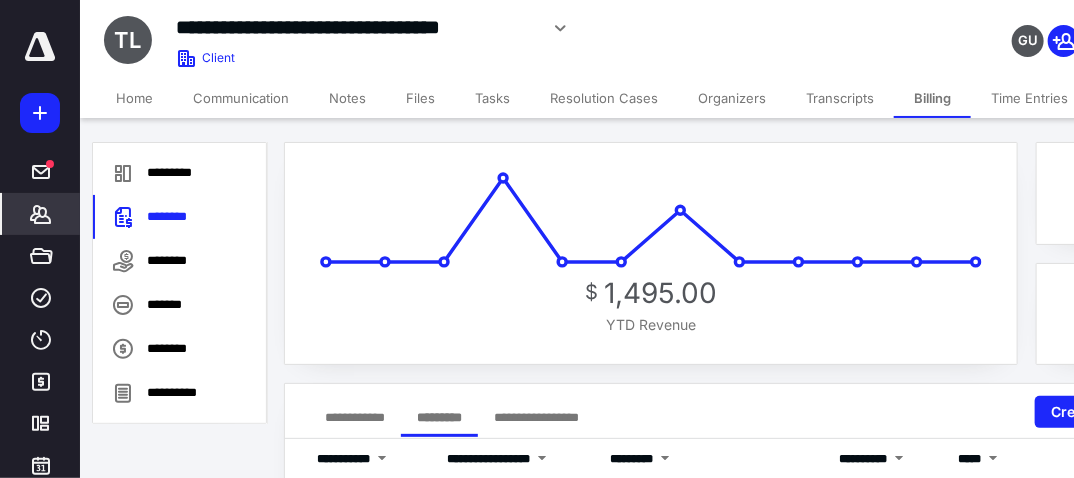 click on "Billing" at bounding box center [932, 98] 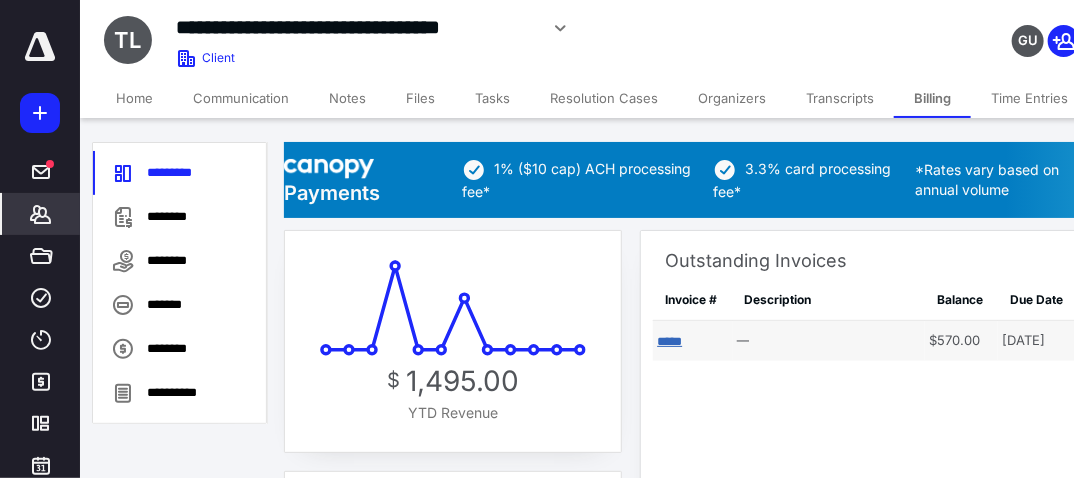 click on "*****" at bounding box center (669, 341) 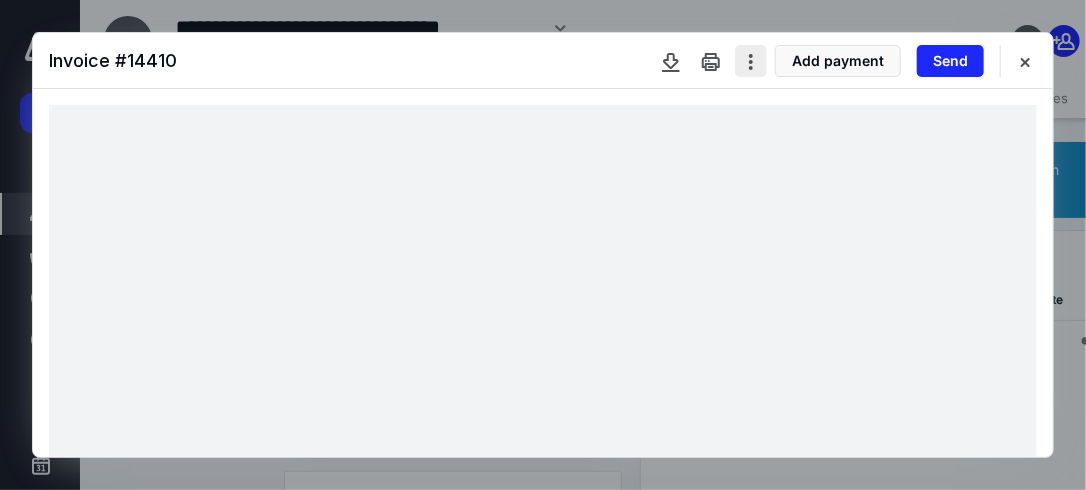 click at bounding box center [751, 61] 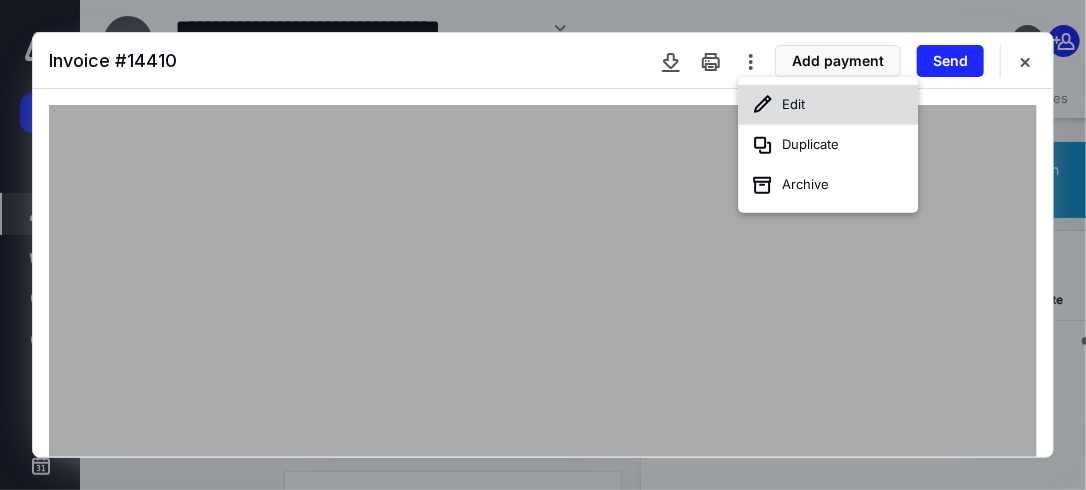 click on "Edit" at bounding box center [828, 105] 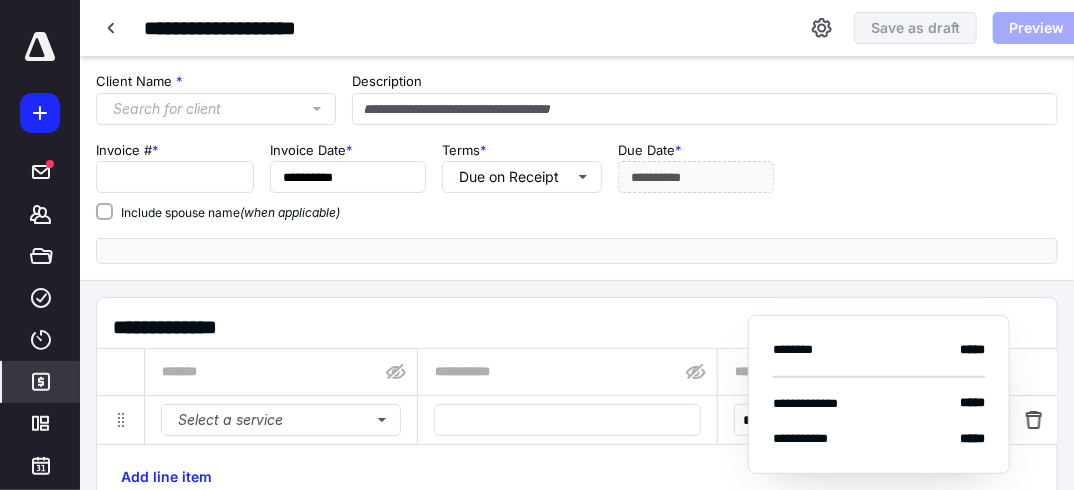 type on "*****" 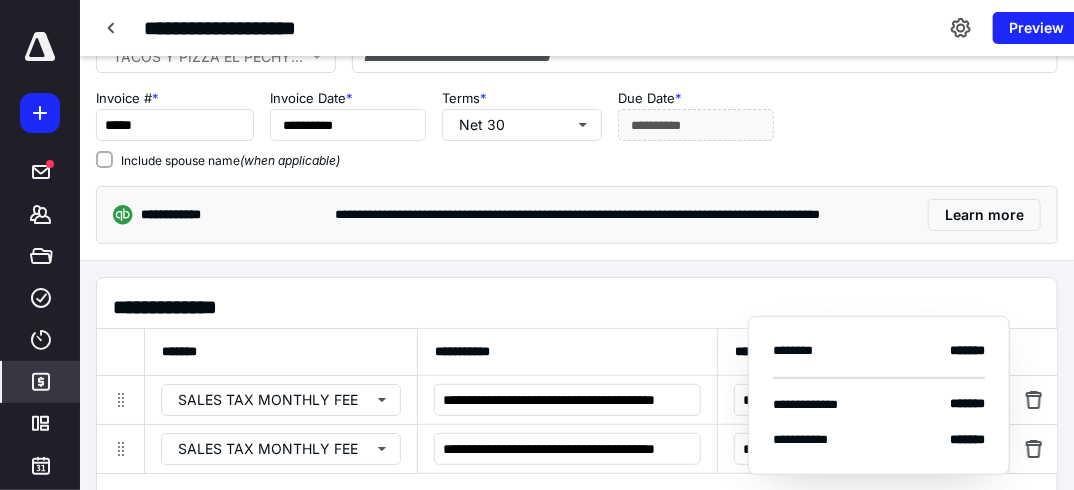 scroll, scrollTop: 160, scrollLeft: 0, axis: vertical 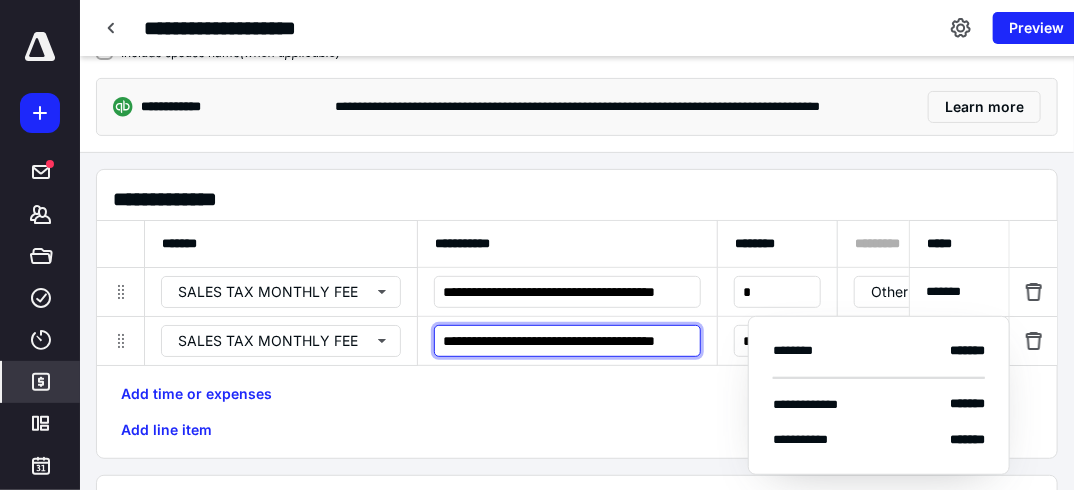 click on "**********" at bounding box center (567, 341) 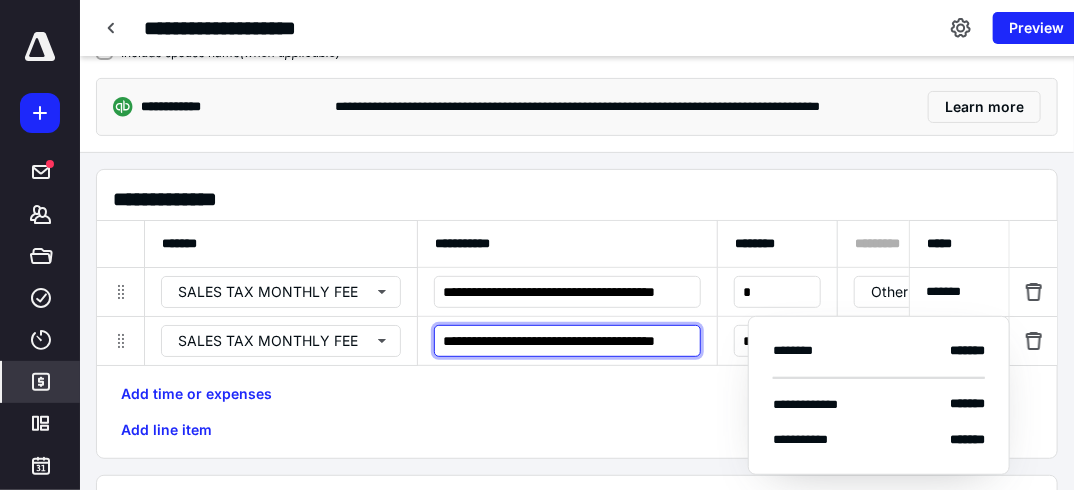 scroll, scrollTop: 0, scrollLeft: 91, axis: horizontal 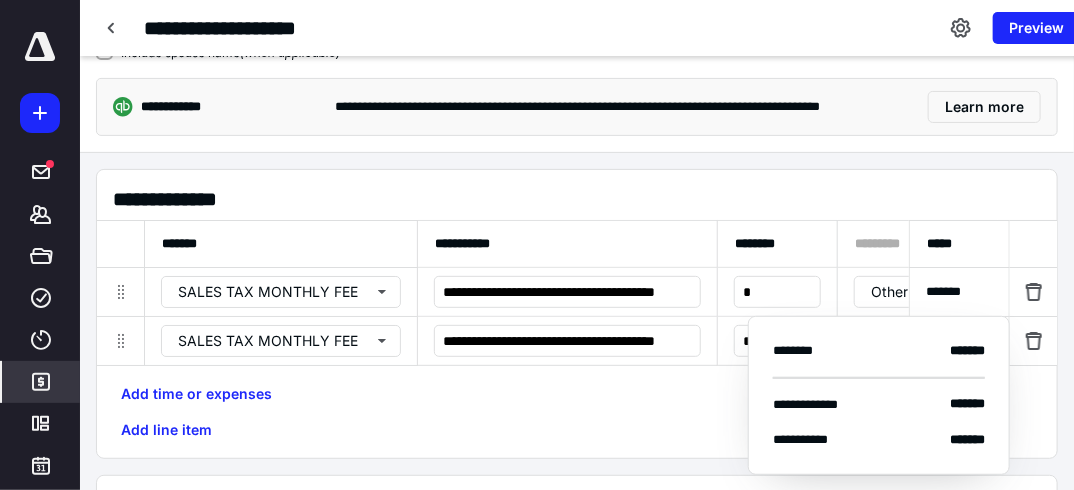 click on "Add time or expenses Add line item" at bounding box center (577, 412) 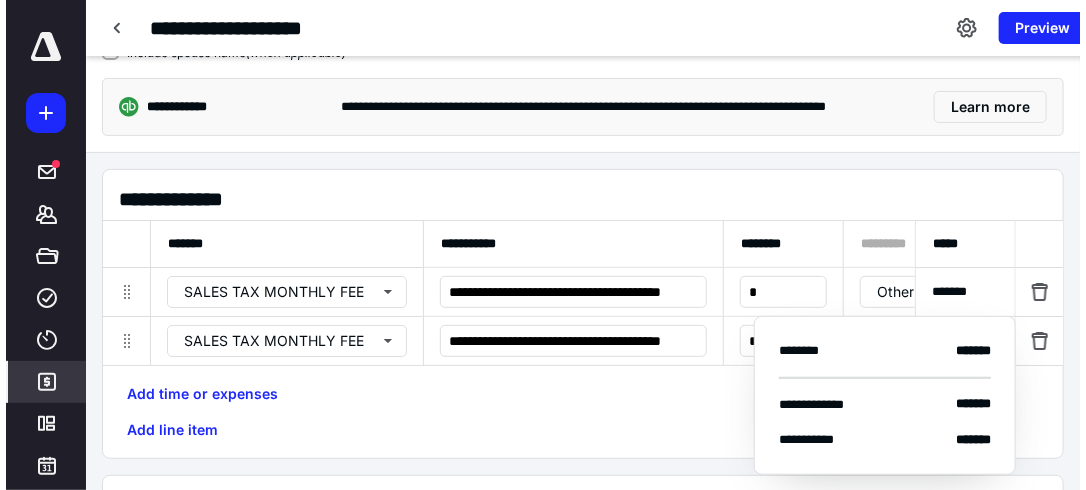 scroll, scrollTop: 0, scrollLeft: 0, axis: both 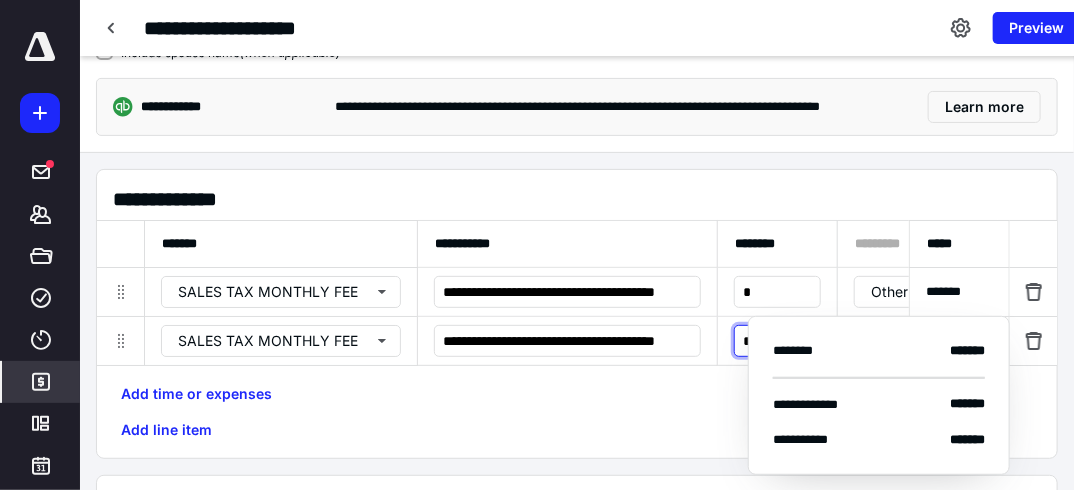 click on "*" at bounding box center [777, 341] 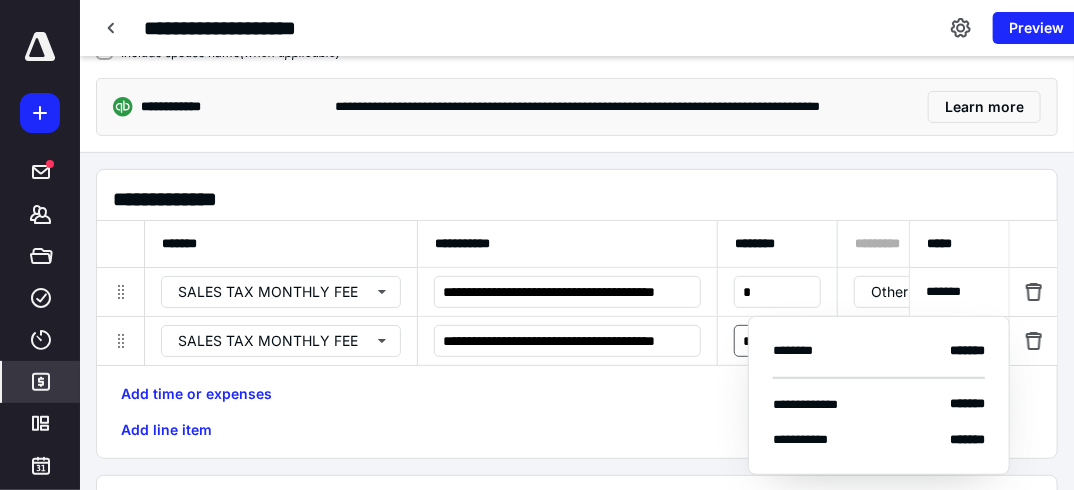 type 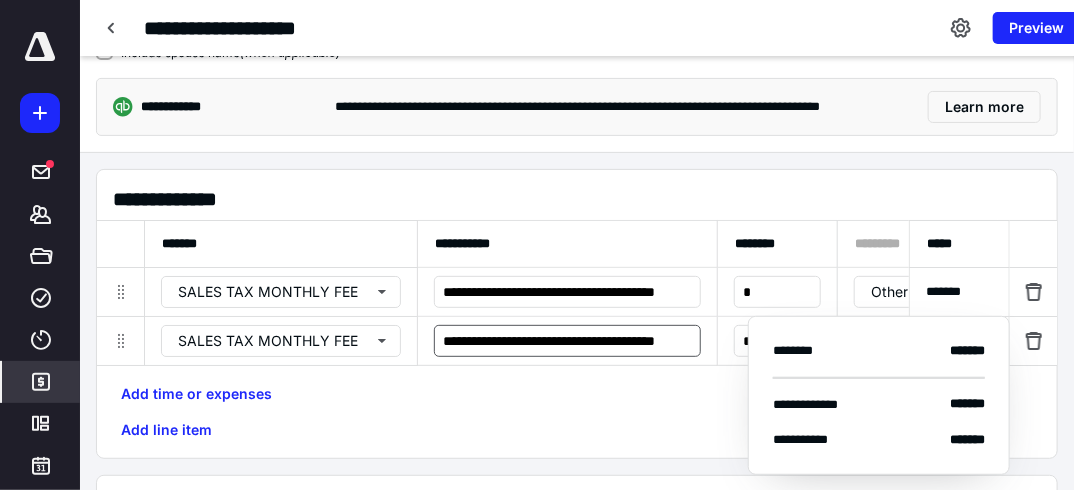drag, startPoint x: 602, startPoint y: 424, endPoint x: 691, endPoint y: 335, distance: 125.865005 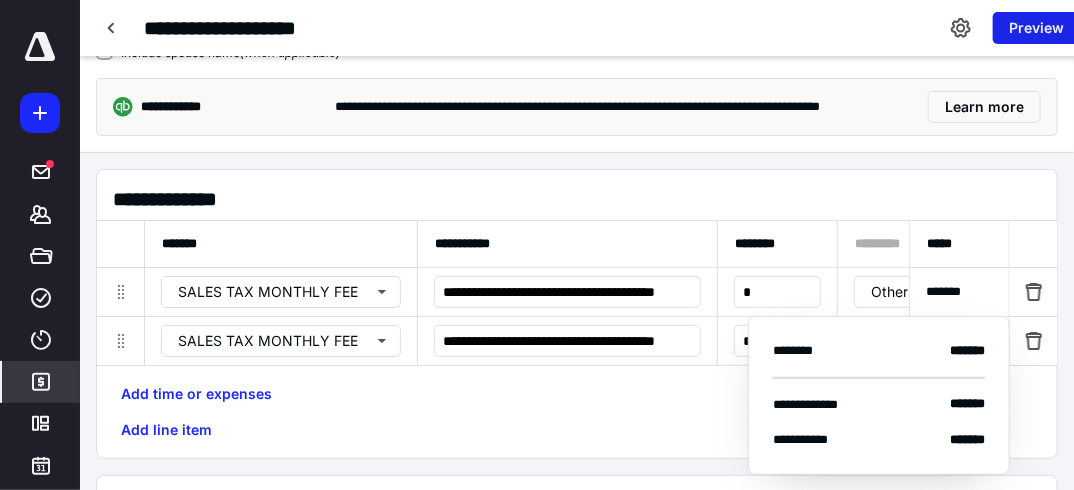 click on "Preview" at bounding box center (1036, 28) 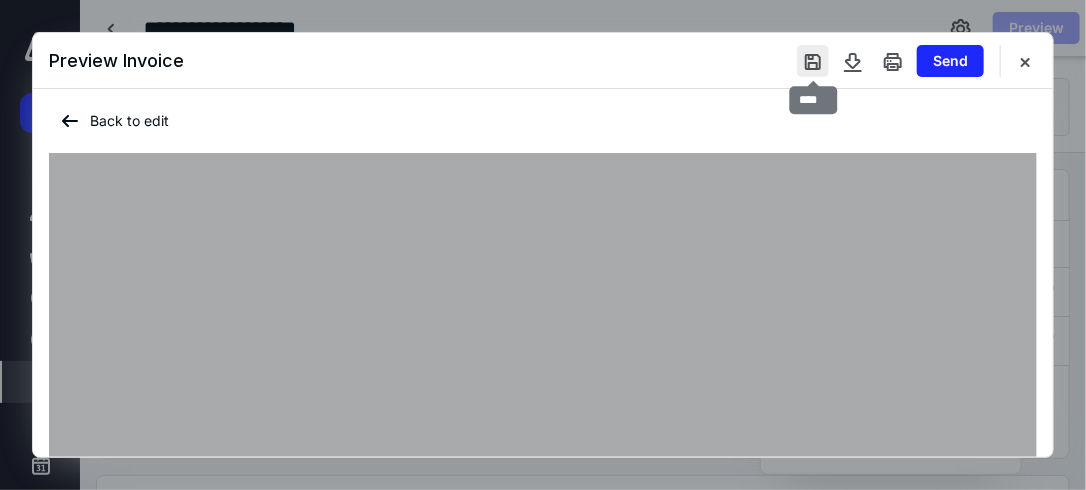 click at bounding box center (813, 61) 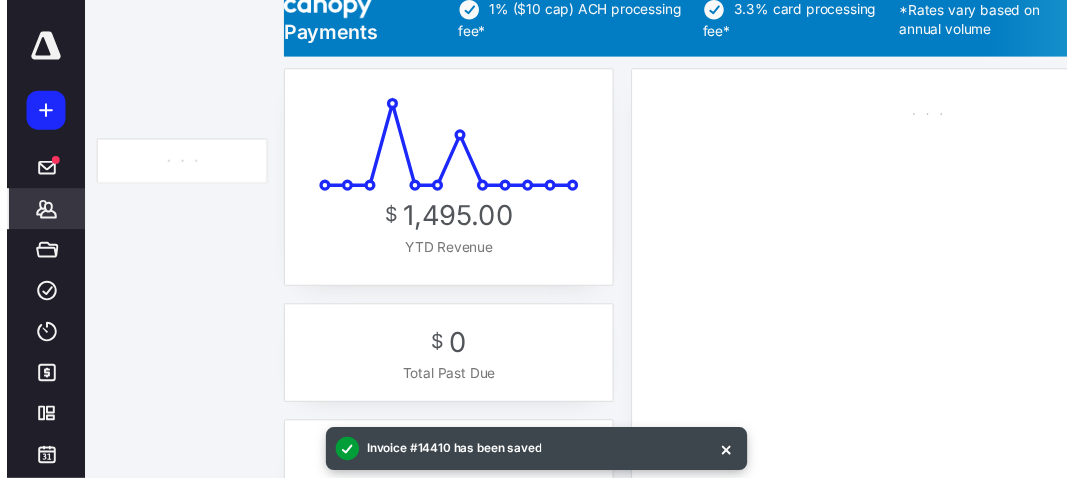 scroll, scrollTop: 0, scrollLeft: 0, axis: both 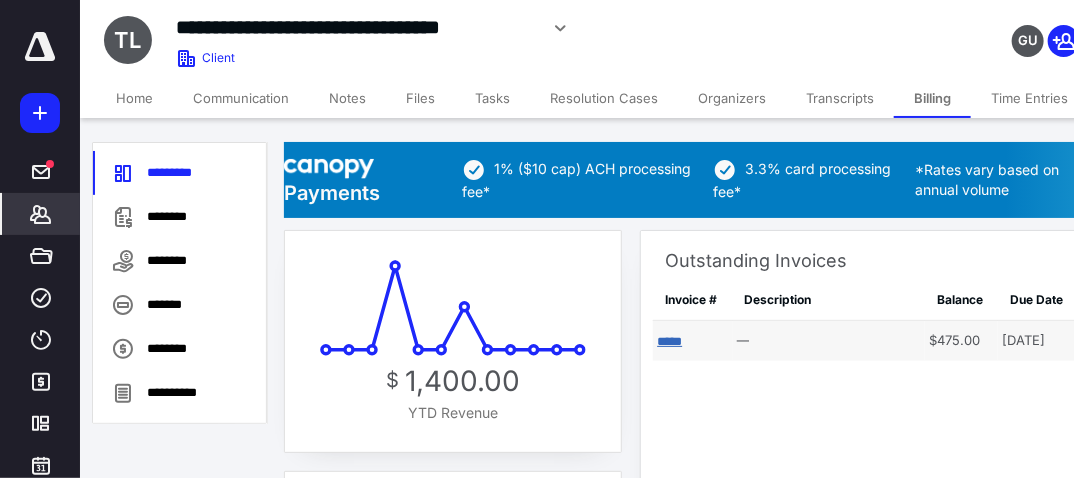 click on "*****" at bounding box center [669, 341] 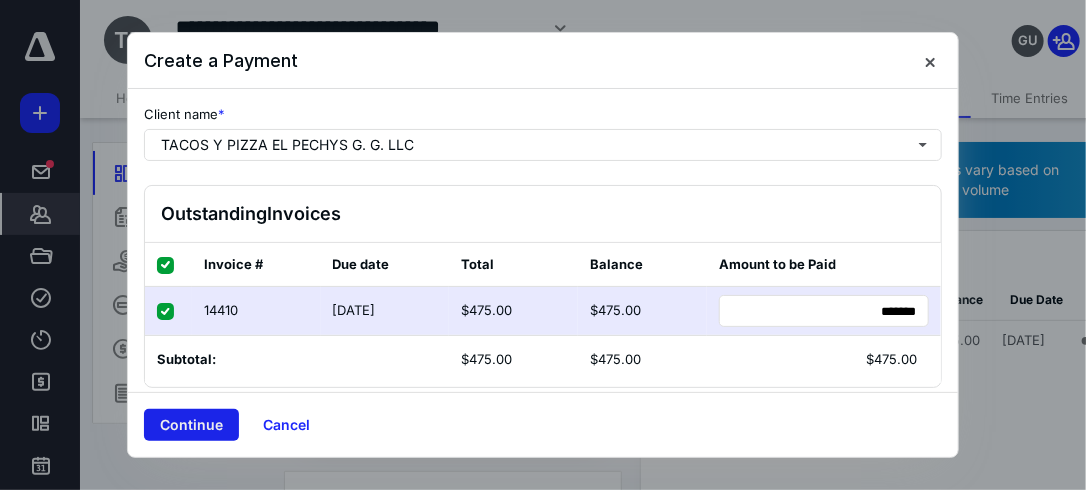click on "Continue" at bounding box center (191, 425) 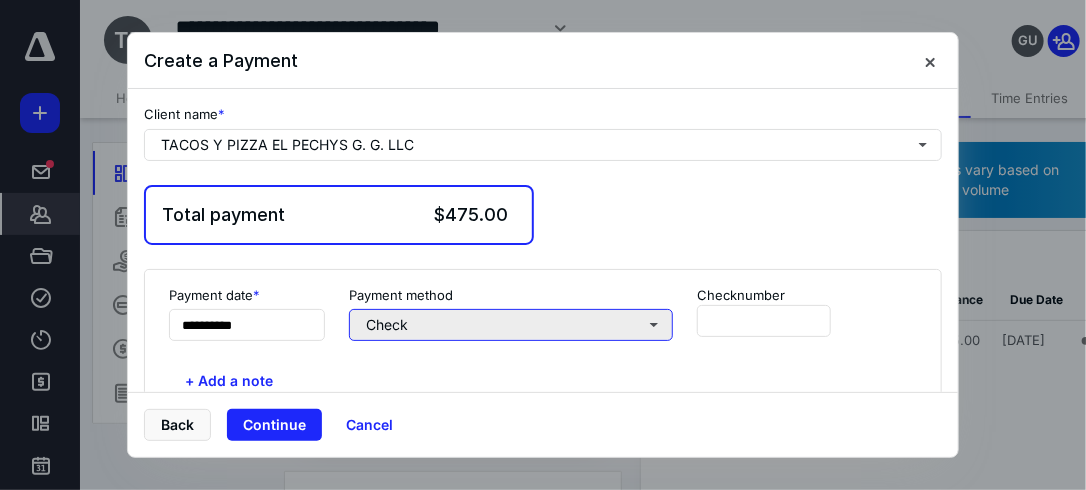 click on "Check" at bounding box center (511, 325) 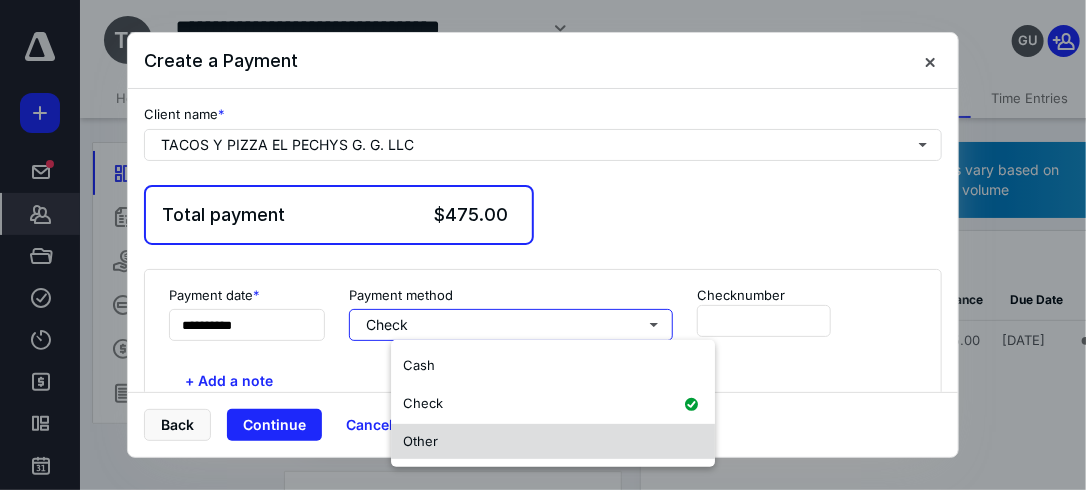 click on "Other" at bounding box center [553, 442] 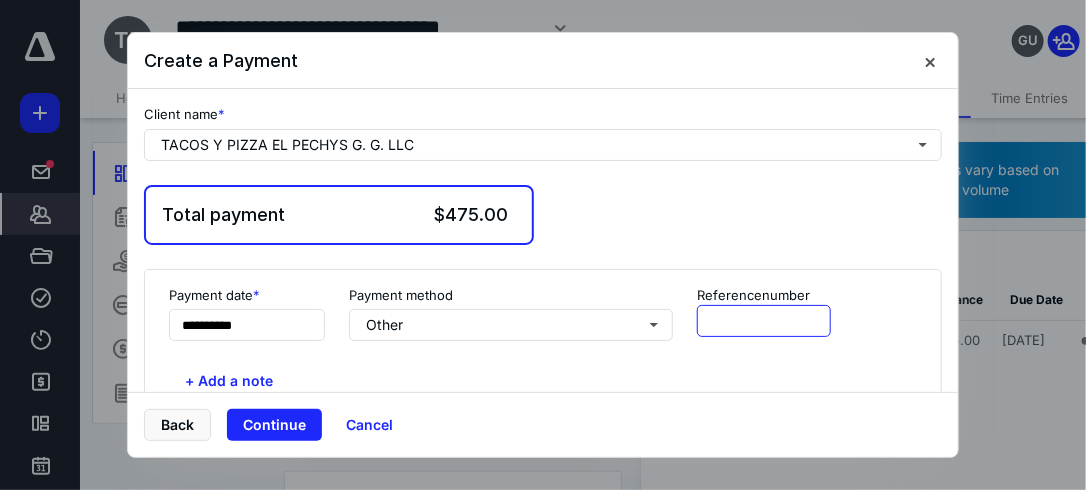 click at bounding box center (764, 321) 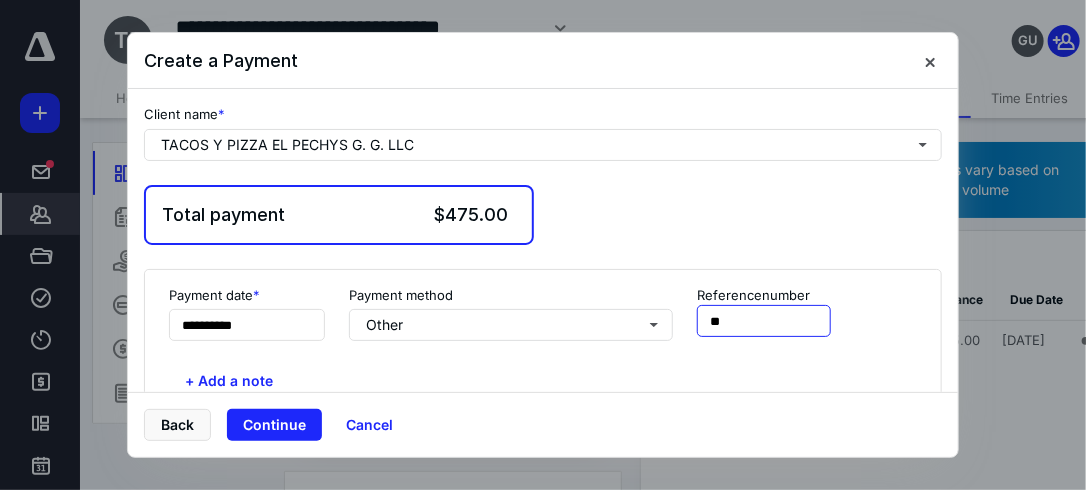 type on "*" 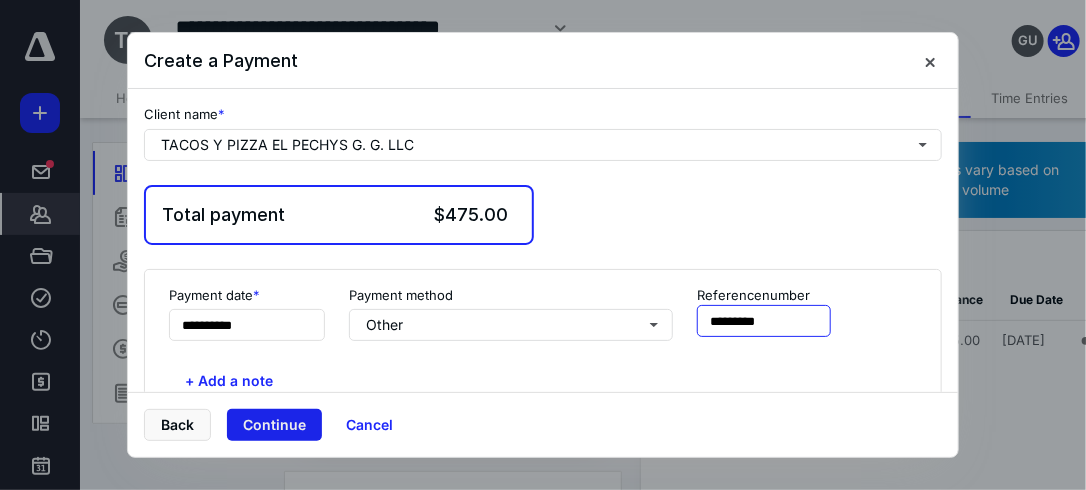 type on "*********" 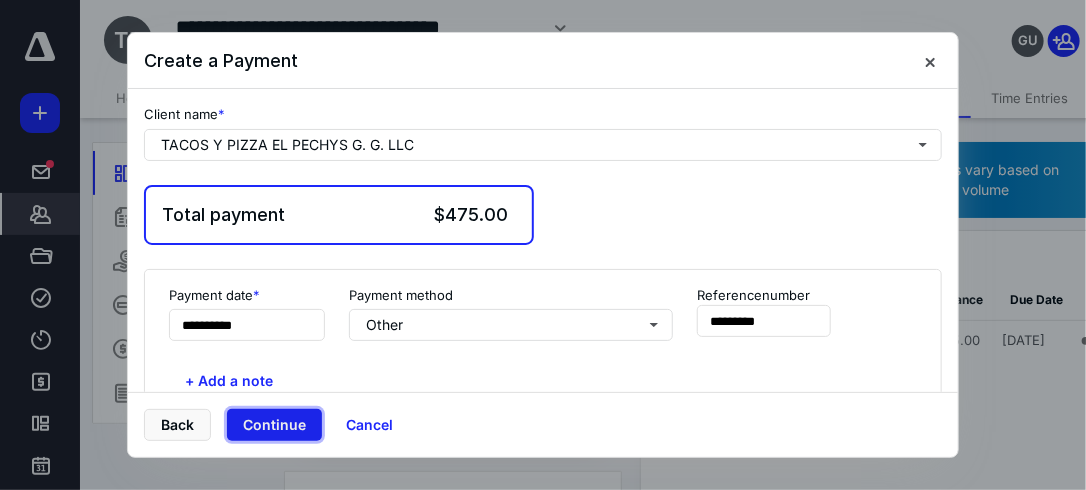 click on "Continue" at bounding box center [274, 425] 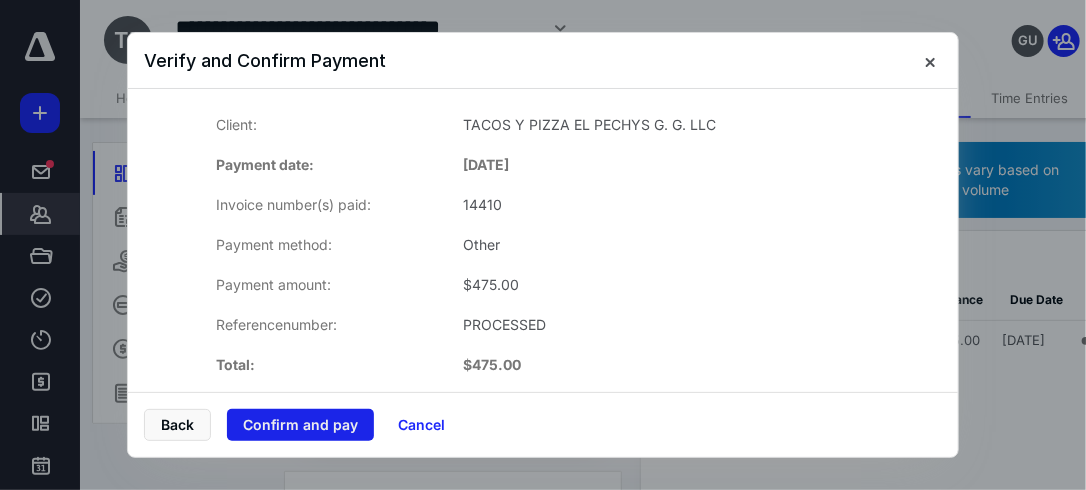 click on "Confirm and pay" at bounding box center (300, 425) 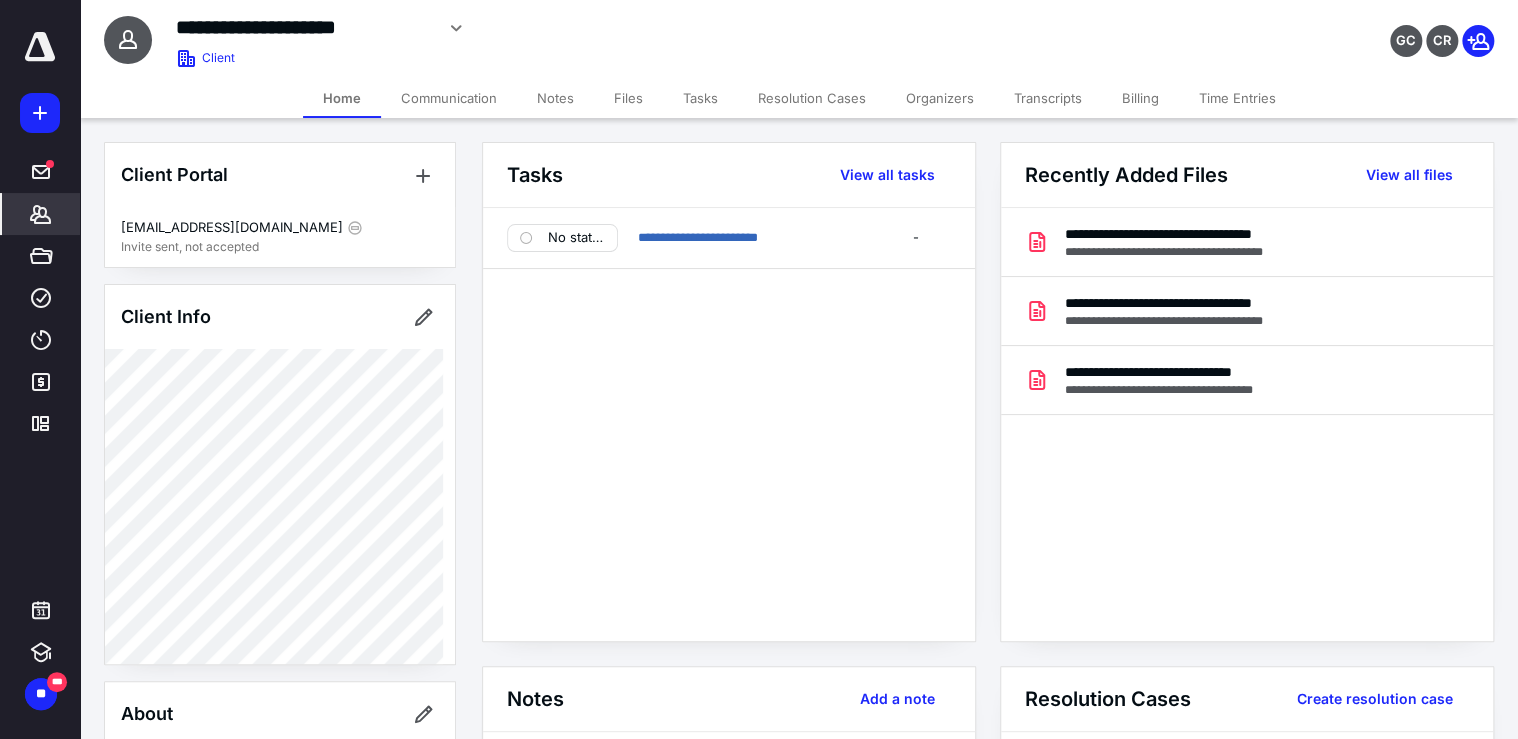 scroll, scrollTop: 0, scrollLeft: 0, axis: both 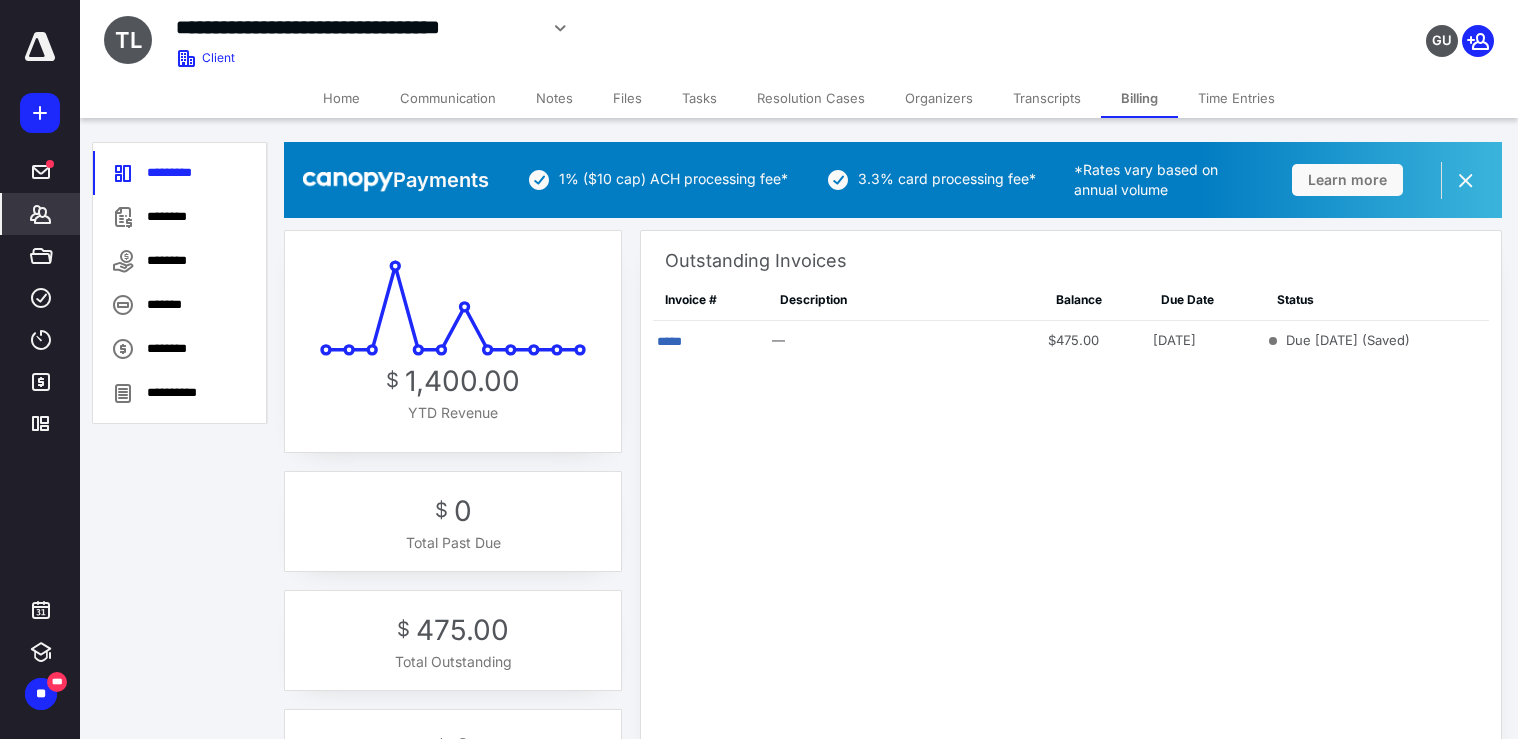 drag, startPoint x: 0, startPoint y: 0, endPoint x: 49, endPoint y: 213, distance: 218.56349 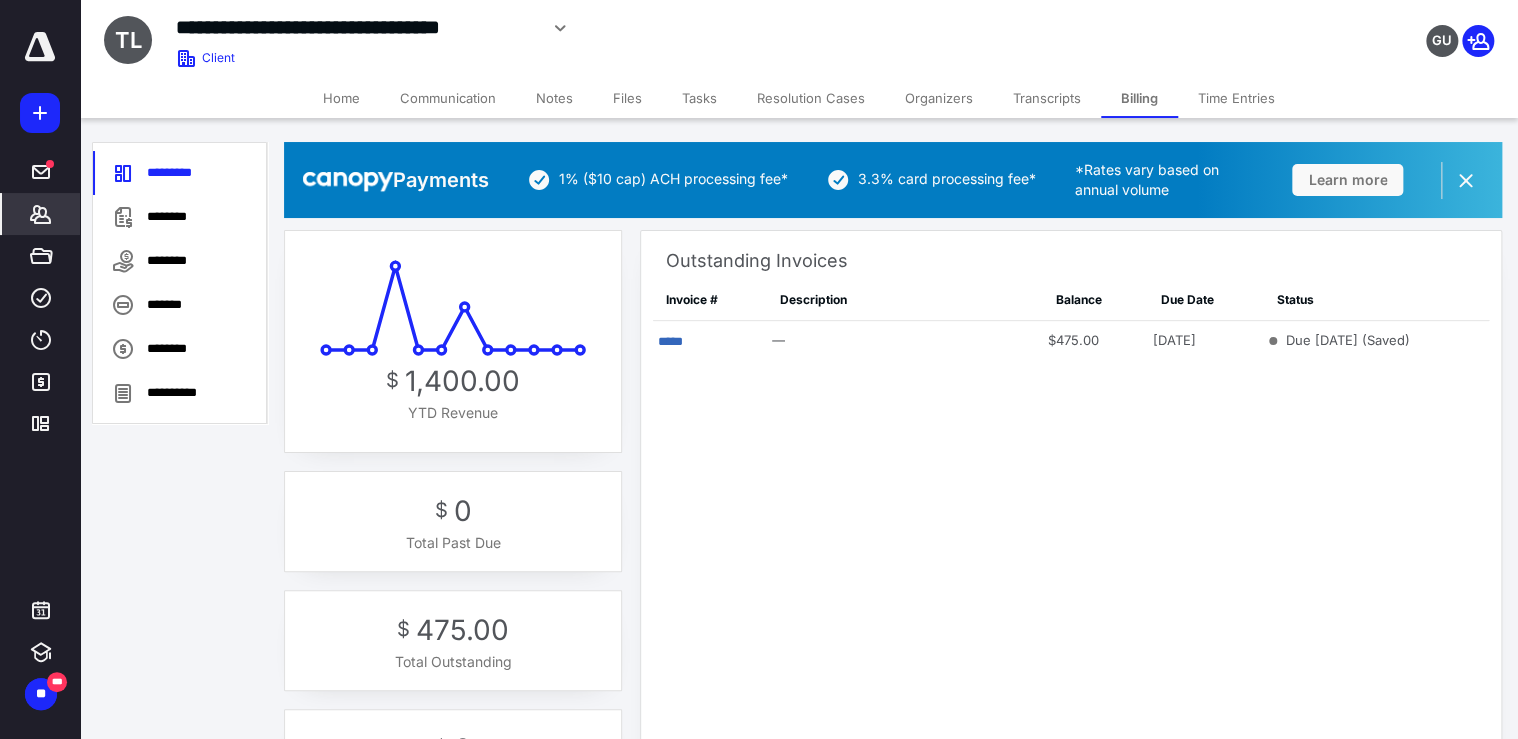 scroll, scrollTop: 0, scrollLeft: 0, axis: both 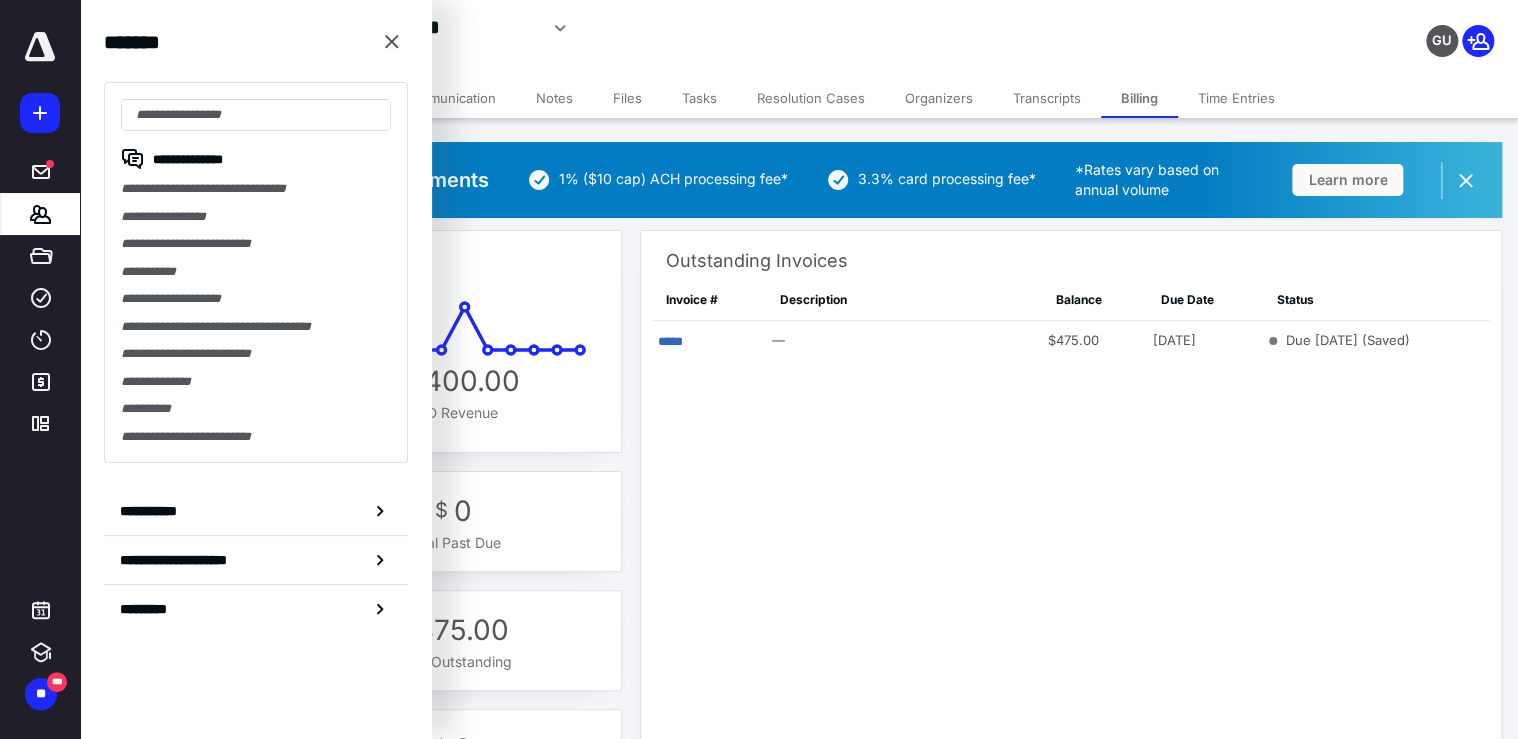 click on "Outstanding Invoices Invoice # Description Balance Due Date Status ***** — $475.00 [DATE] Due [DATE] (Saved)" at bounding box center [1070, 476] 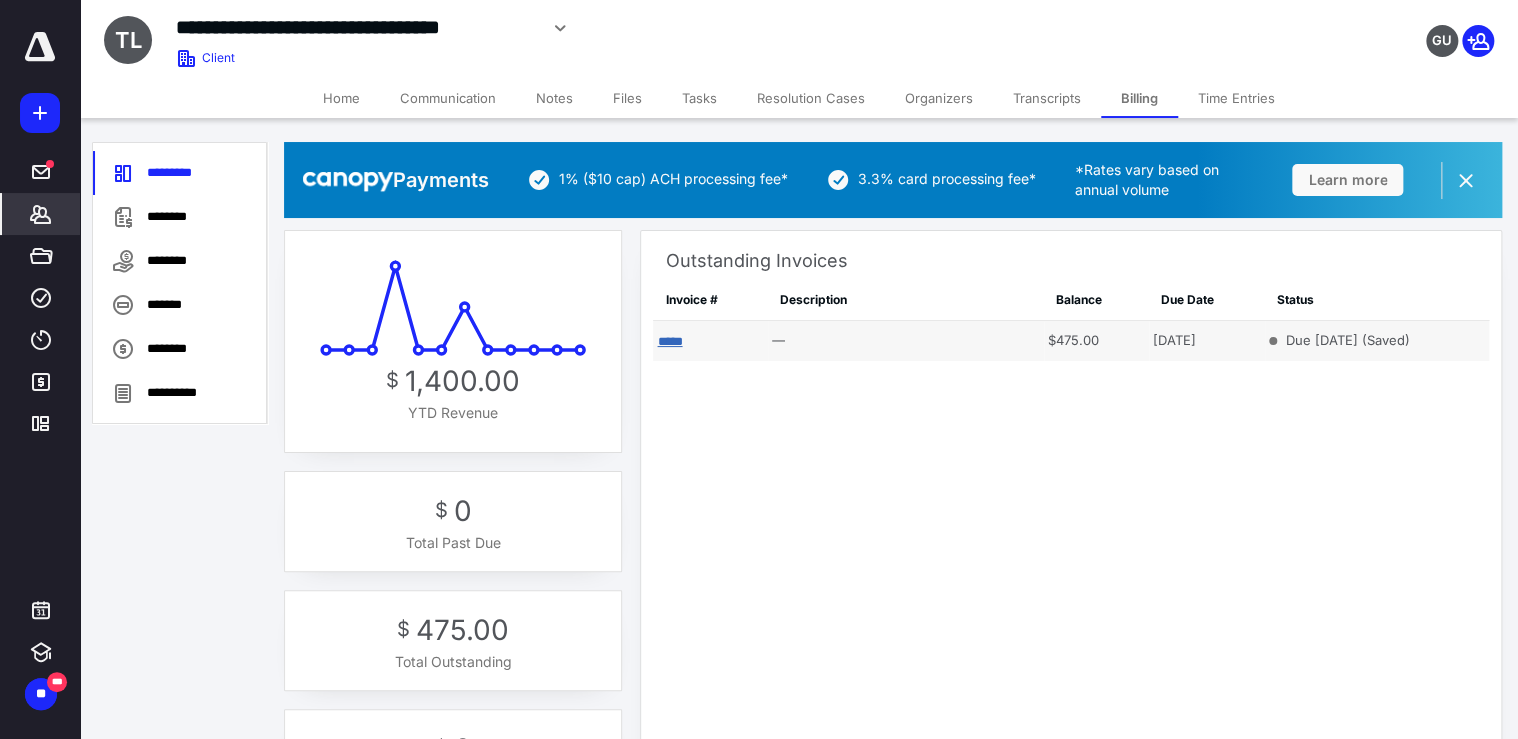 click on "*****" at bounding box center [669, 341] 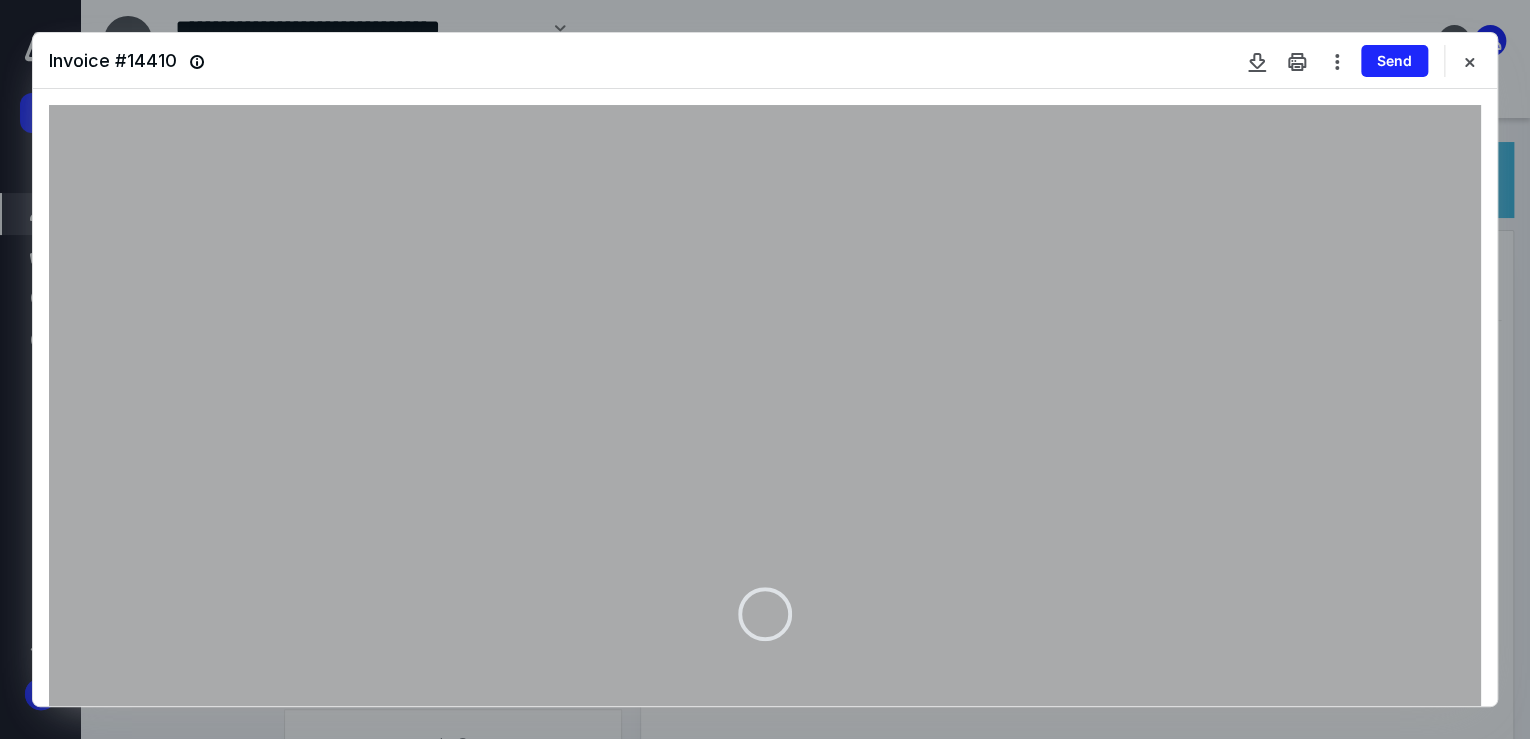 click at bounding box center [765, 617] 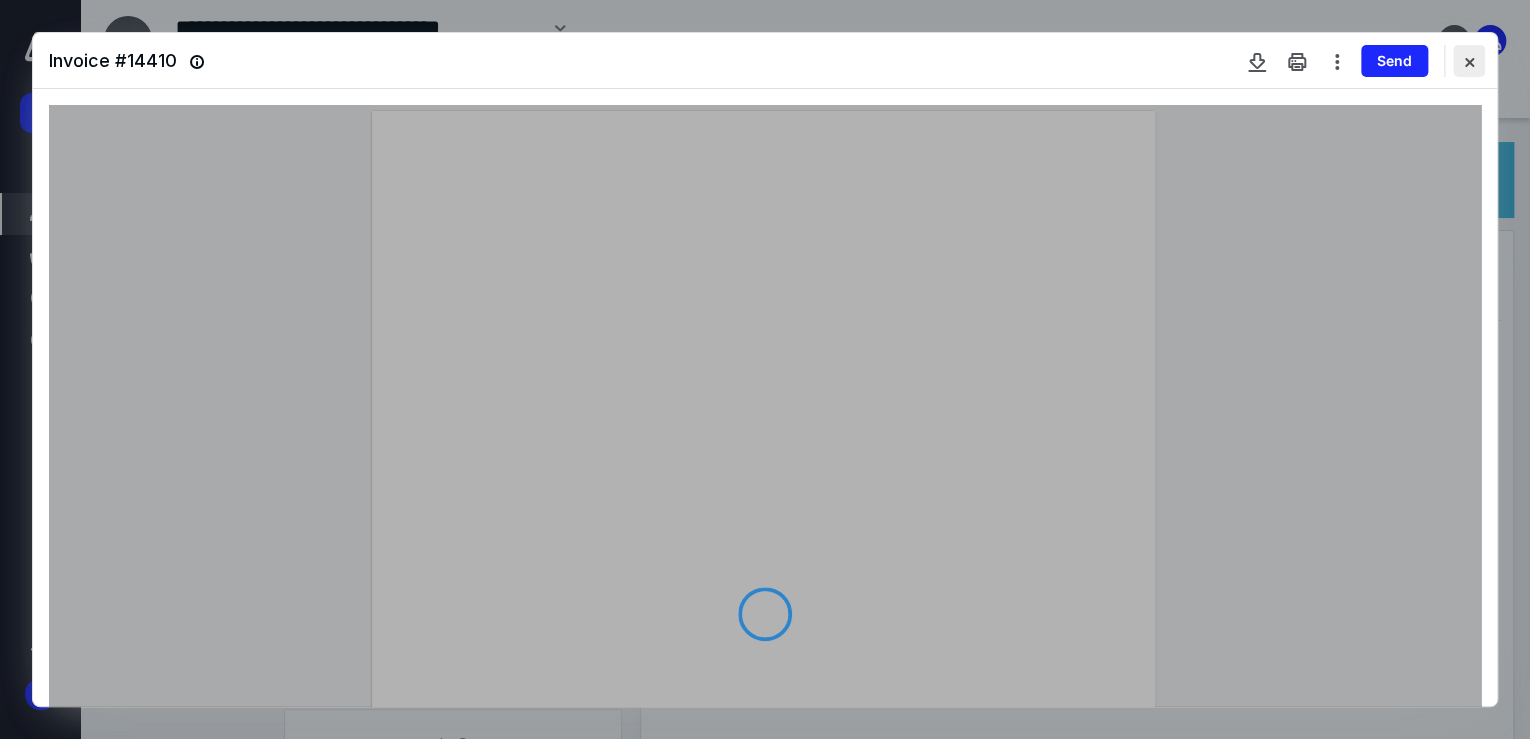 click at bounding box center (1469, 61) 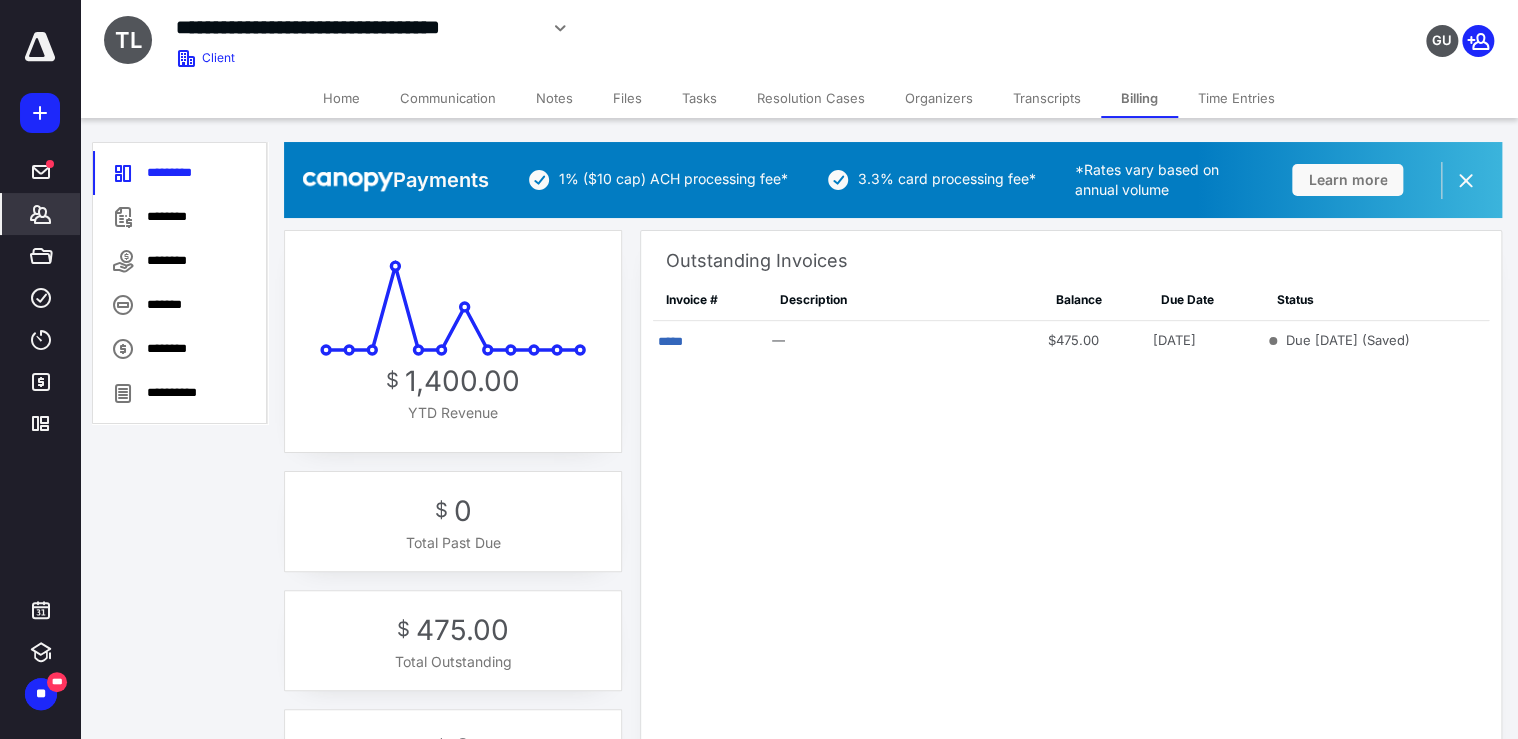 click on "Outstanding Invoices Invoice # Description Balance Due Date Status ***** — $475.00 [DATE] Due [DATE] (Saved)" at bounding box center [1070, 476] 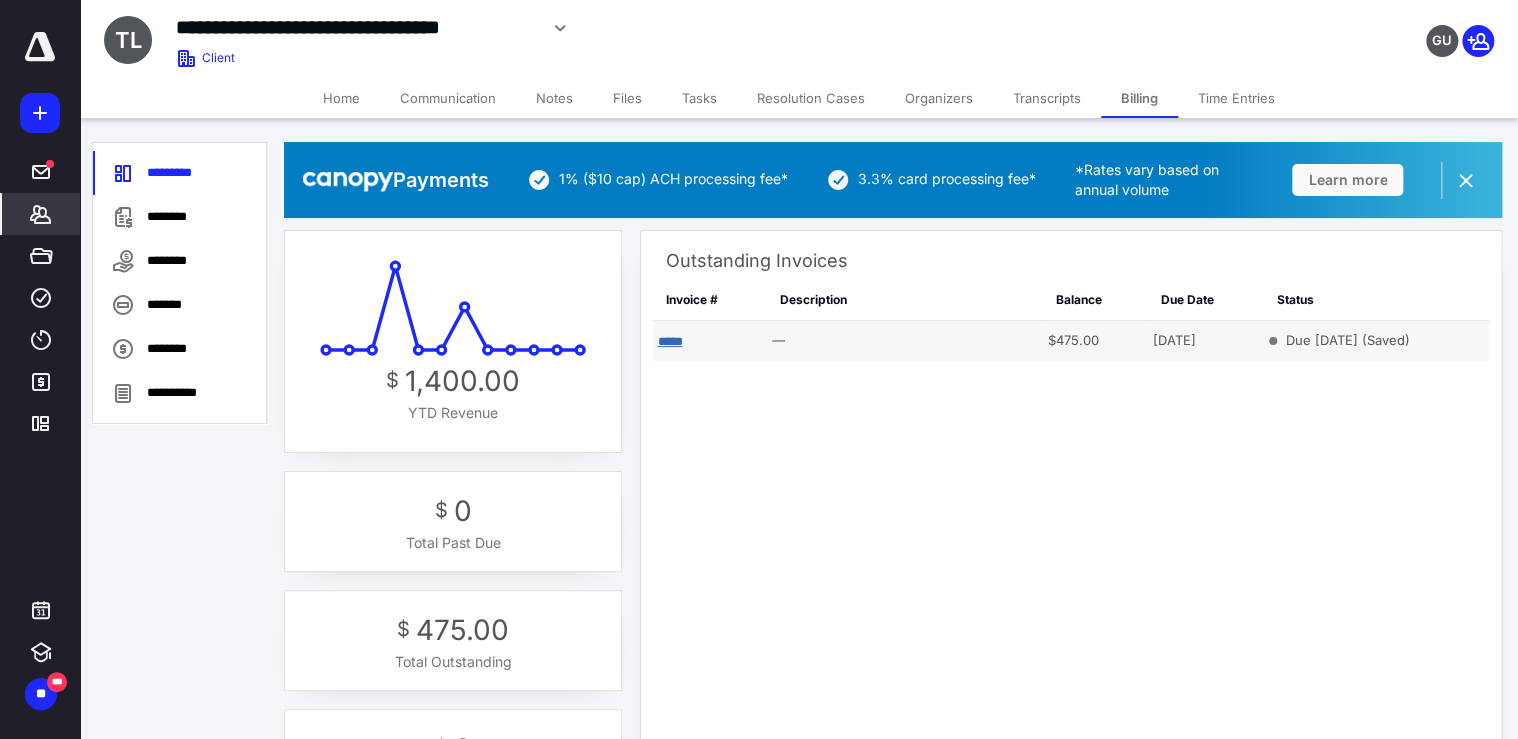 click on "*****" at bounding box center [669, 341] 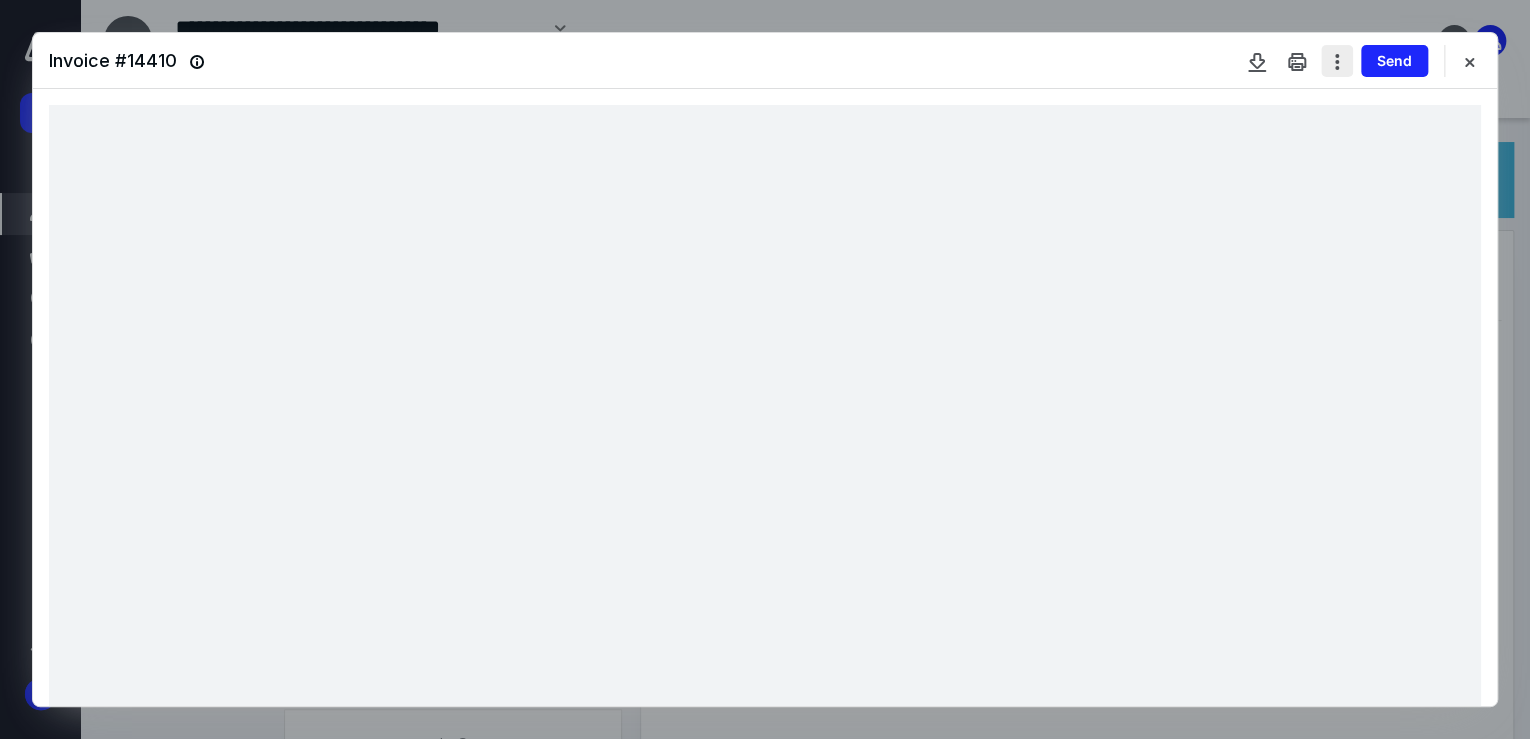 click at bounding box center [1337, 61] 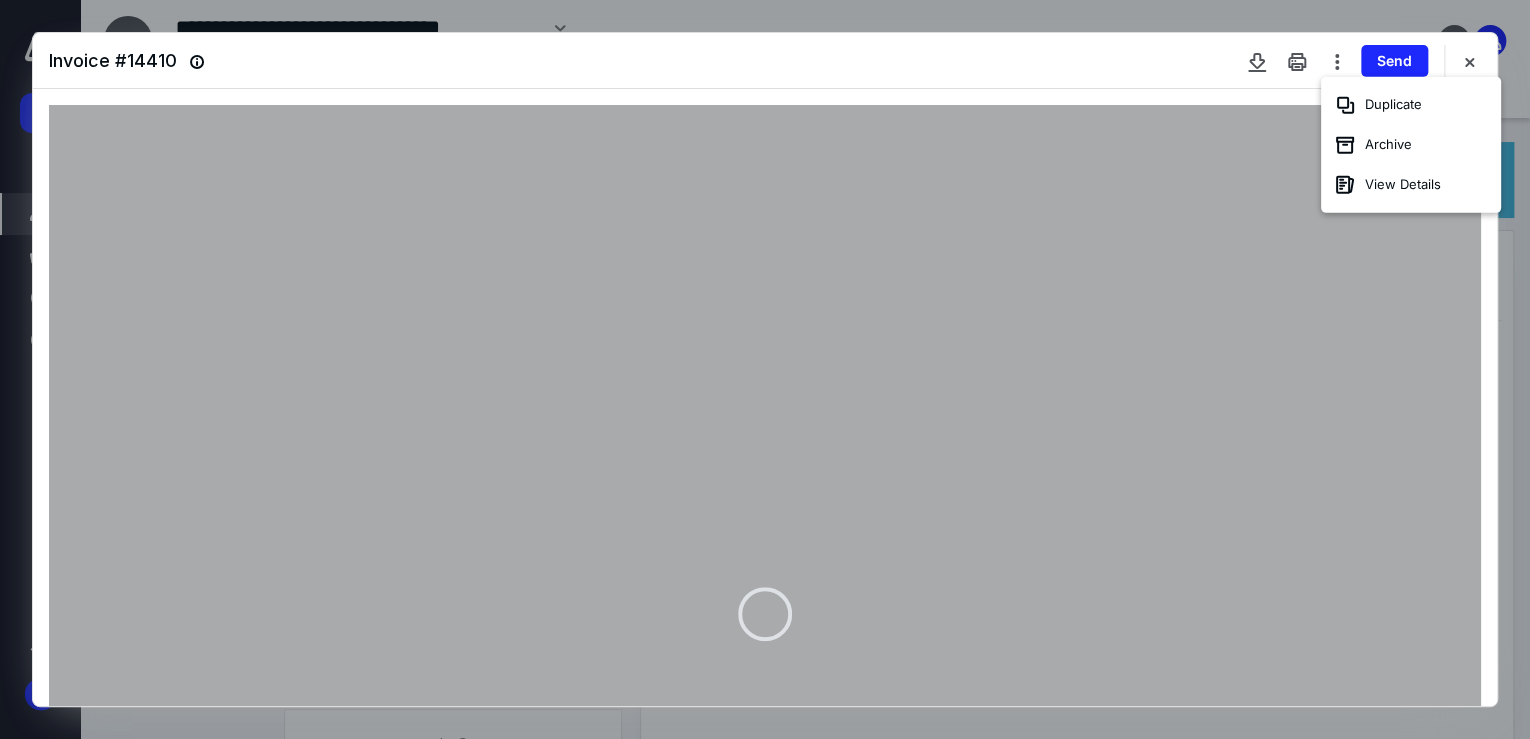 click at bounding box center [765, 617] 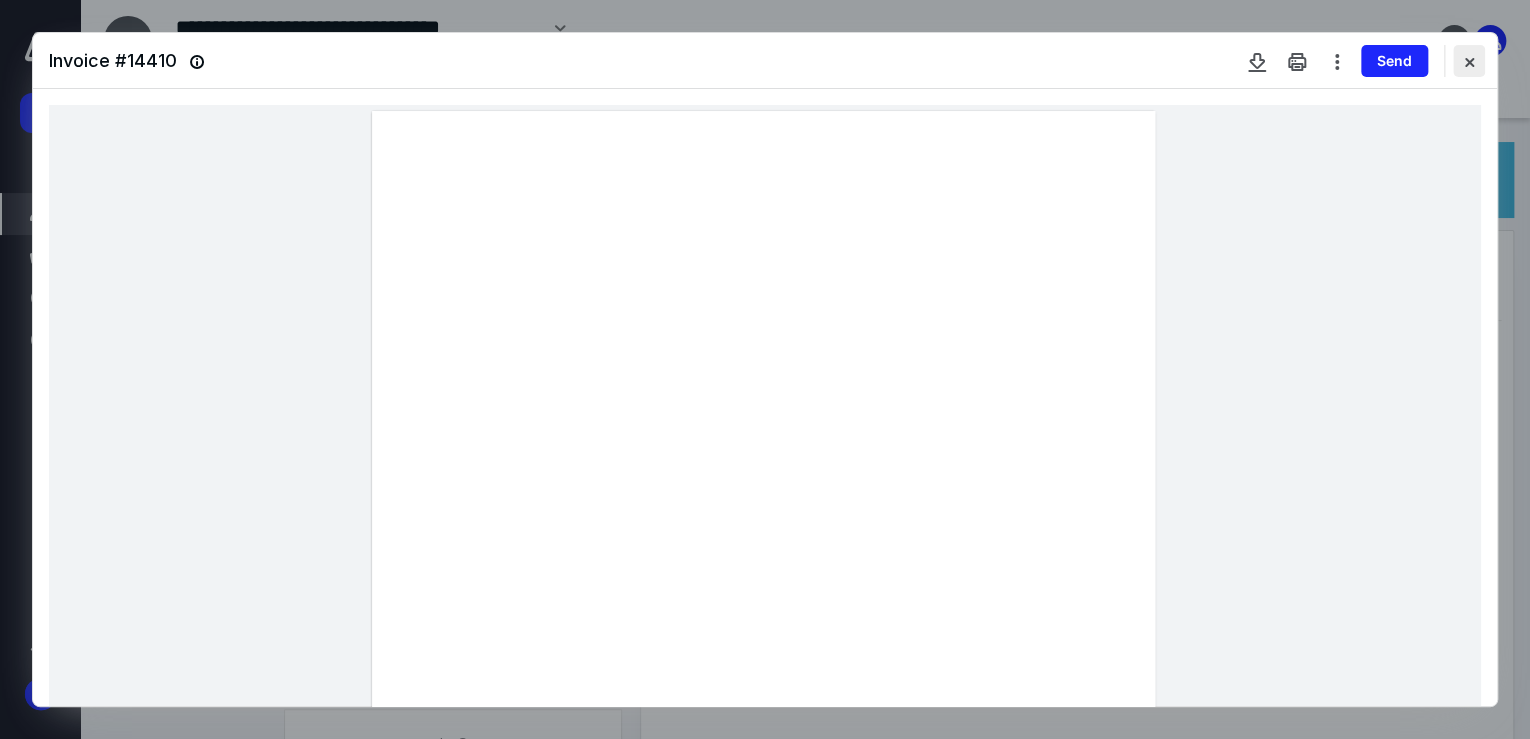 click at bounding box center [1469, 61] 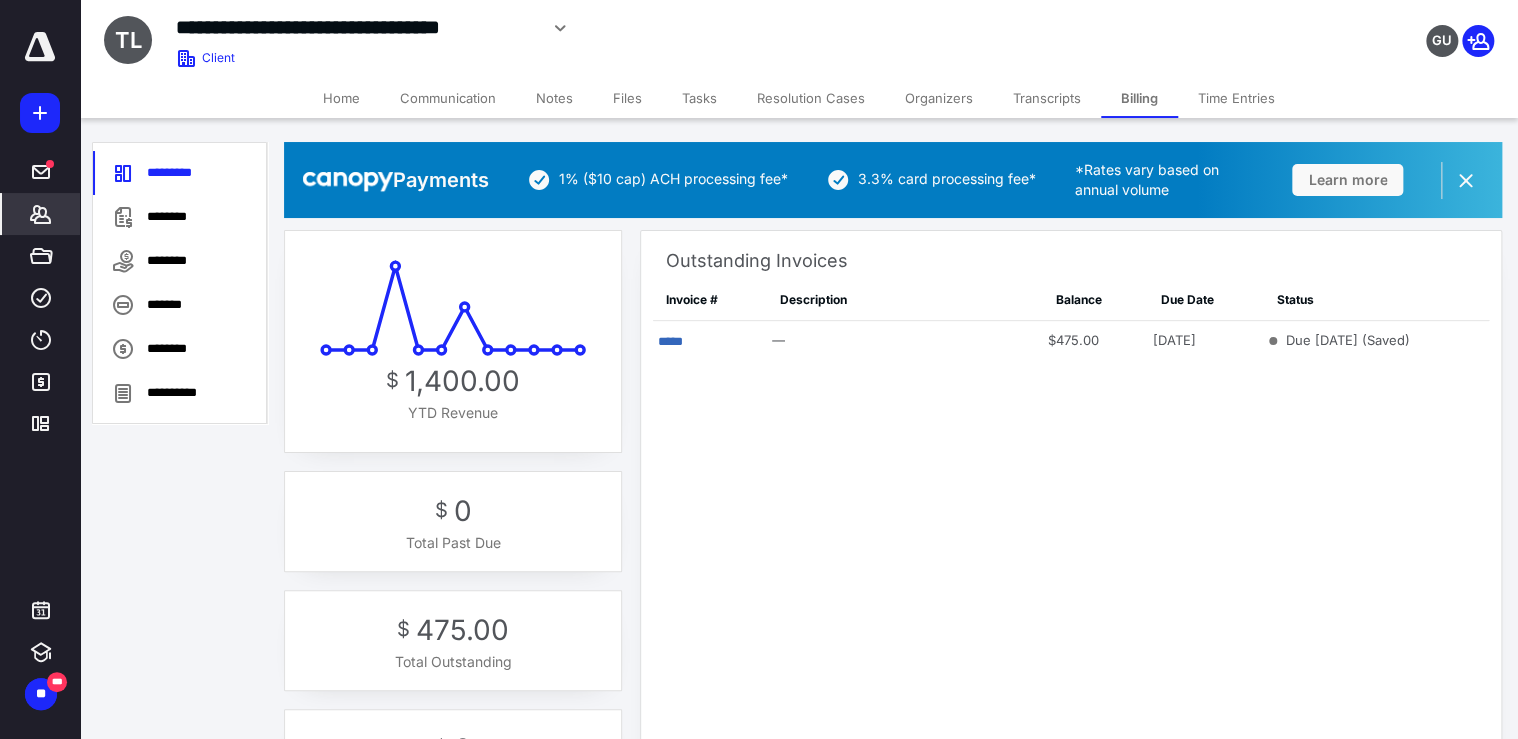 click on "Transcripts" at bounding box center (1047, 98) 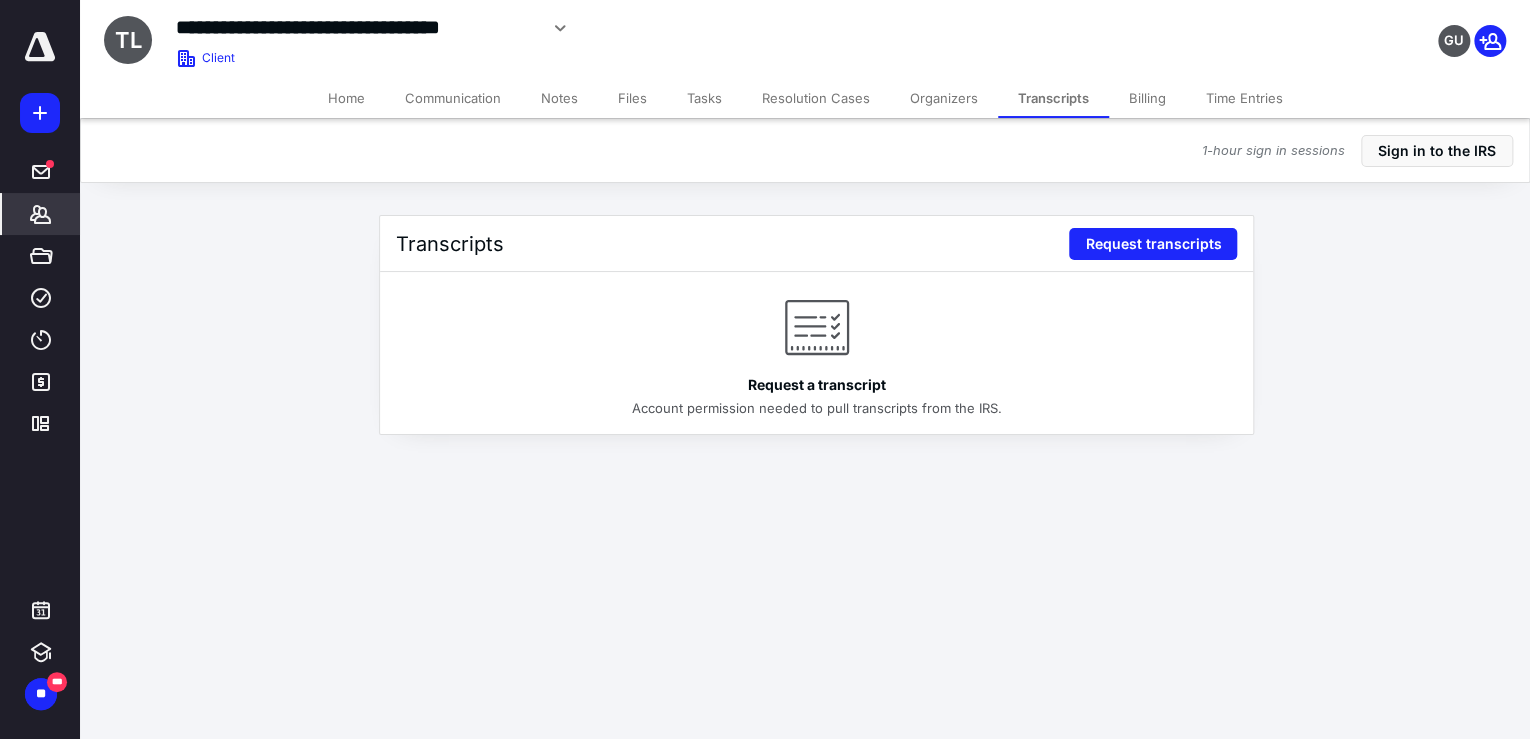 click on "Billing" at bounding box center [1147, 98] 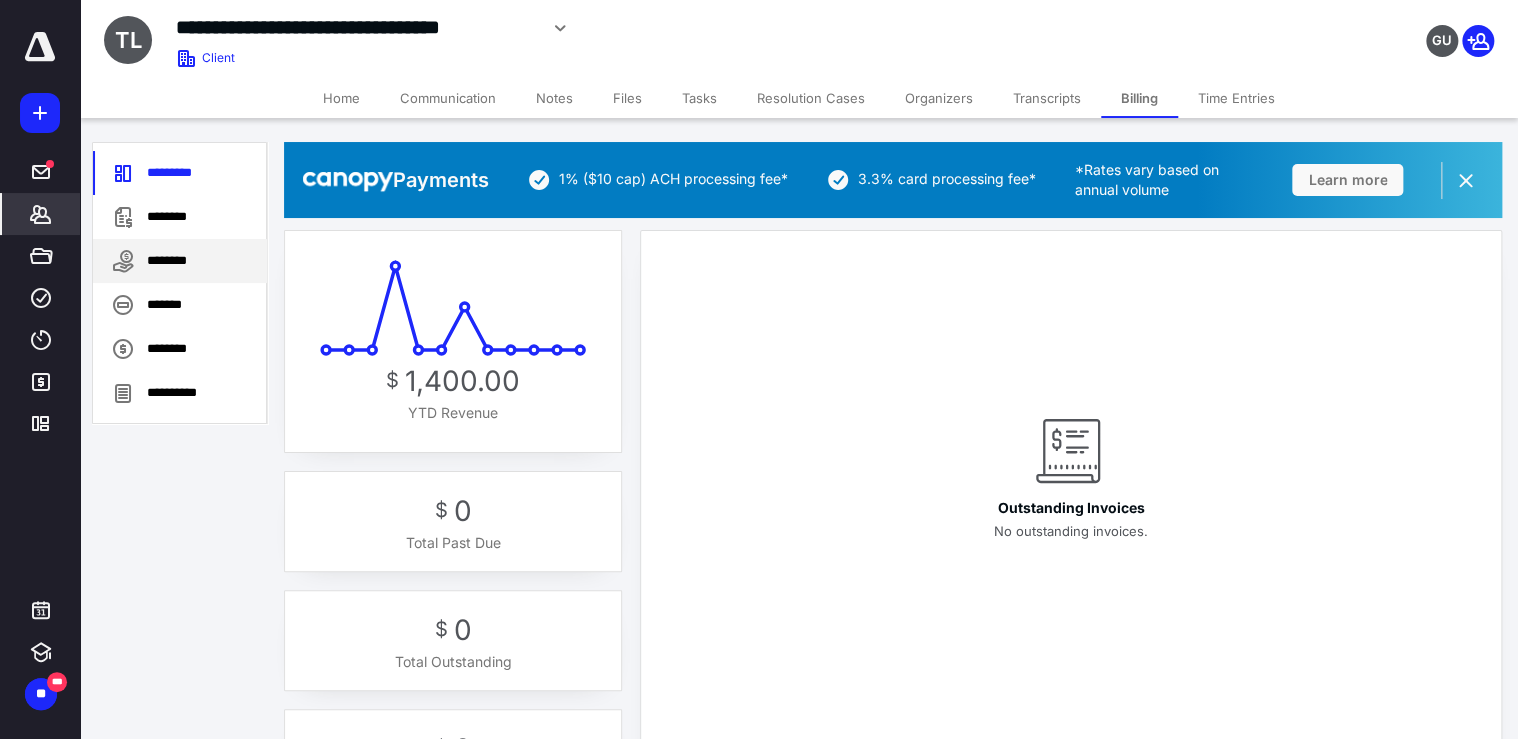 click on "********" at bounding box center [180, 261] 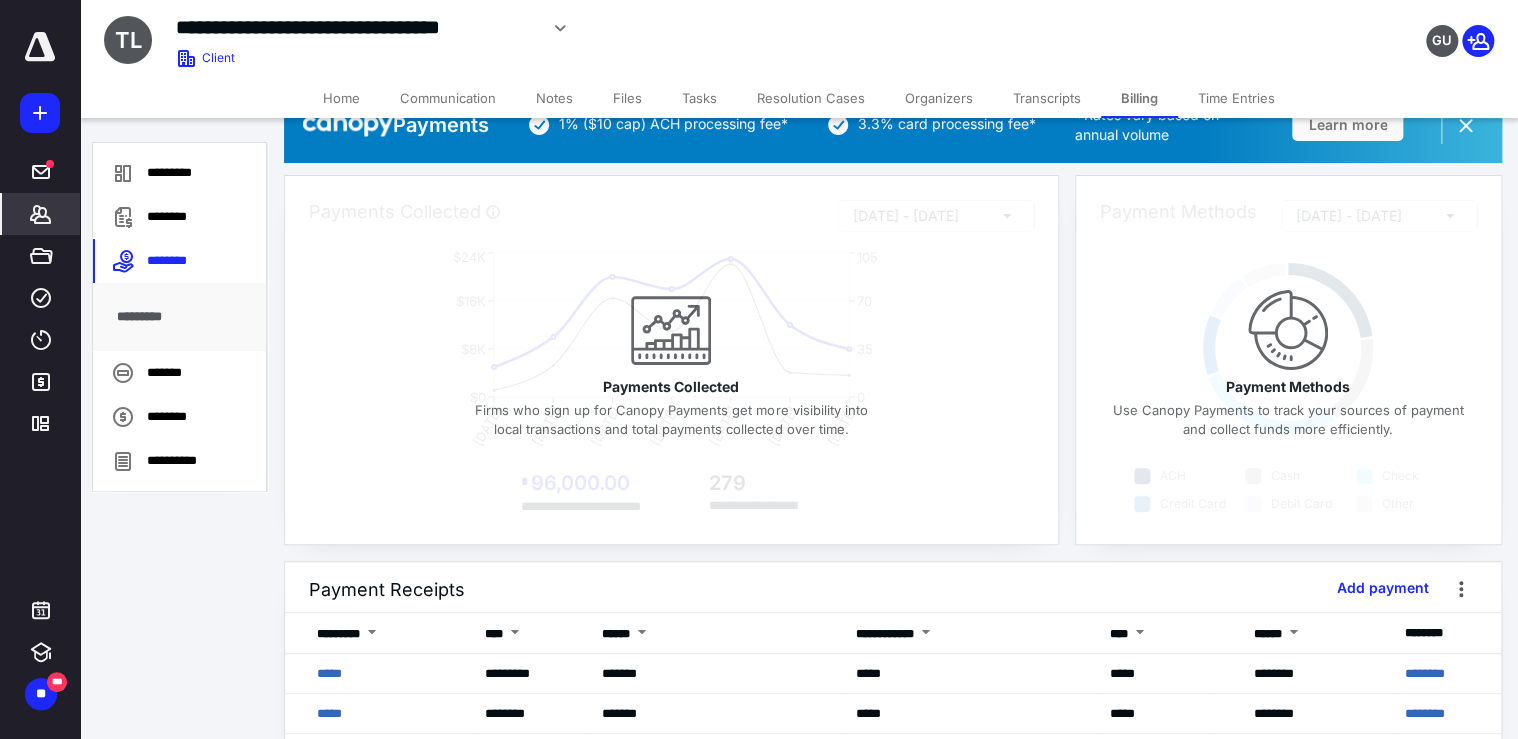 scroll, scrollTop: 80, scrollLeft: 0, axis: vertical 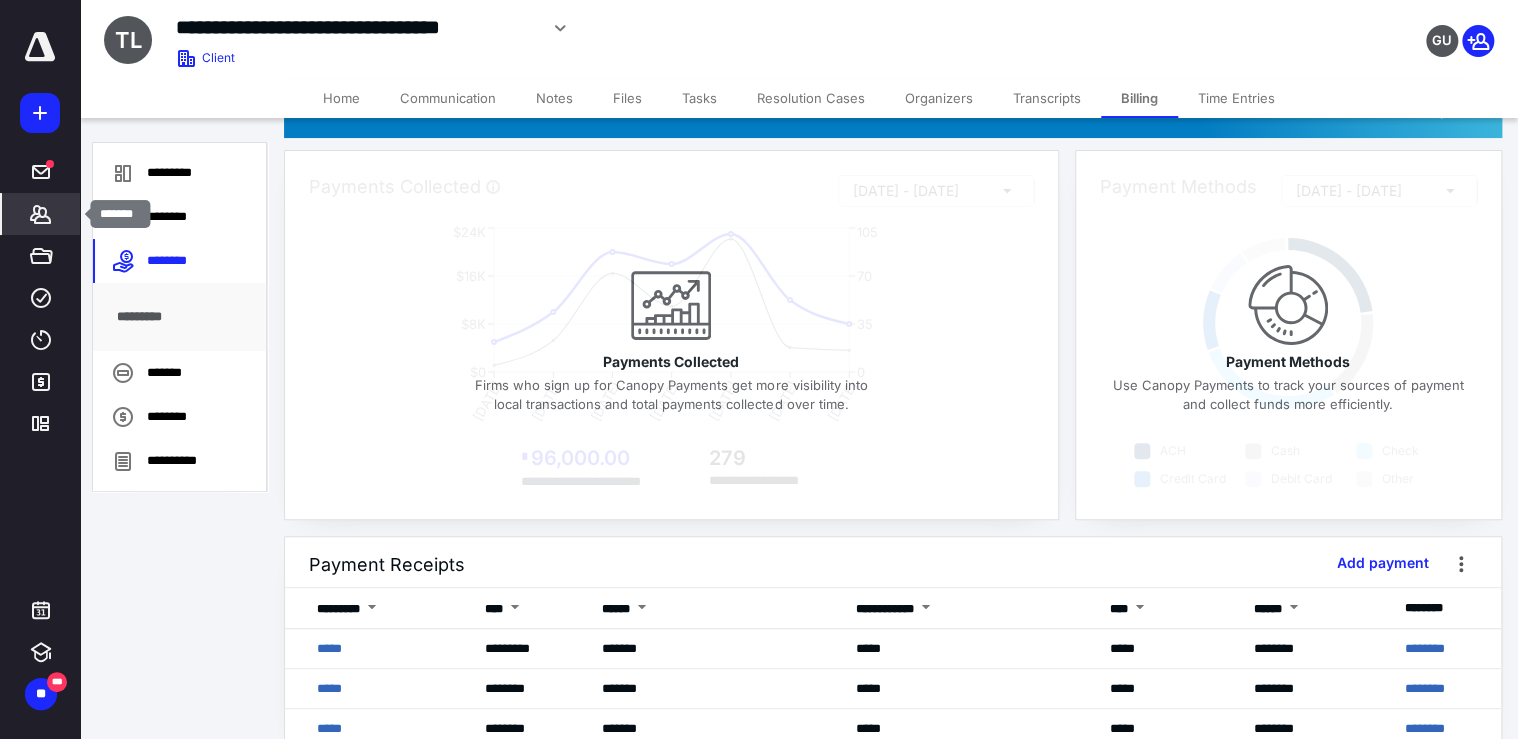 click 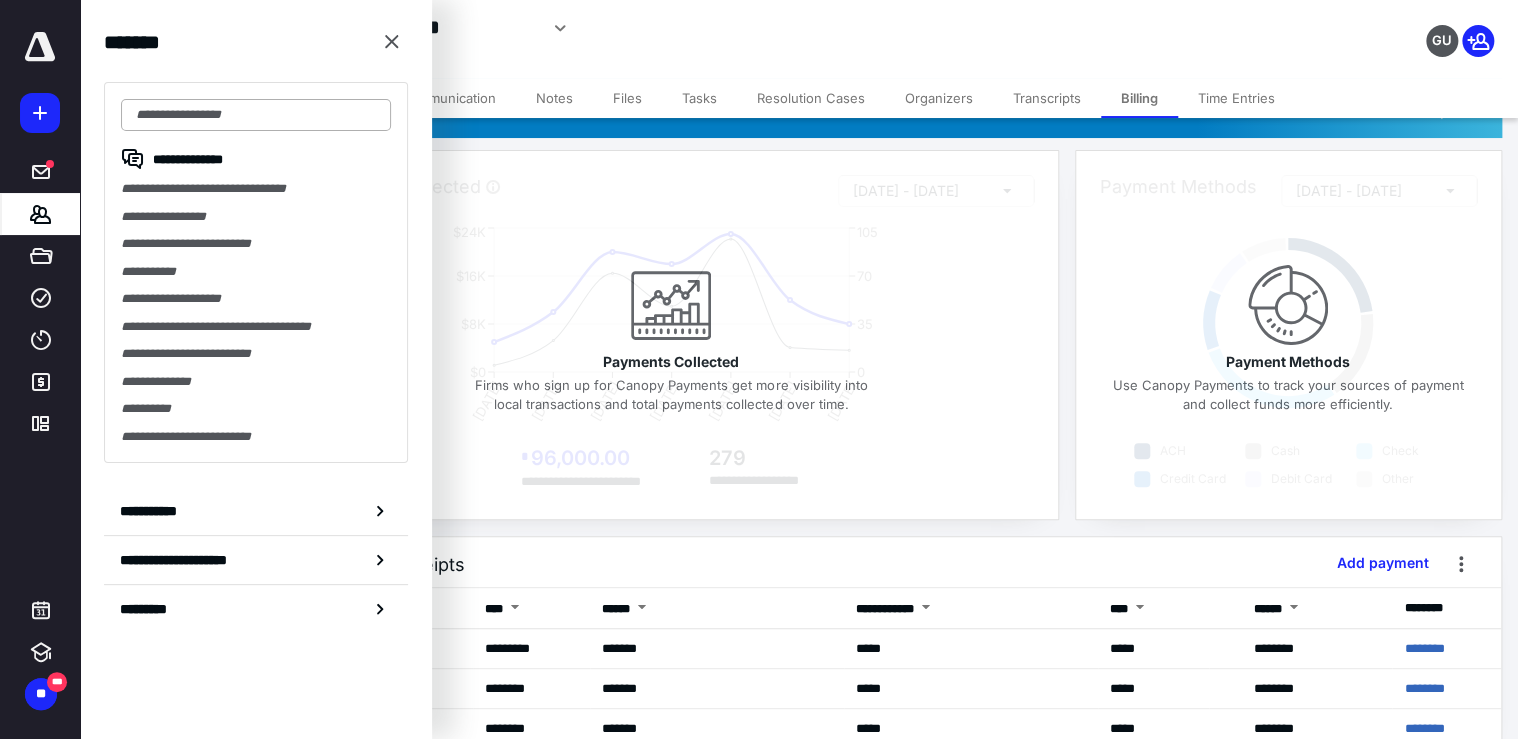 click at bounding box center [256, 115] 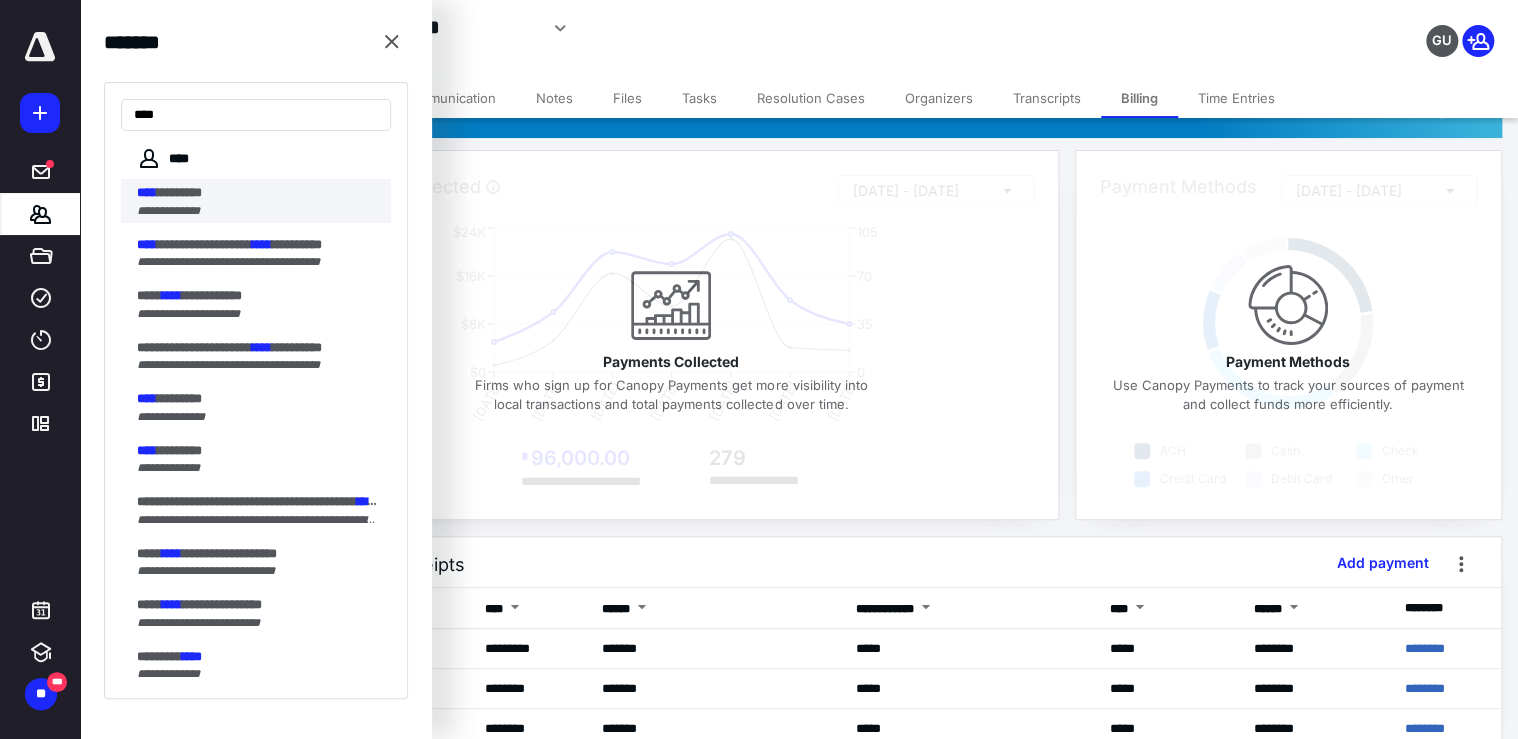type on "****" 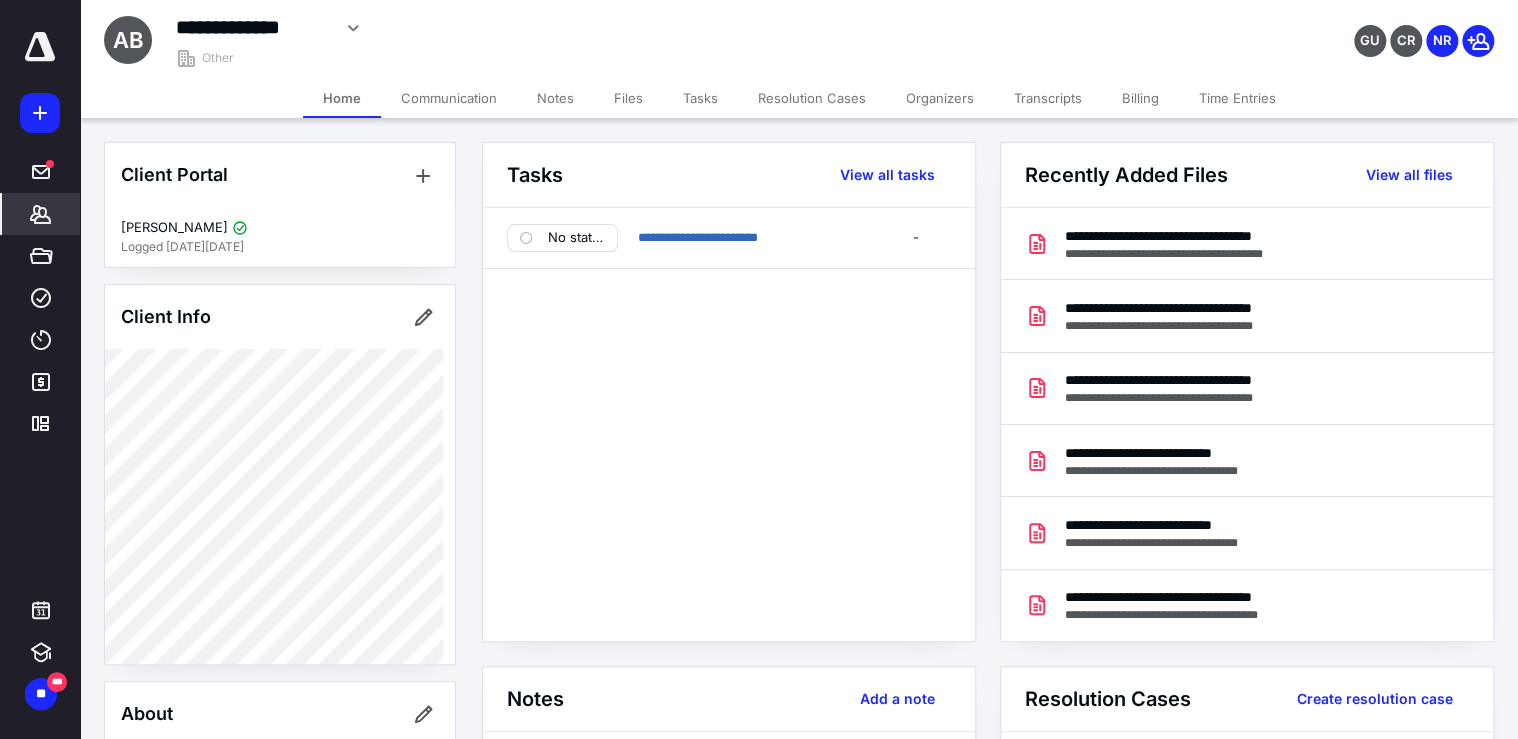 click on "Billing" at bounding box center [1140, 98] 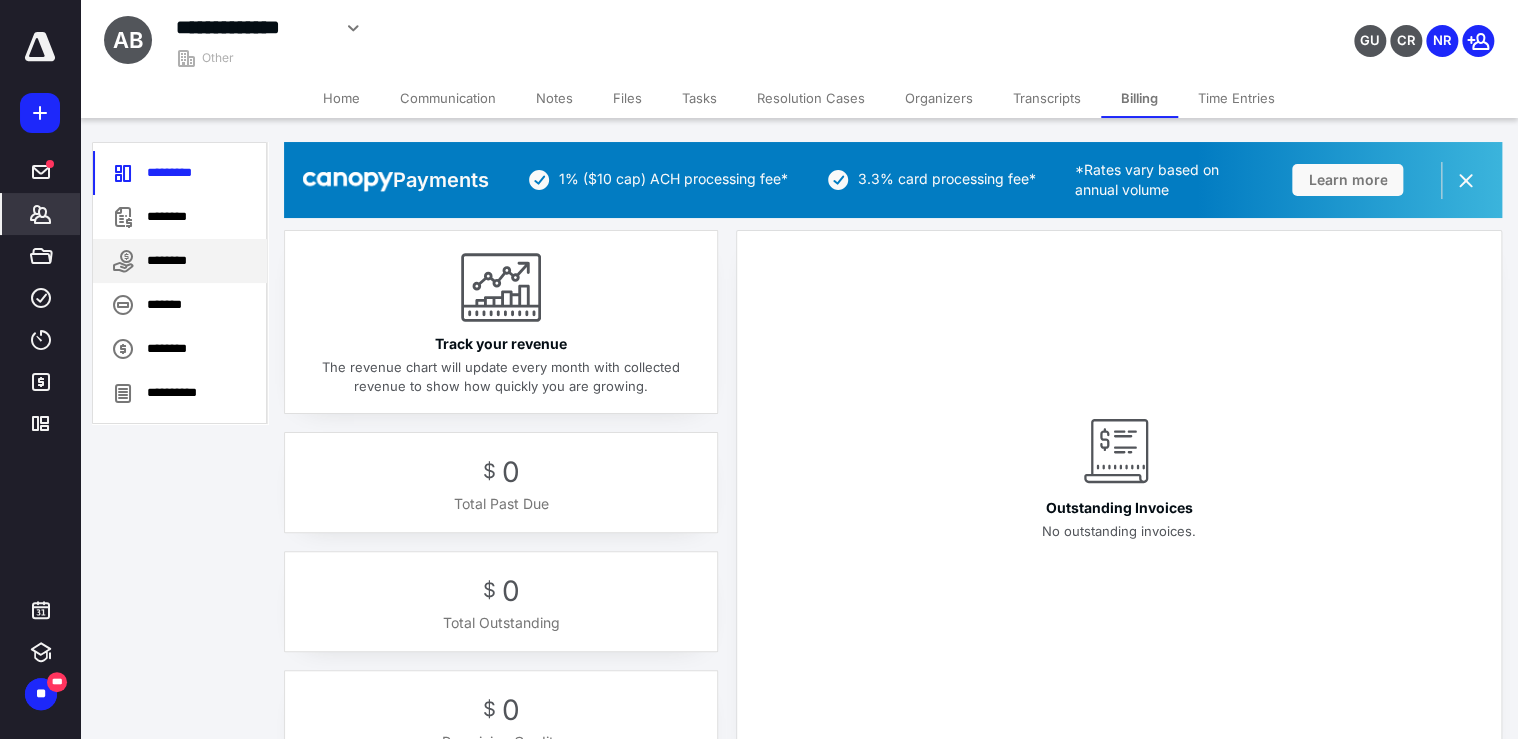 click on "********" at bounding box center (180, 261) 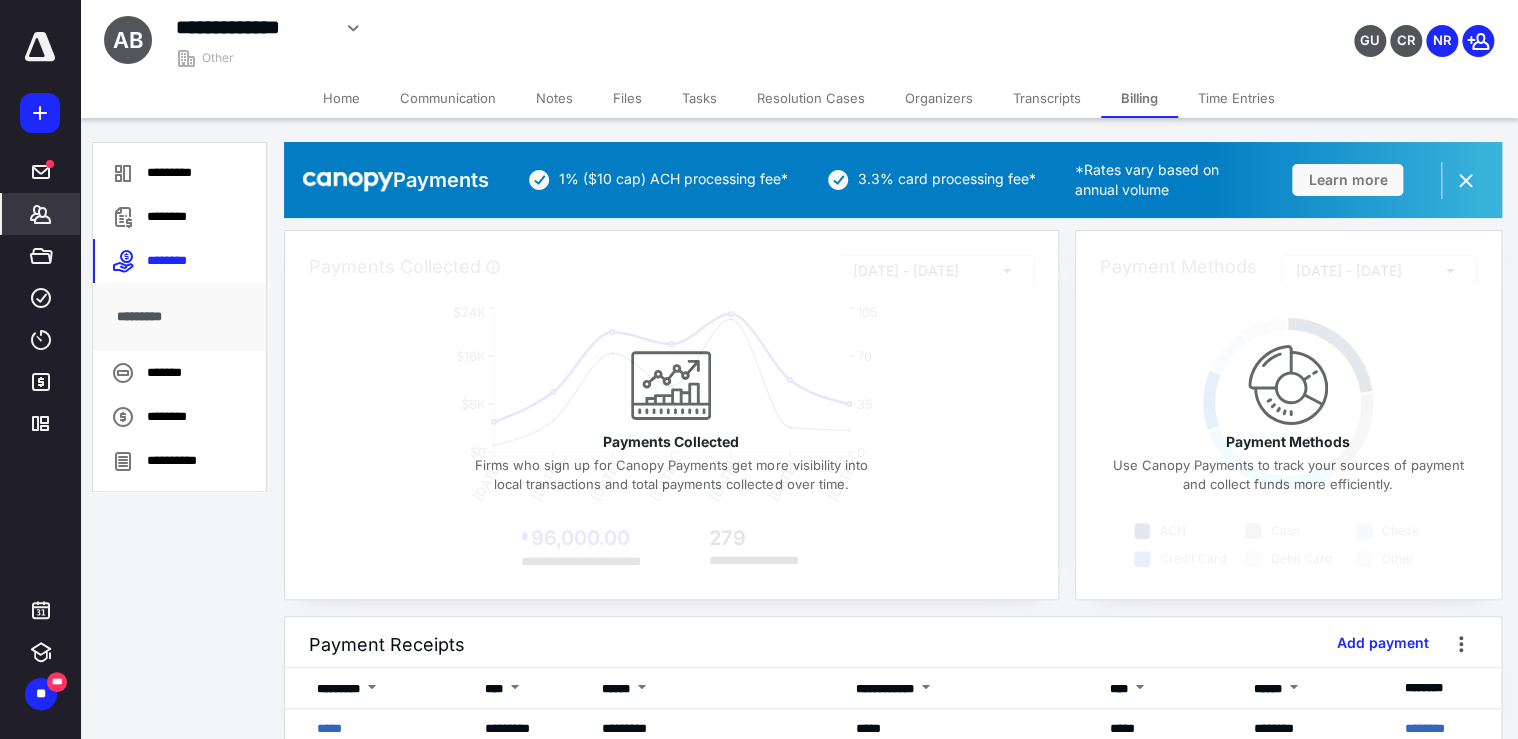 scroll, scrollTop: 53, scrollLeft: 0, axis: vertical 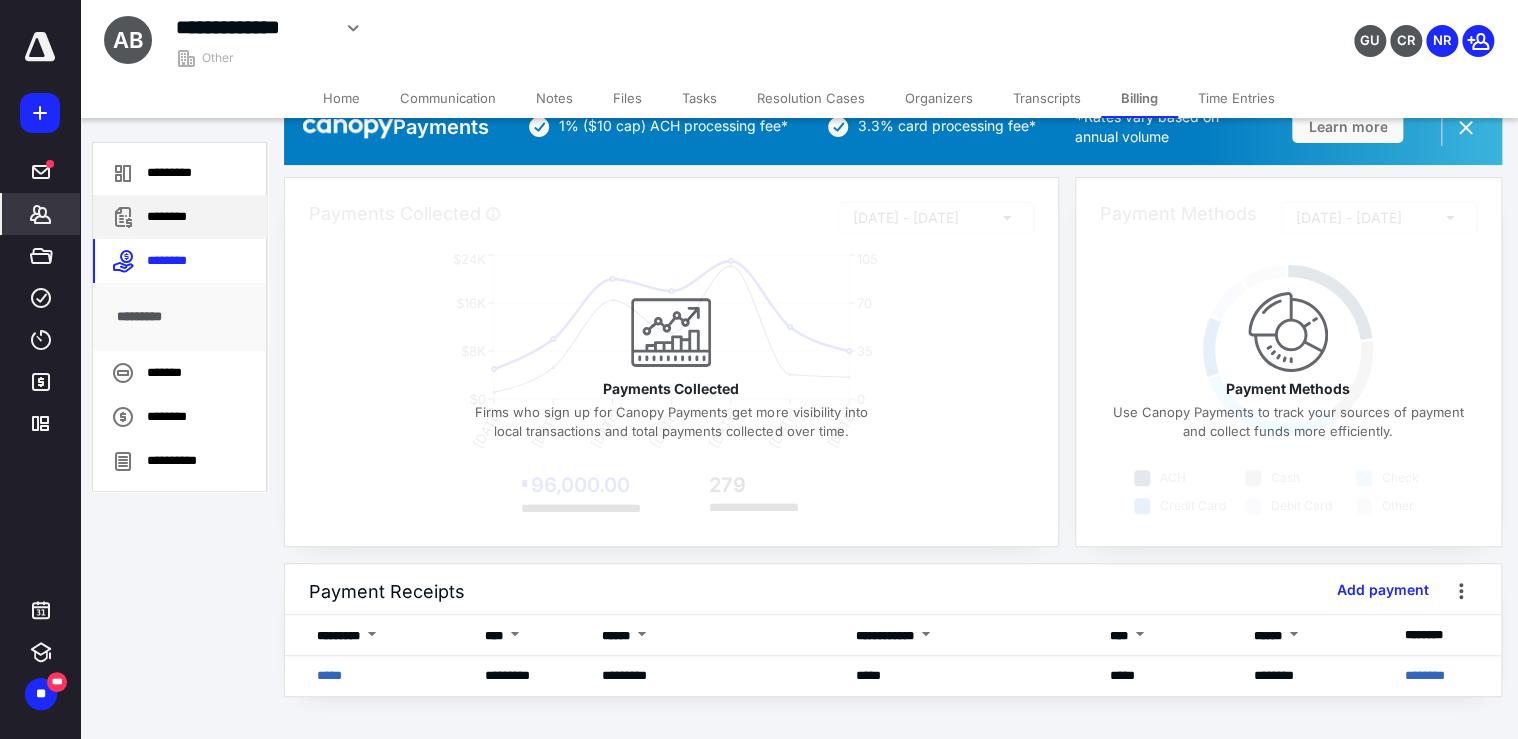 click on "********" at bounding box center [180, 217] 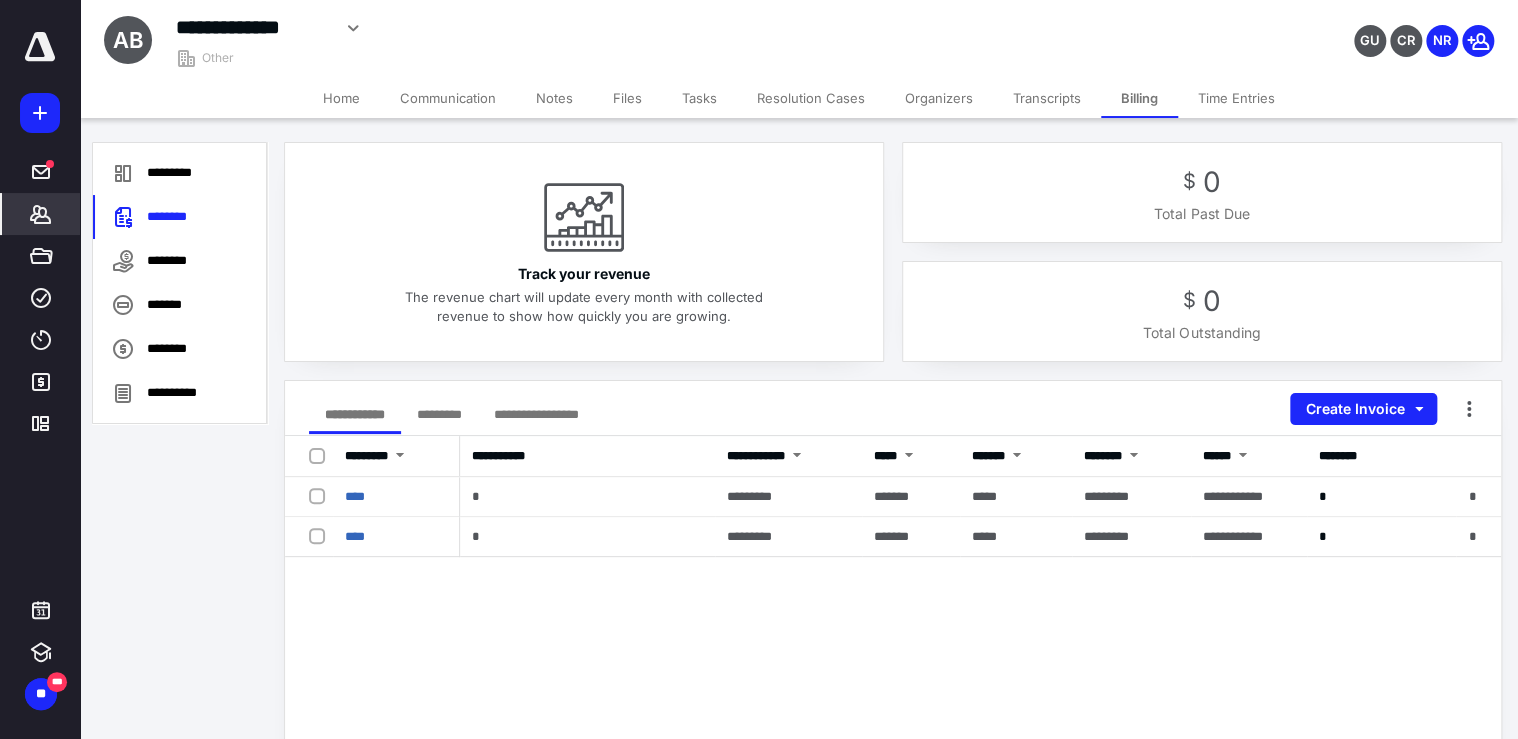 click on "**********" at bounding box center (893, 689) 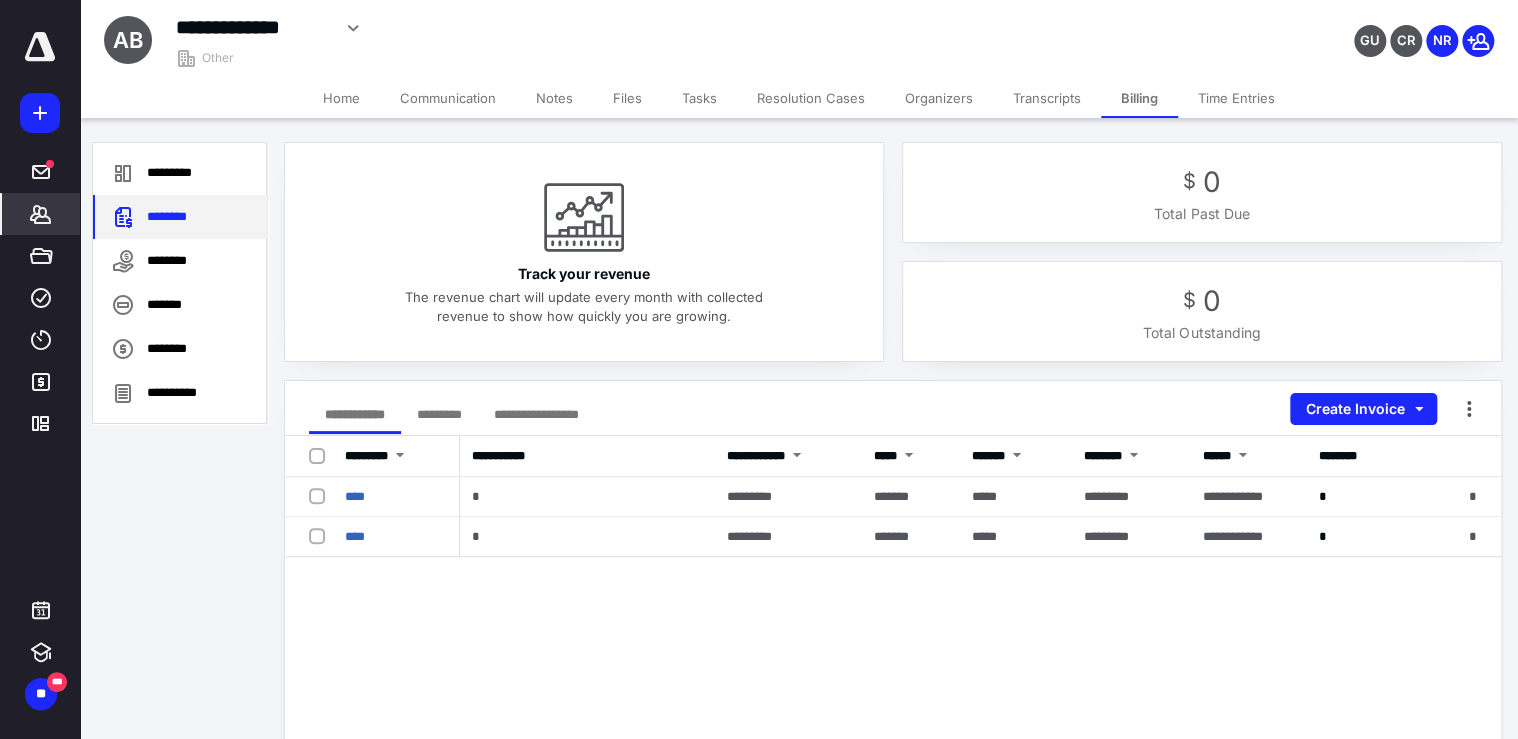 click on "********" at bounding box center (180, 217) 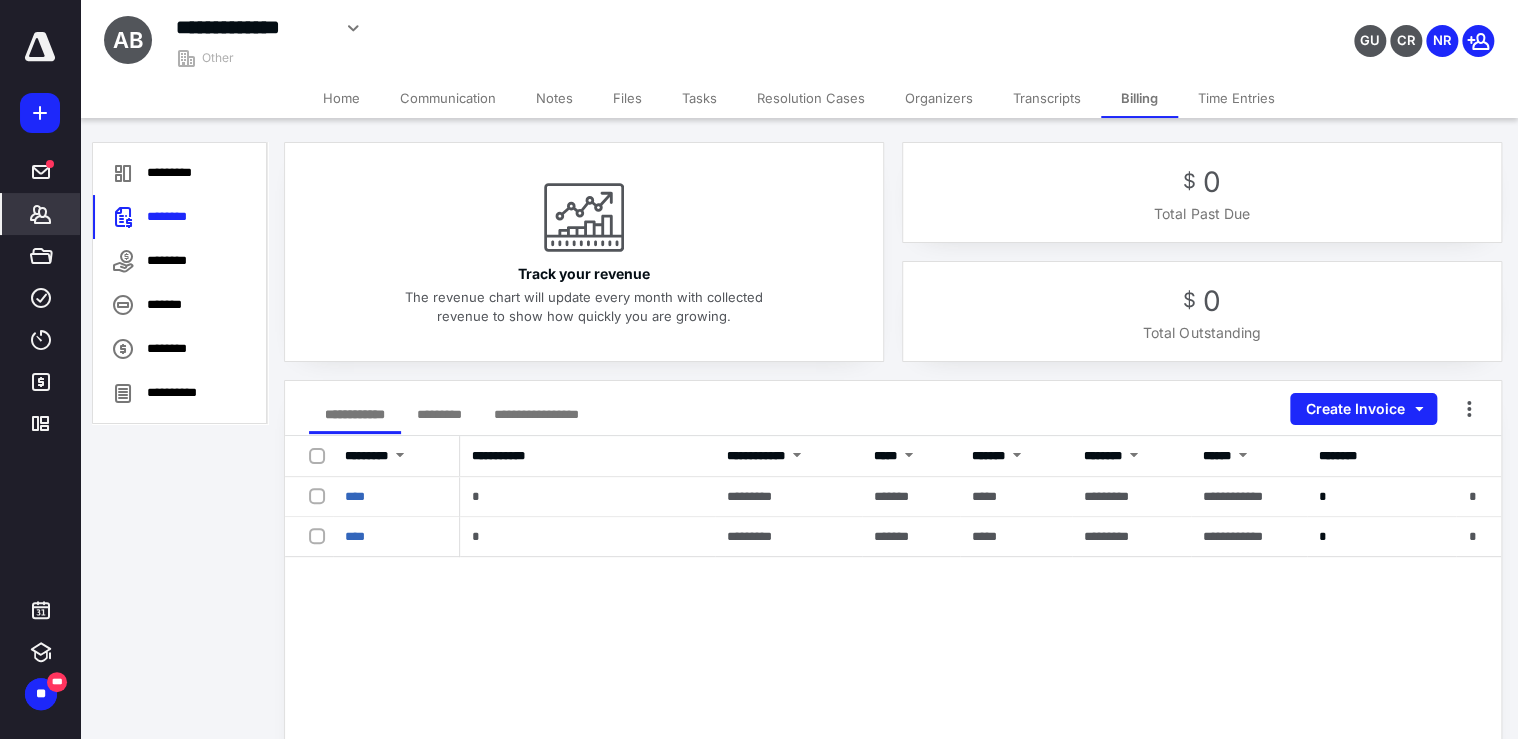 scroll, scrollTop: 80, scrollLeft: 0, axis: vertical 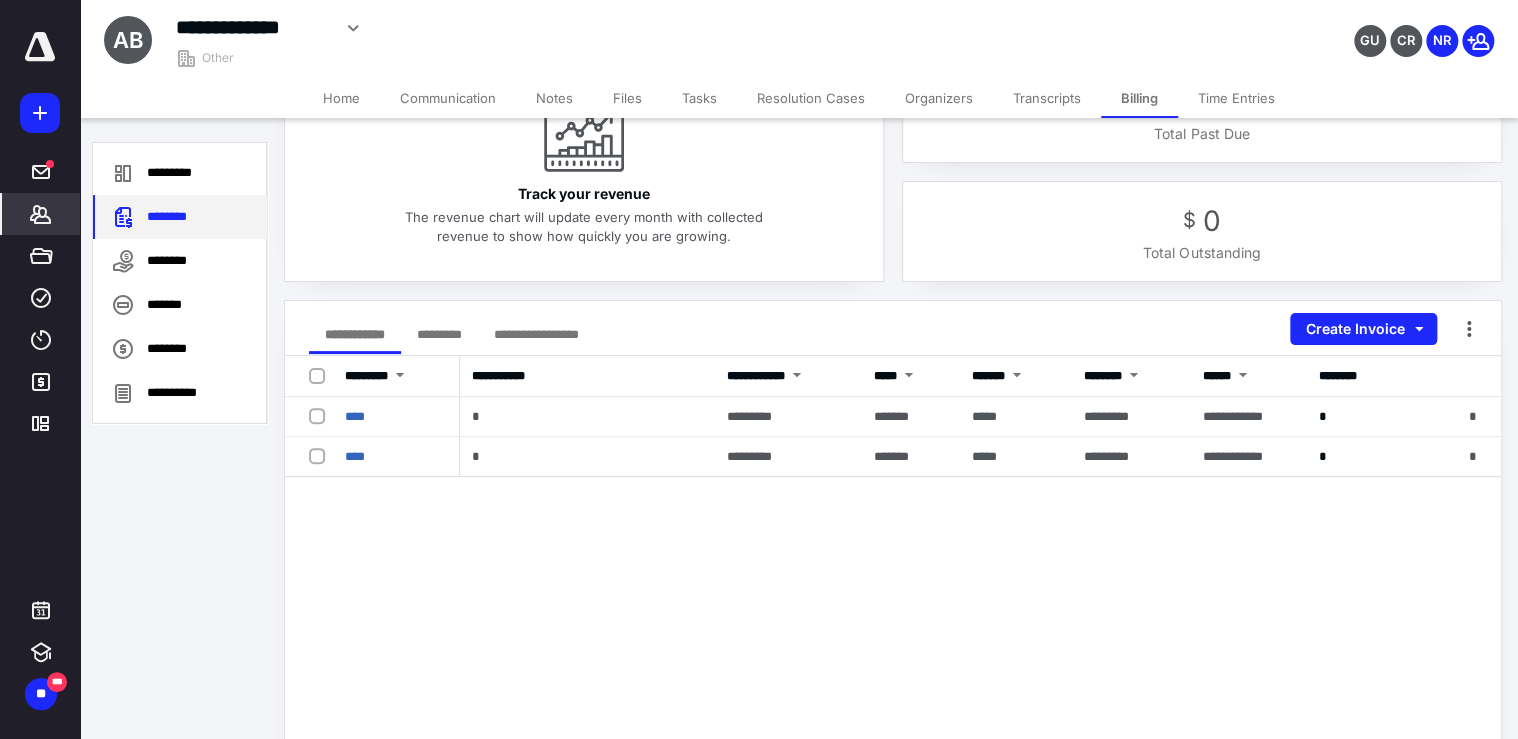 click on "********" at bounding box center [180, 217] 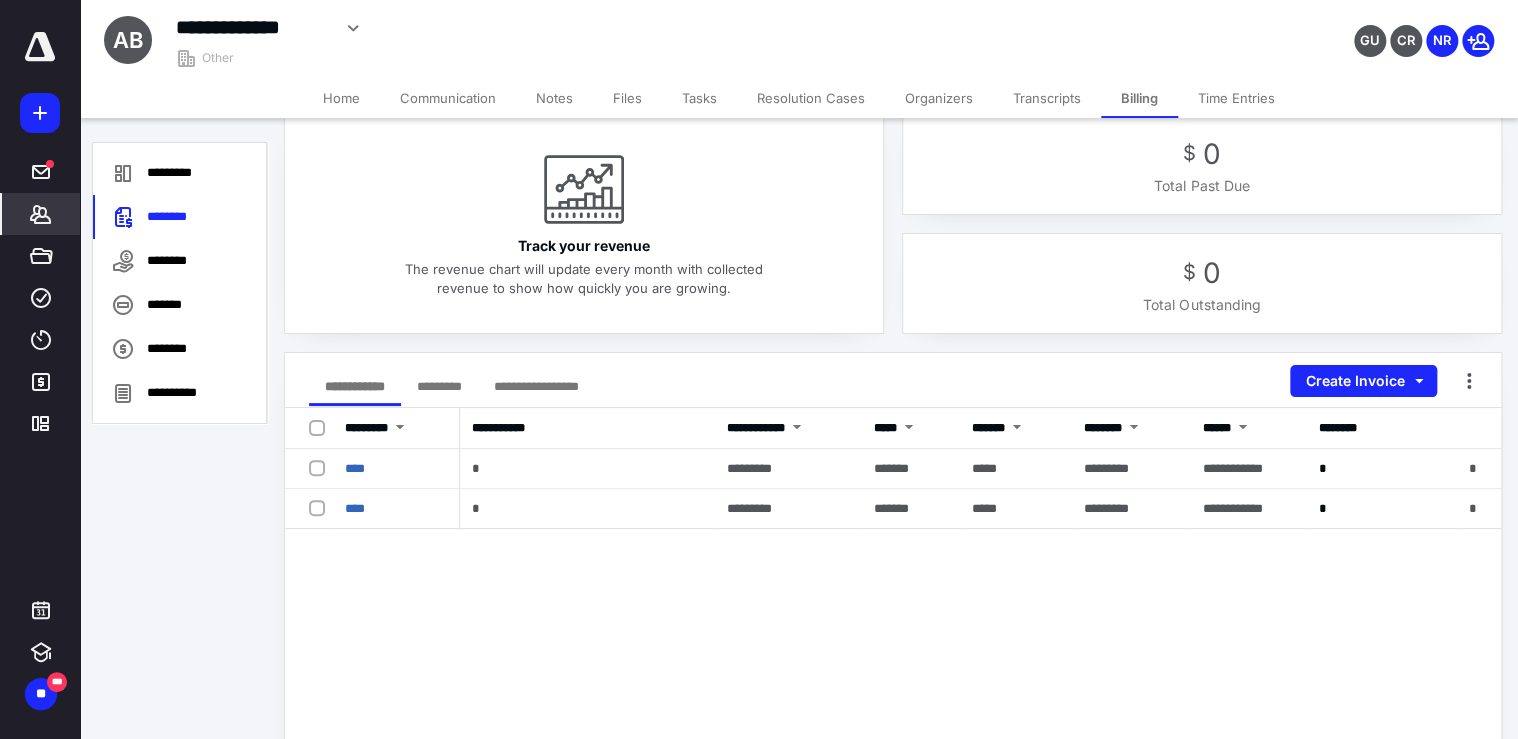scroll, scrollTop: 0, scrollLeft: 0, axis: both 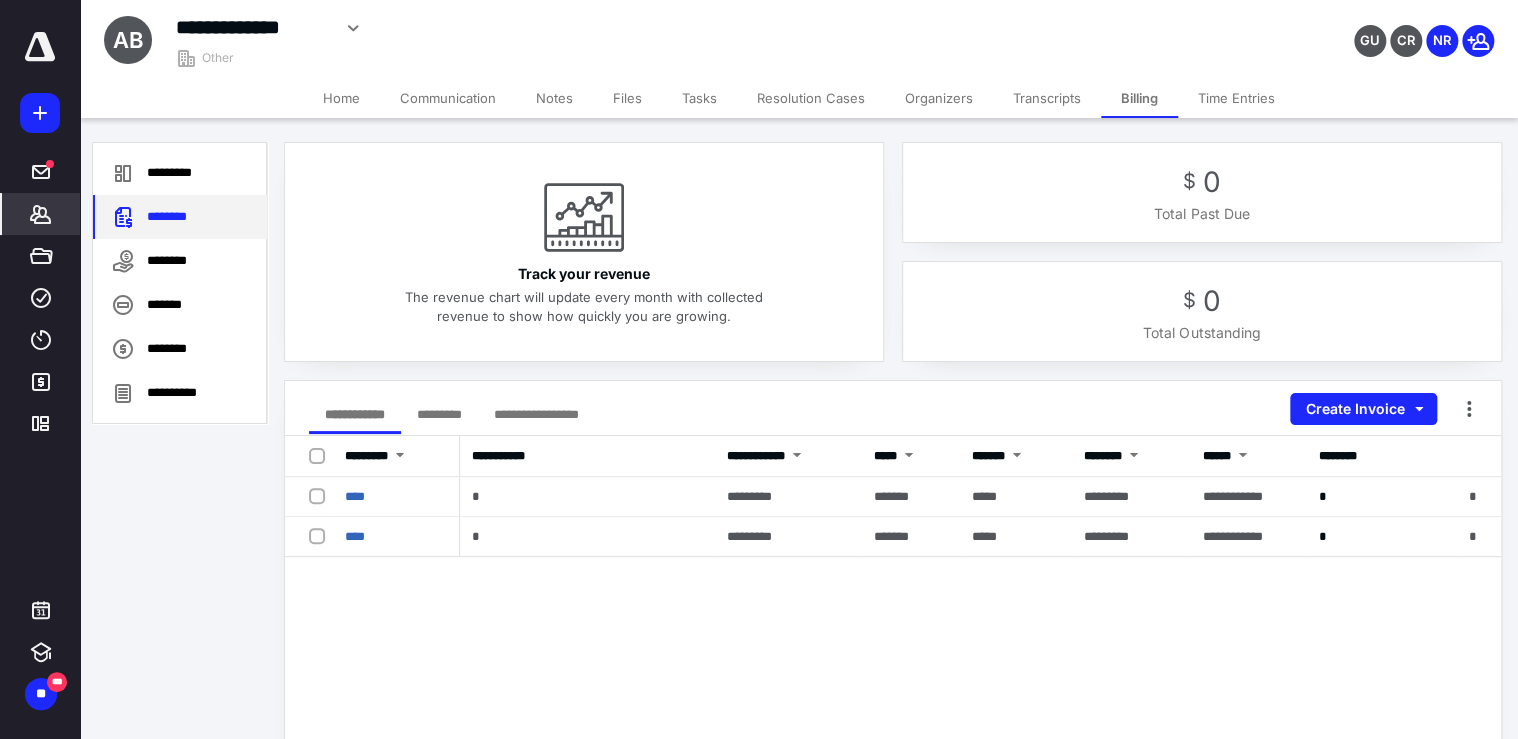 click on "********" at bounding box center [180, 217] 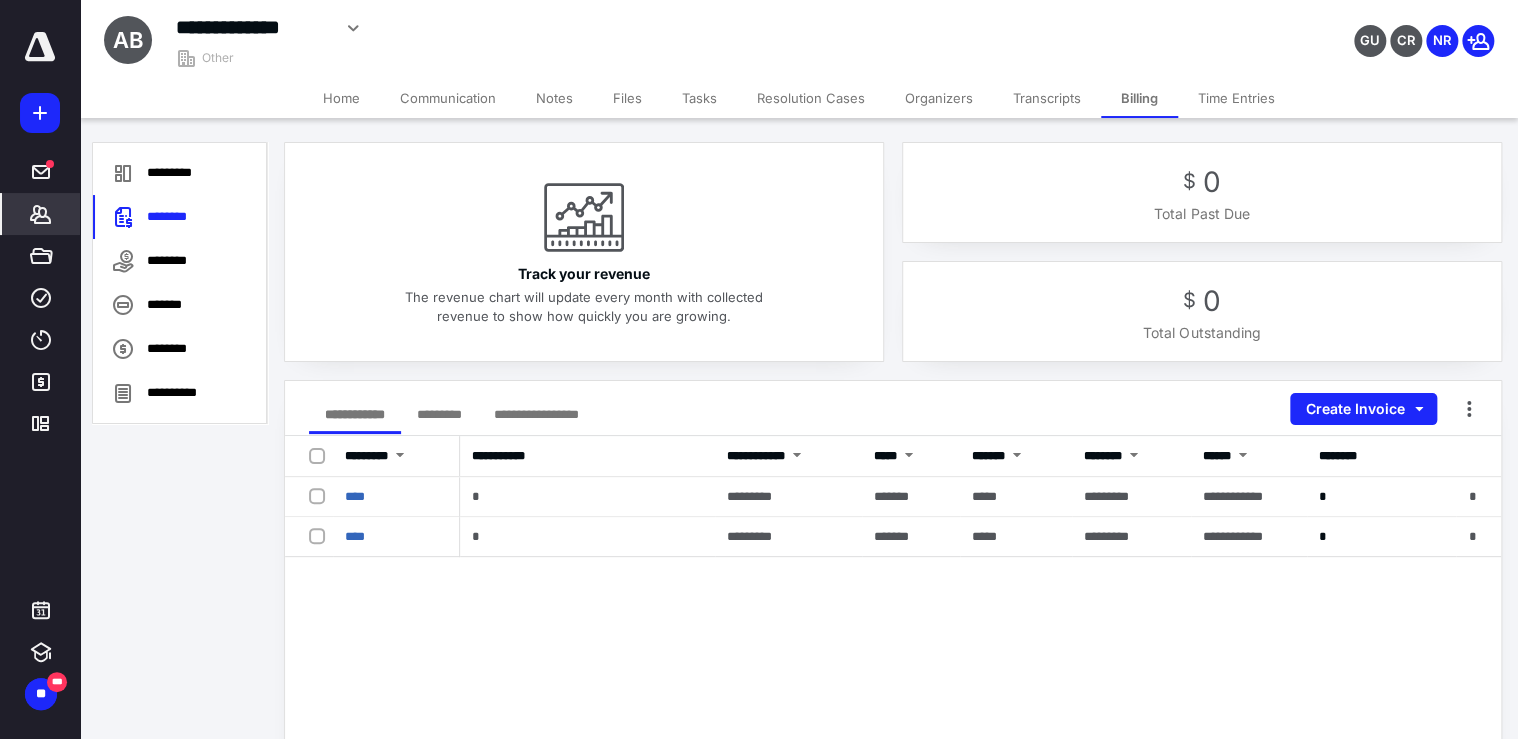 click on "**********" at bounding box center [893, 836] 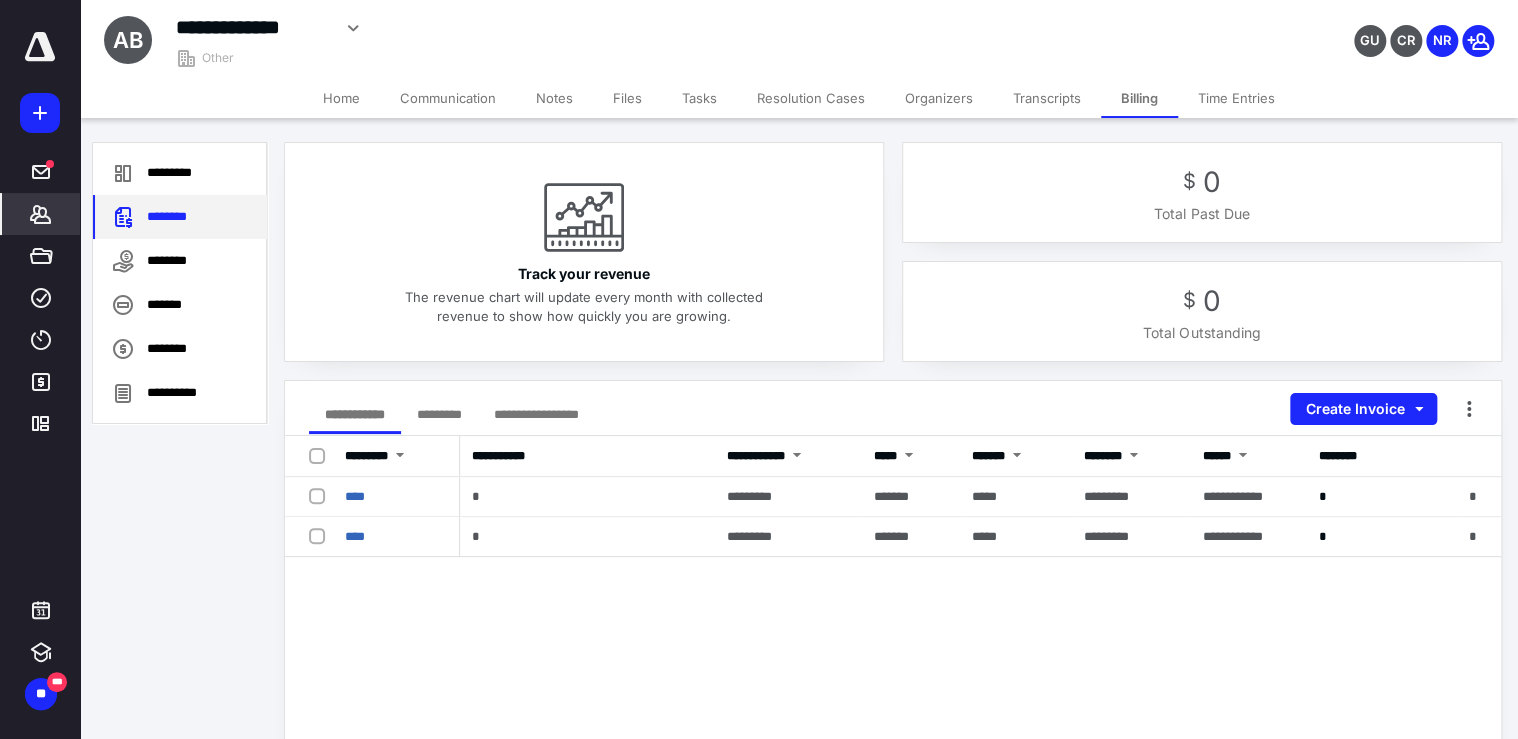 click on "********" at bounding box center [180, 217] 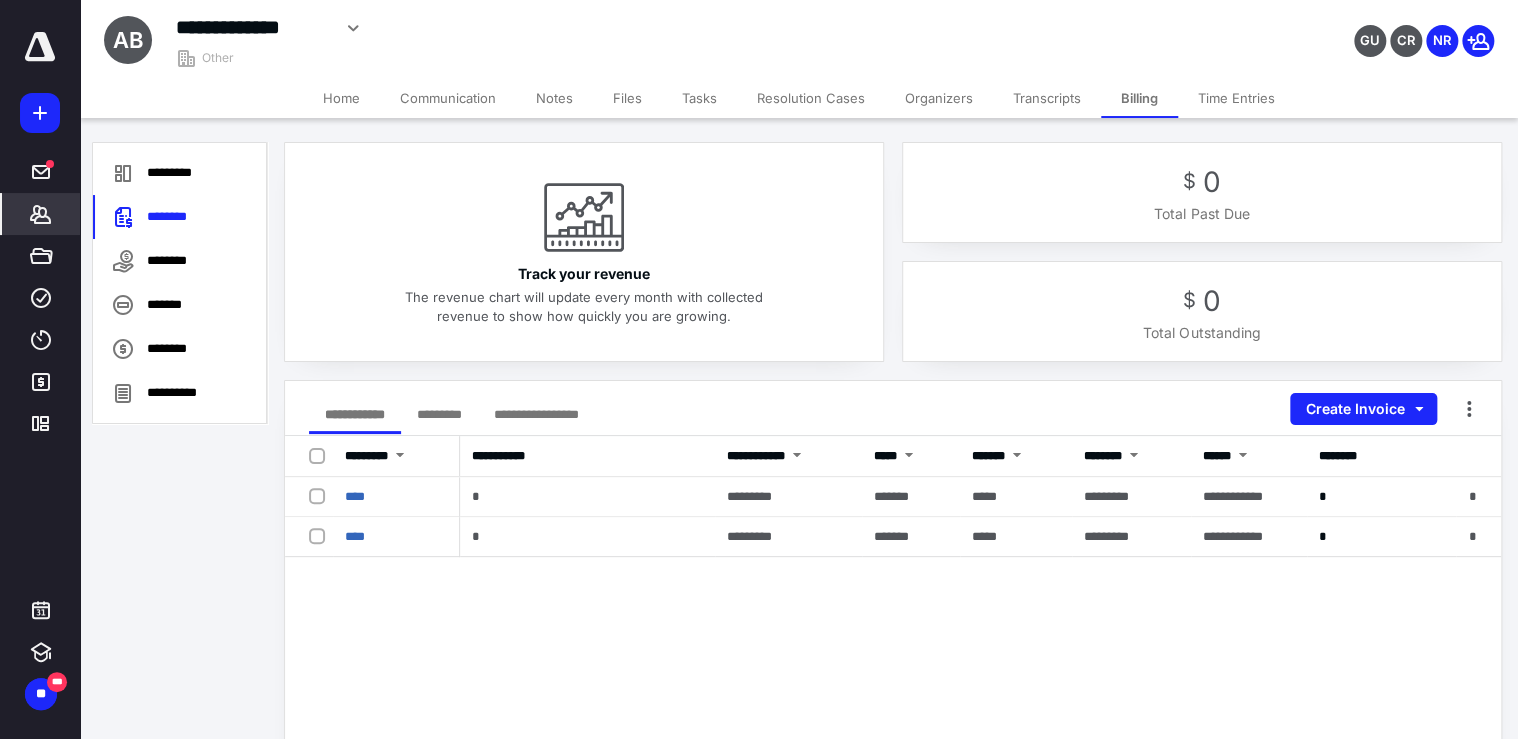 click on "**********" at bounding box center (893, 836) 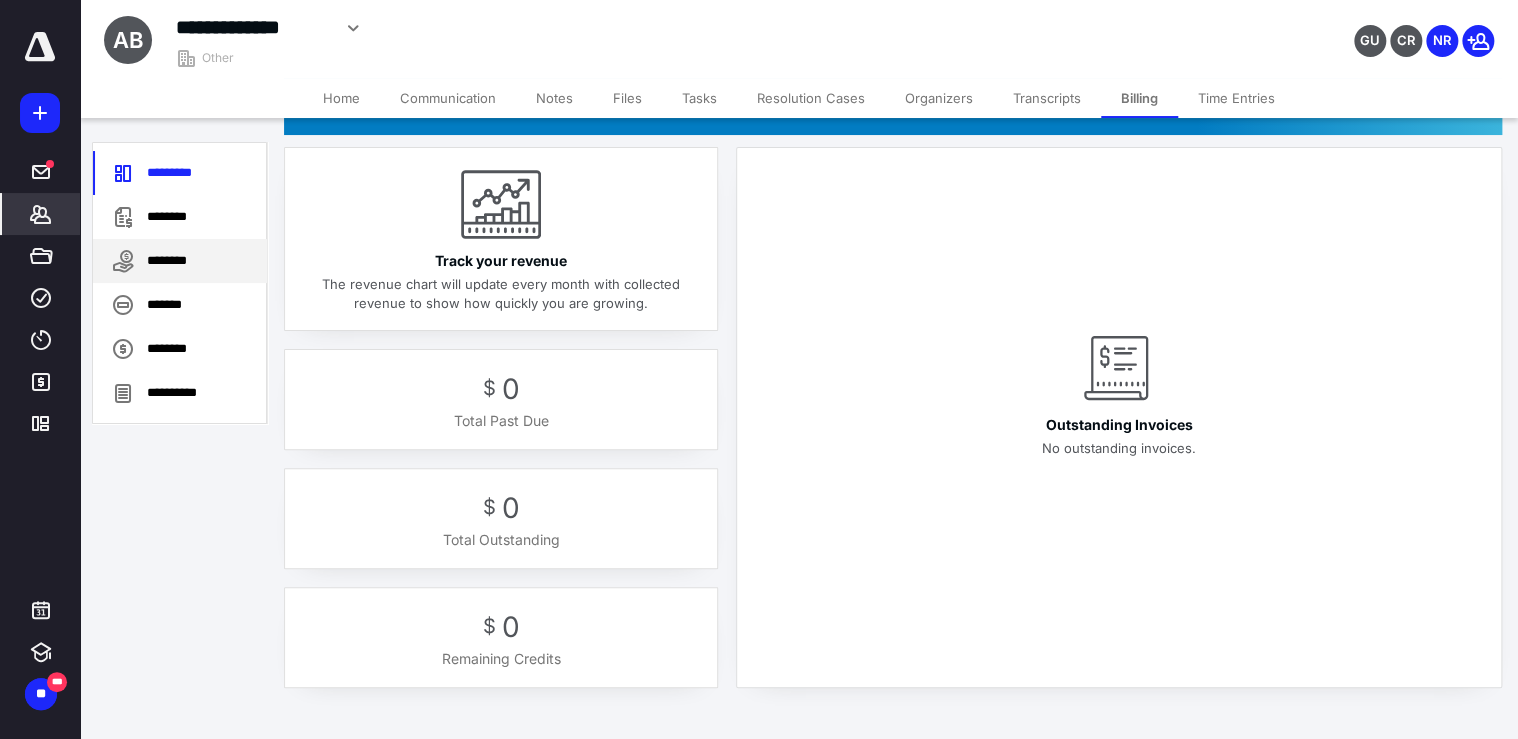 scroll, scrollTop: 91, scrollLeft: 0, axis: vertical 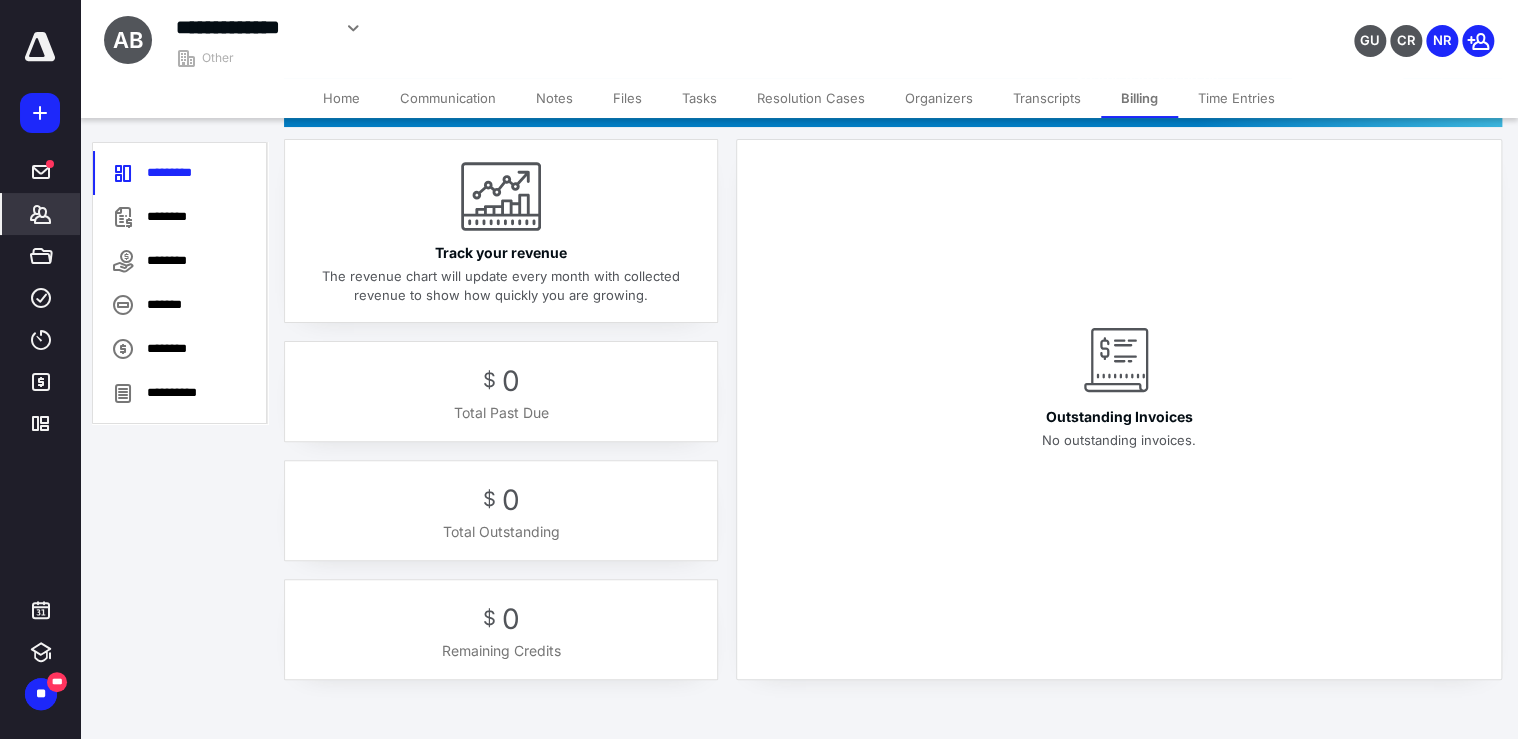 click 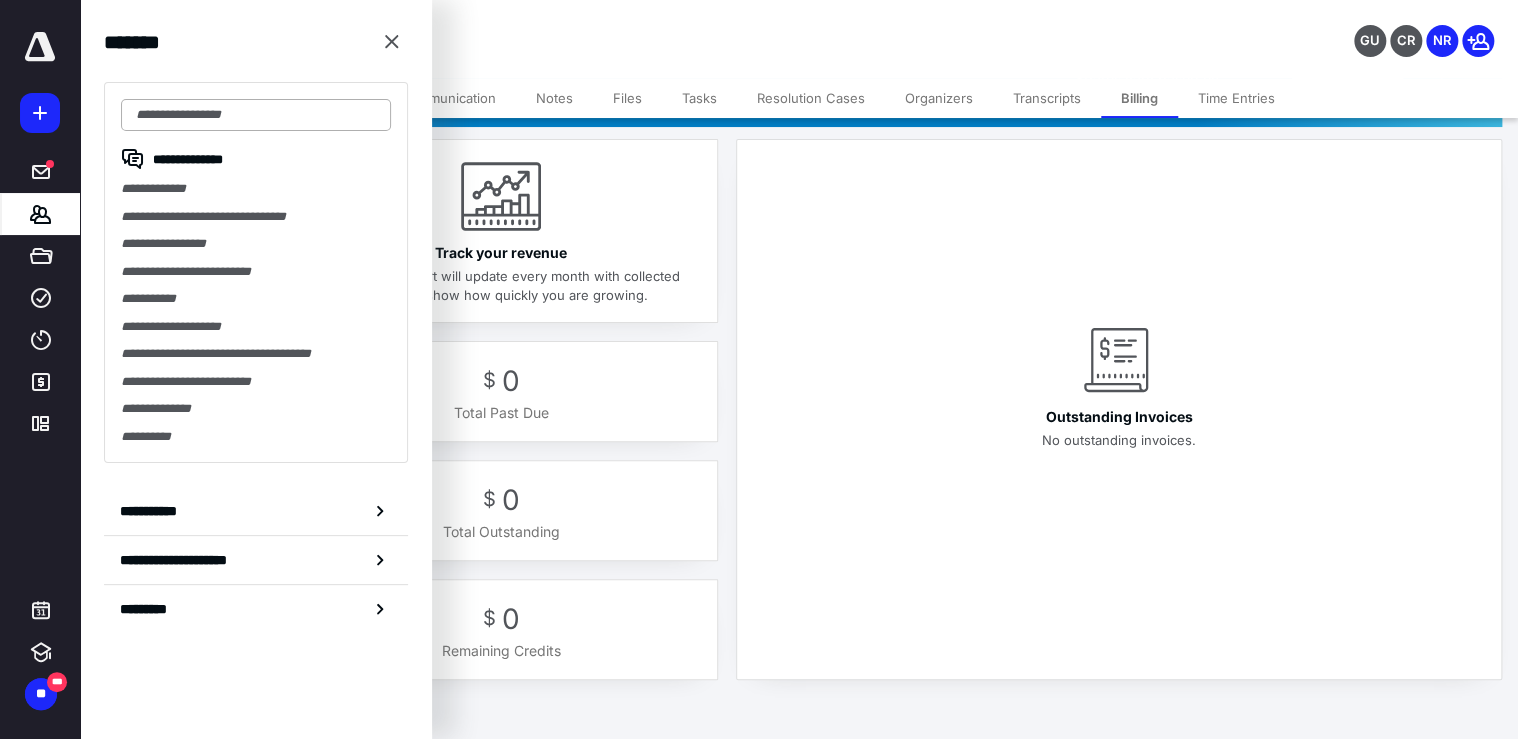 click at bounding box center [256, 115] 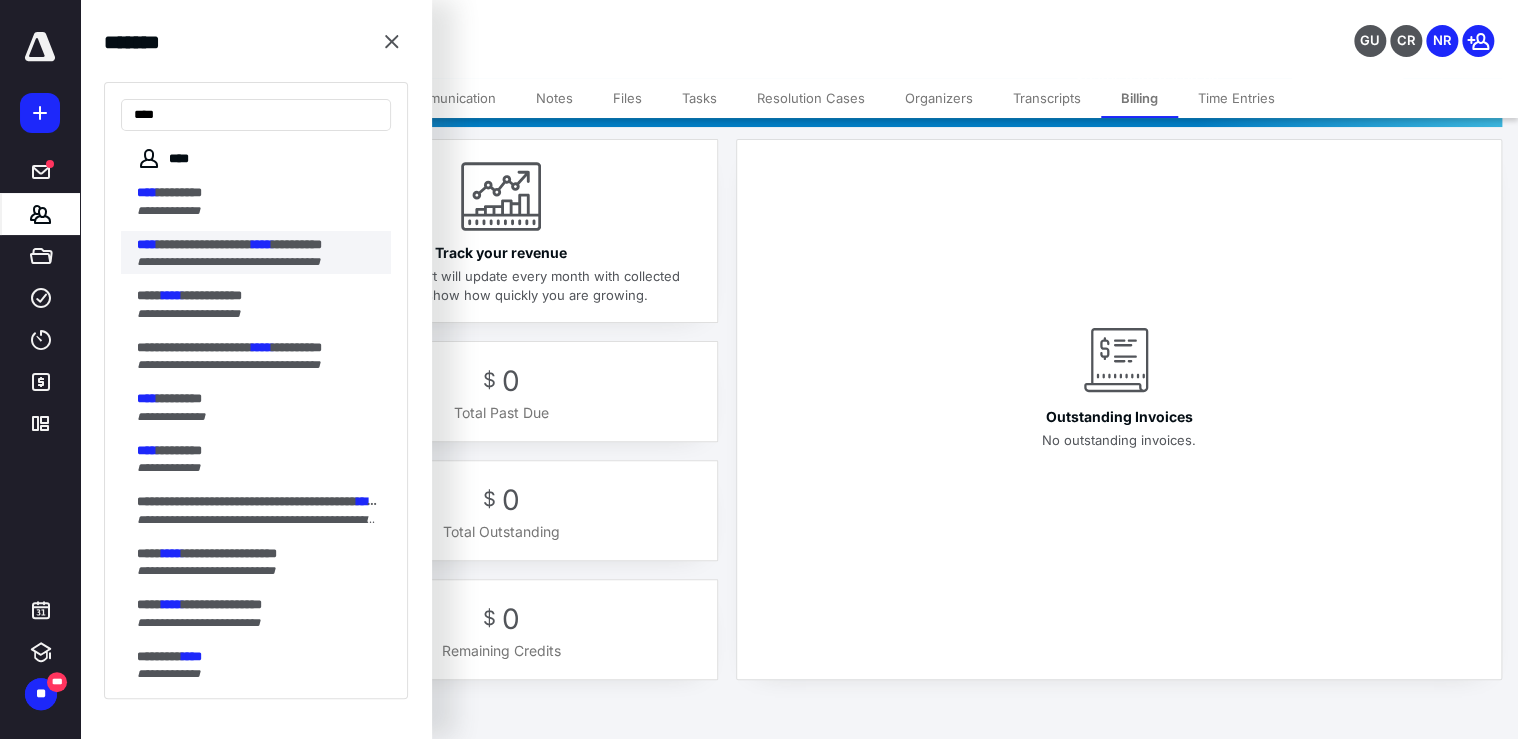 type on "****" 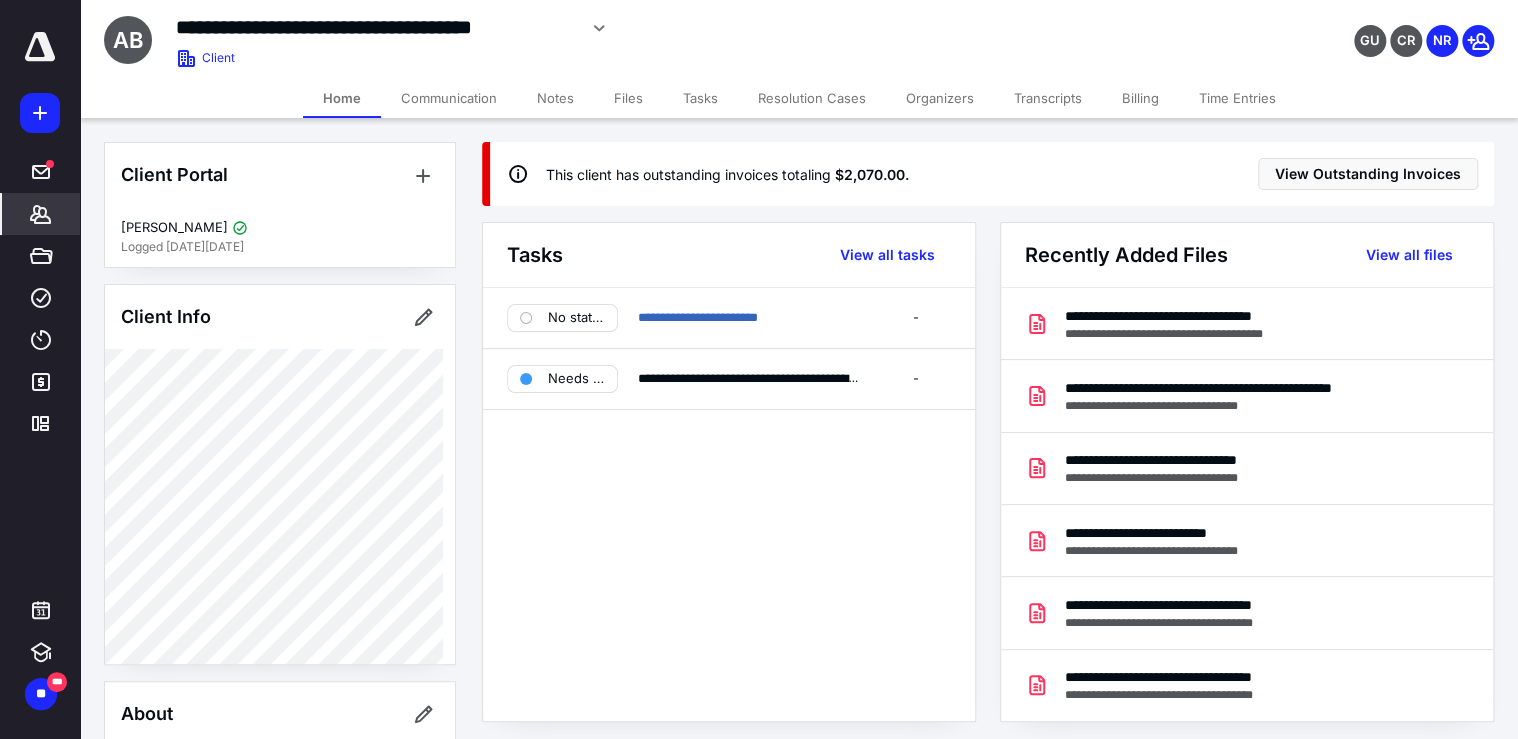 click on "Billing" at bounding box center [1140, 98] 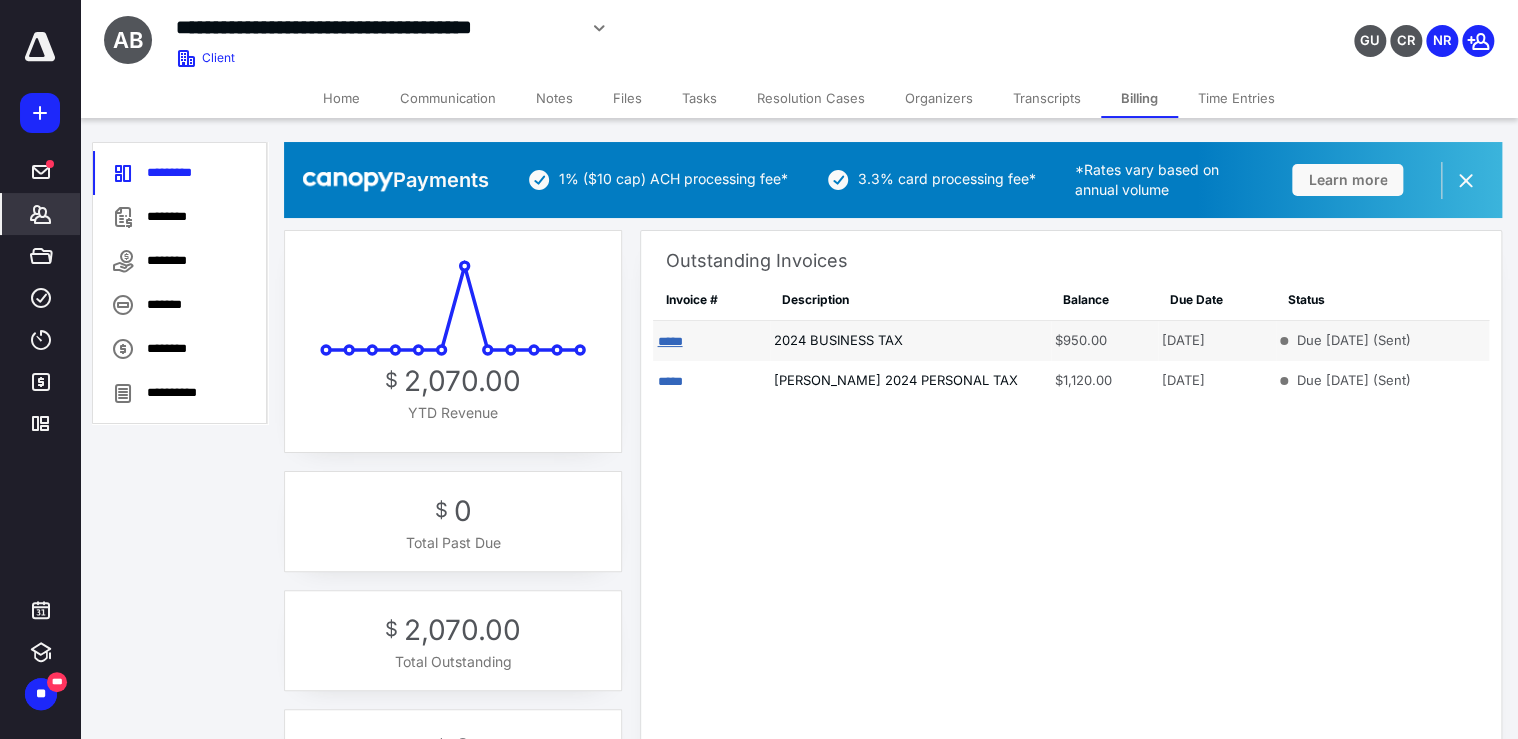 click on "*****" at bounding box center (669, 341) 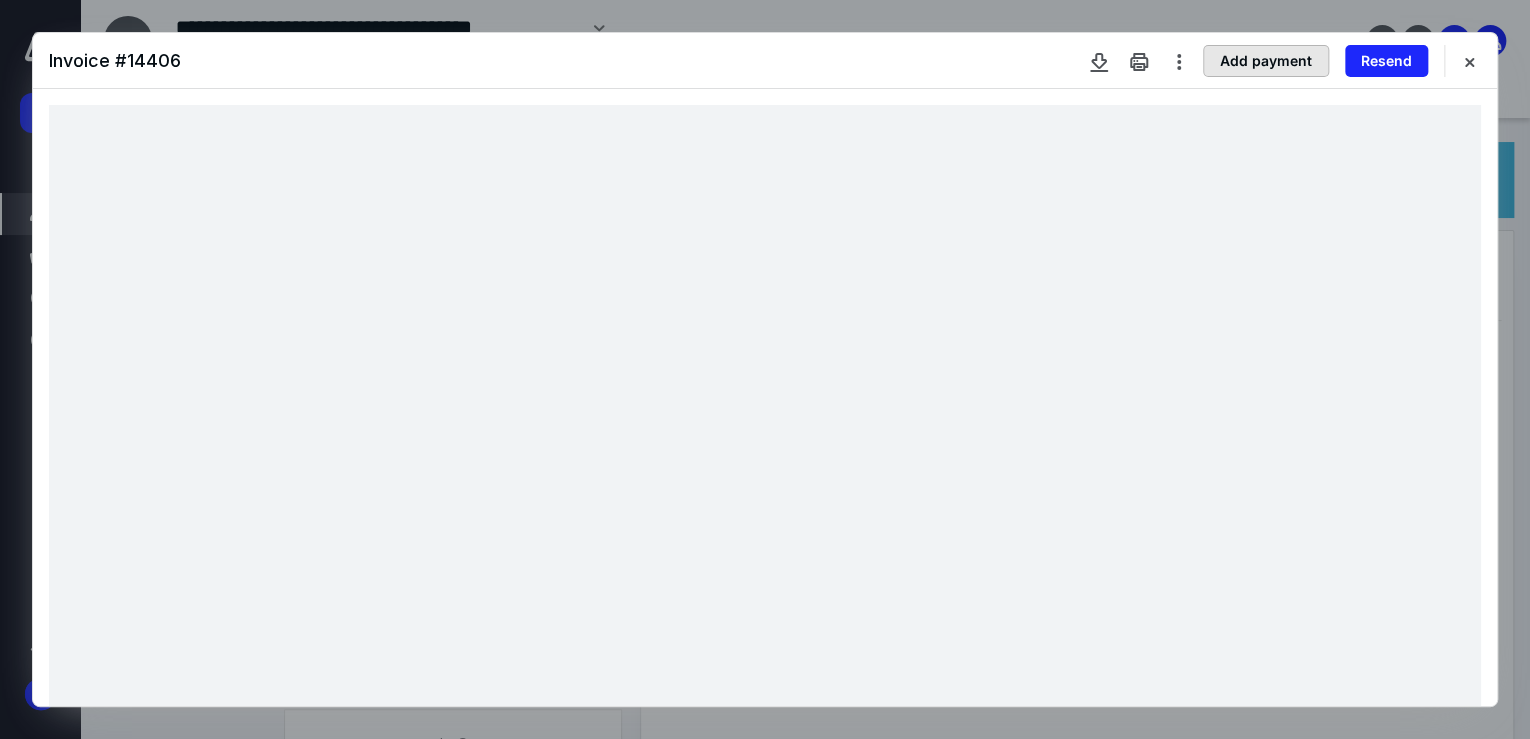 click on "Add payment" at bounding box center (1266, 61) 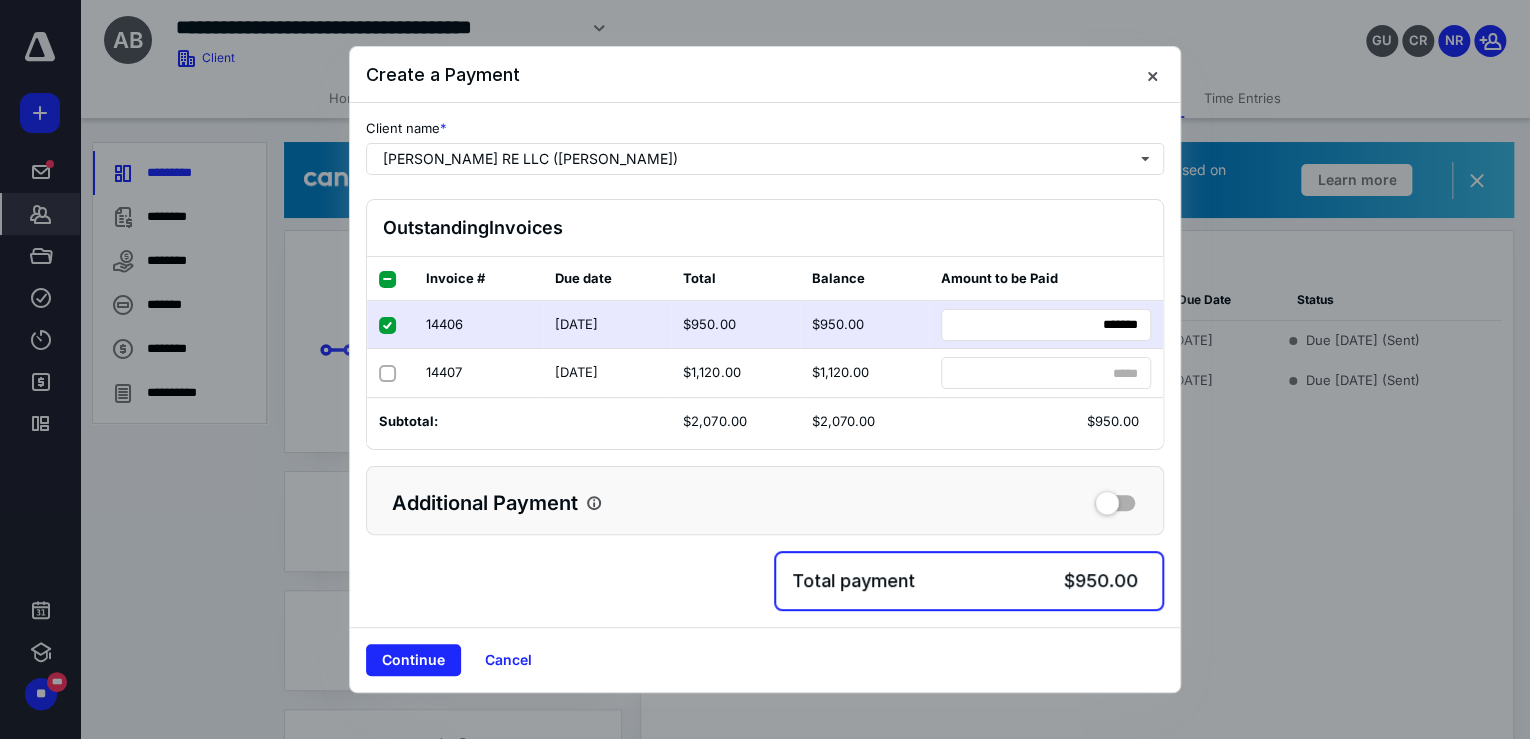 drag, startPoint x: 381, startPoint y: 376, endPoint x: 408, endPoint y: 433, distance: 63.07139 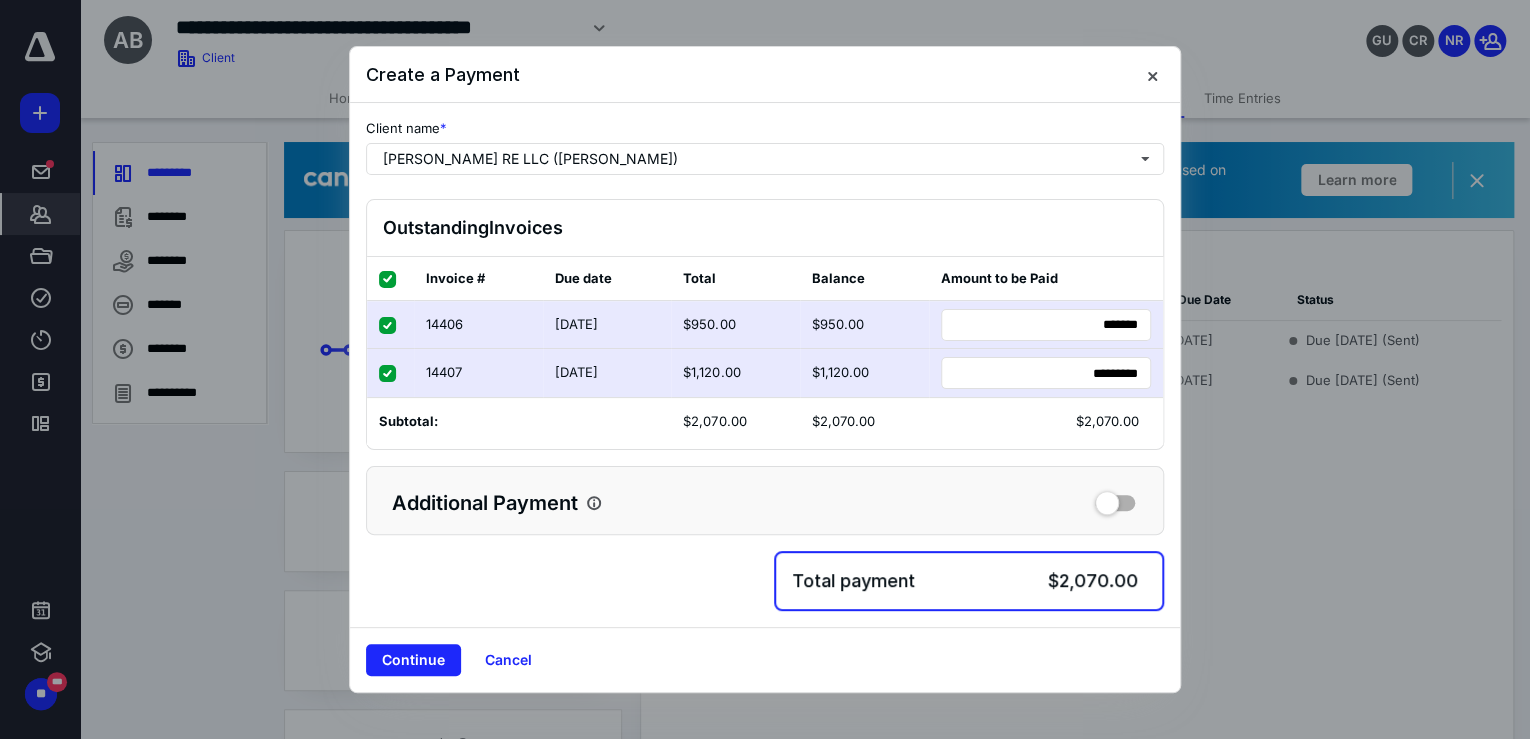 click on "Continue" at bounding box center (413, 660) 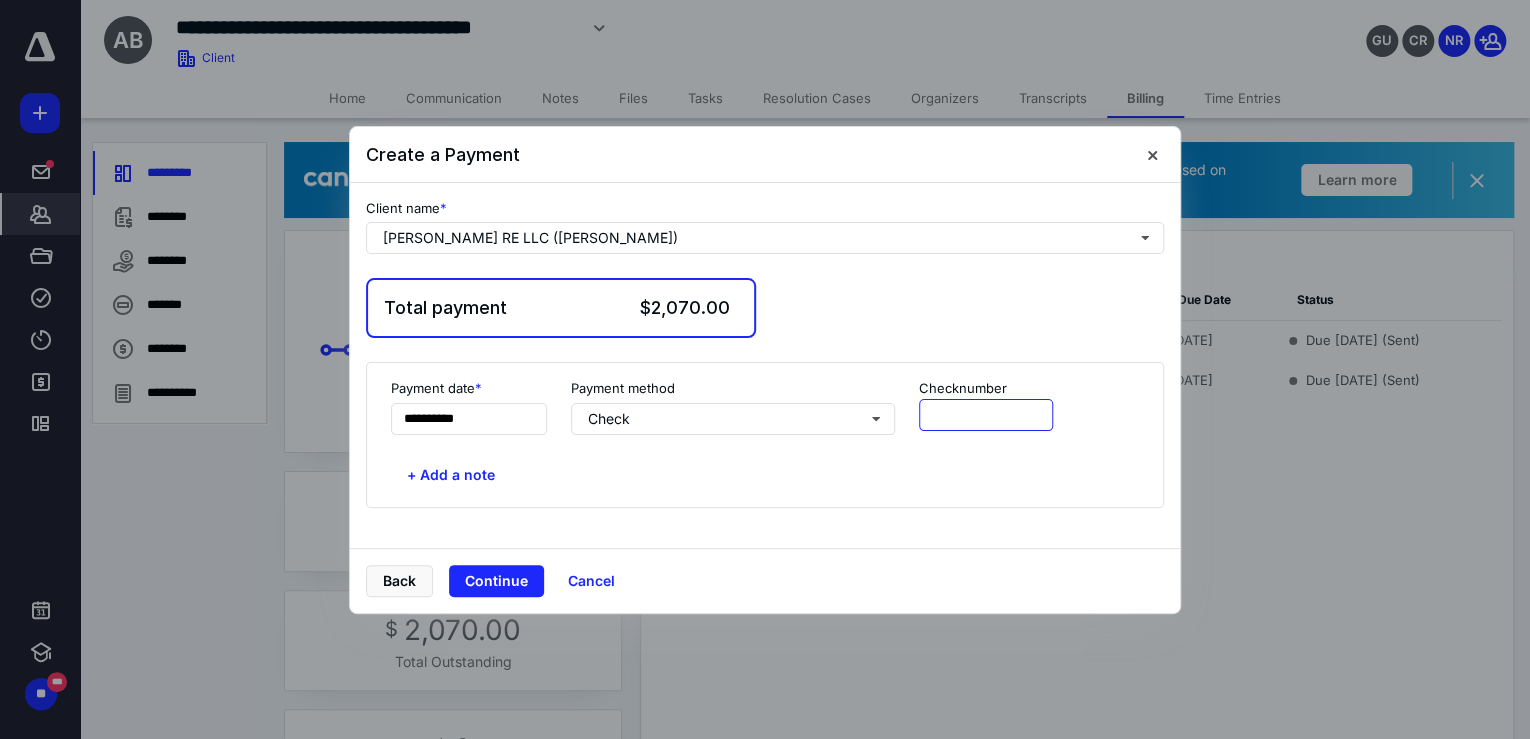 click at bounding box center (986, 415) 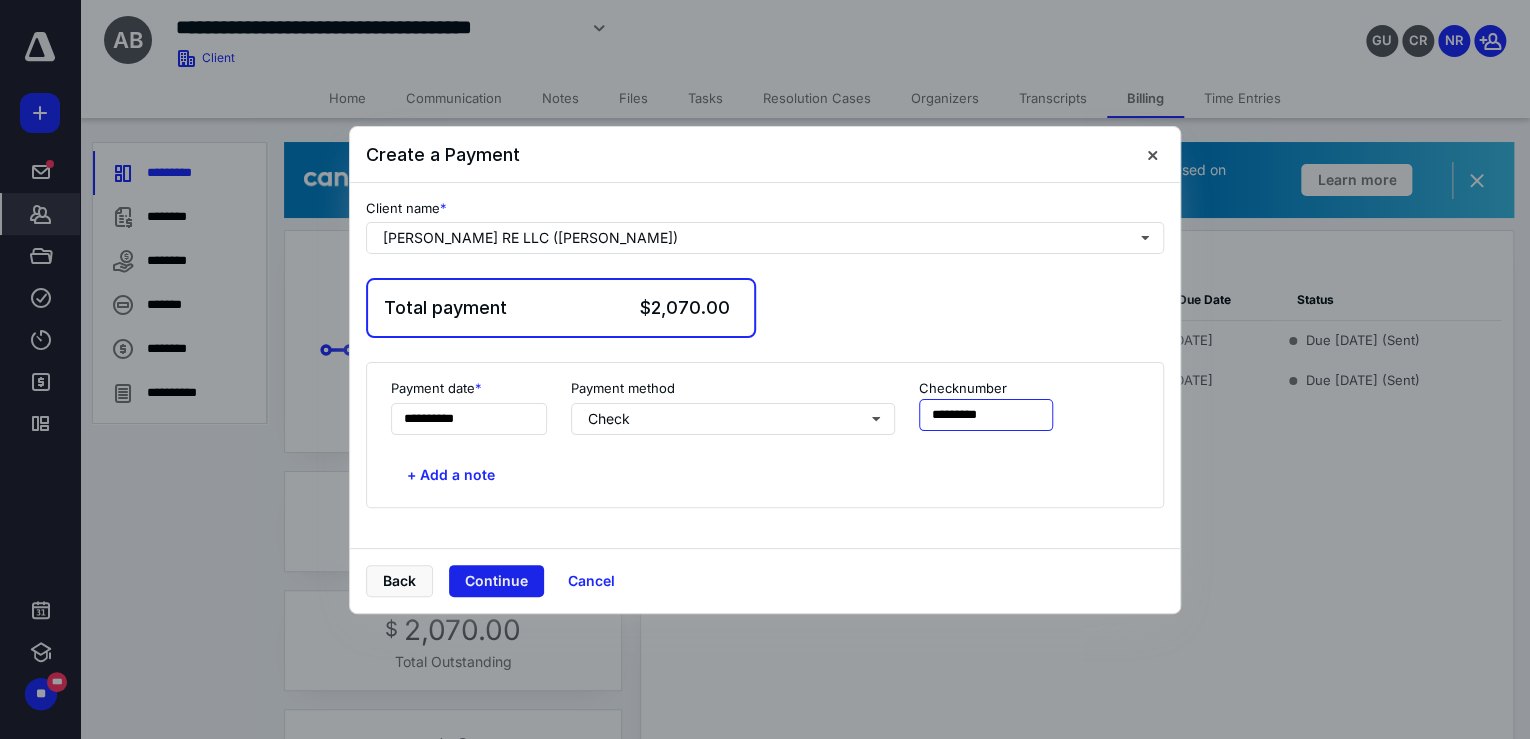 type on "*********" 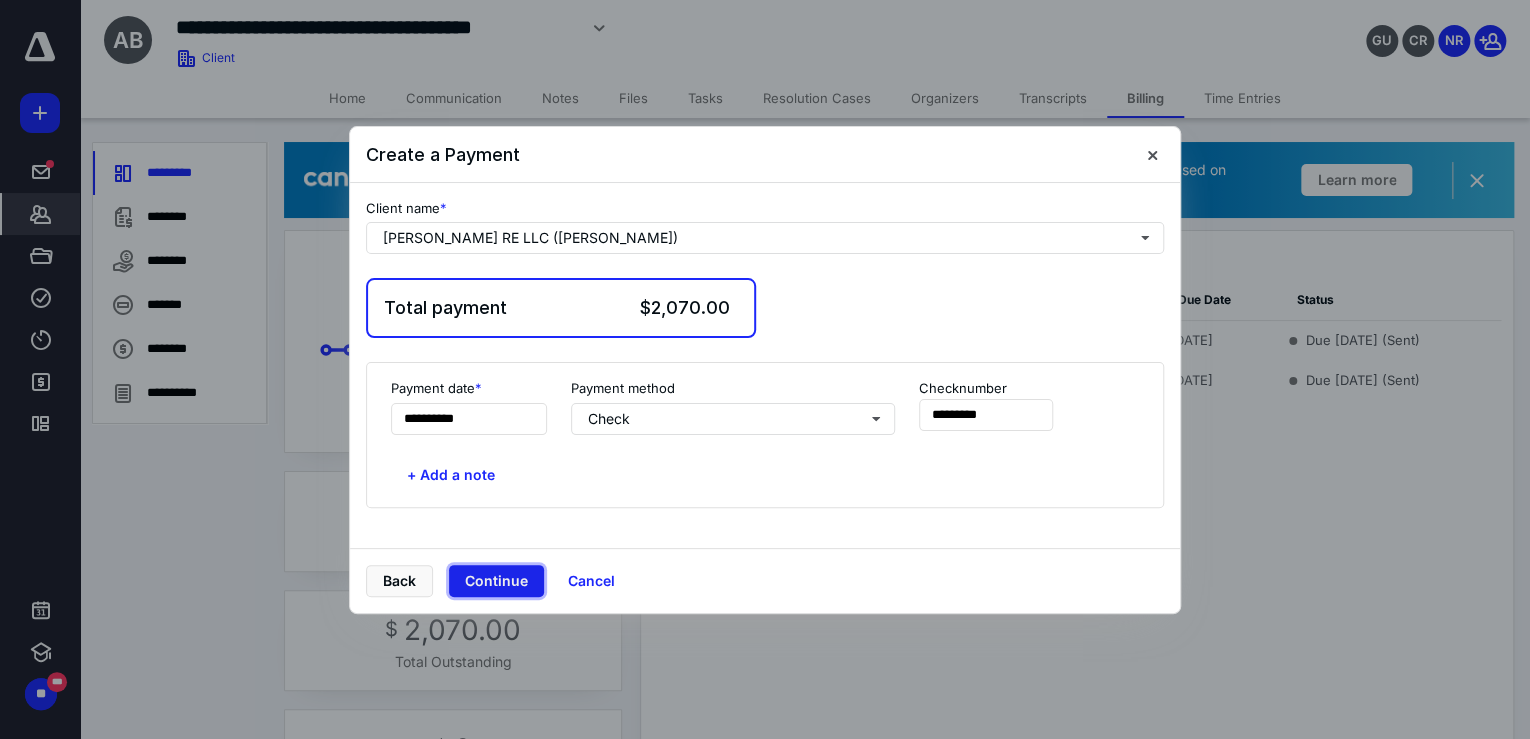 click on "Continue" at bounding box center (496, 581) 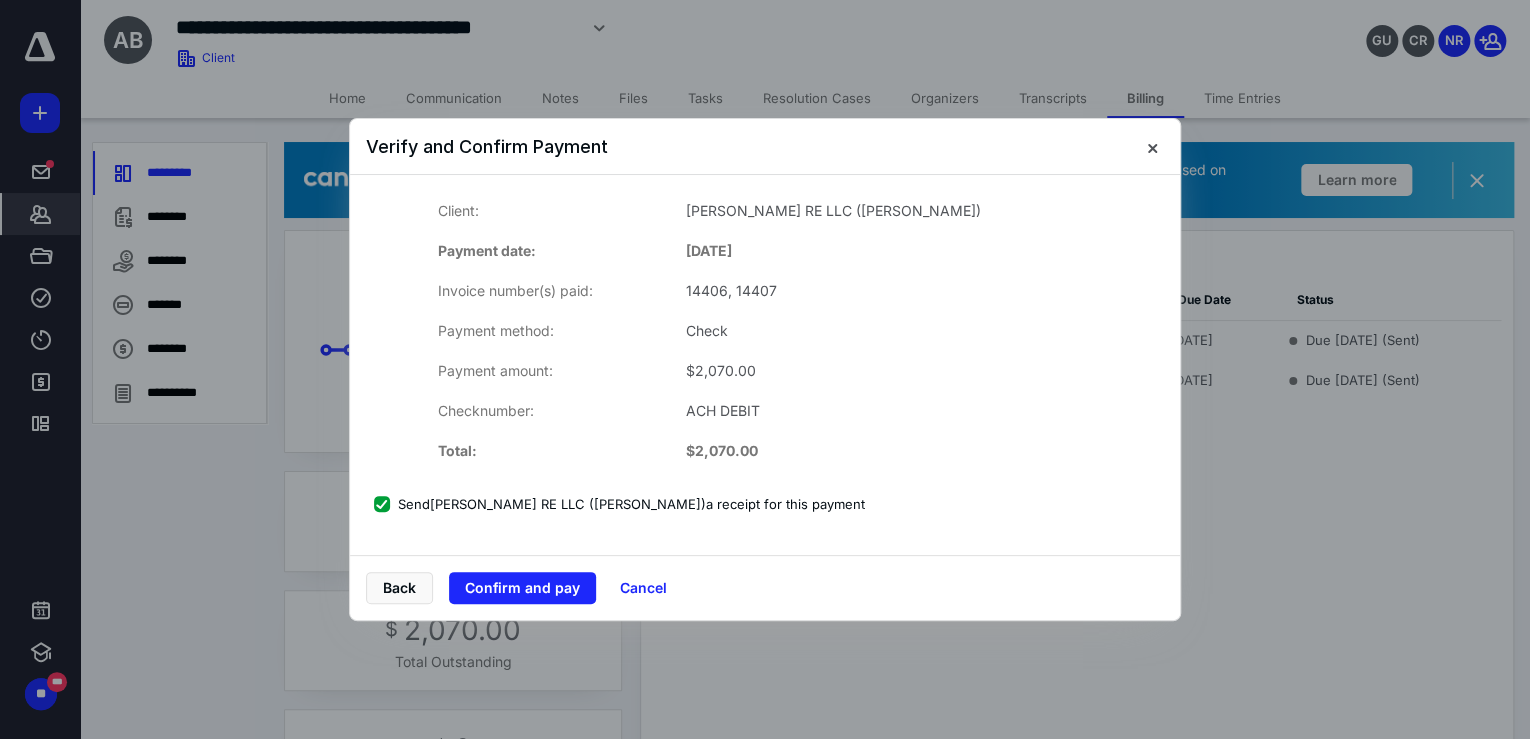 click on "Confirm and pay" at bounding box center (522, 588) 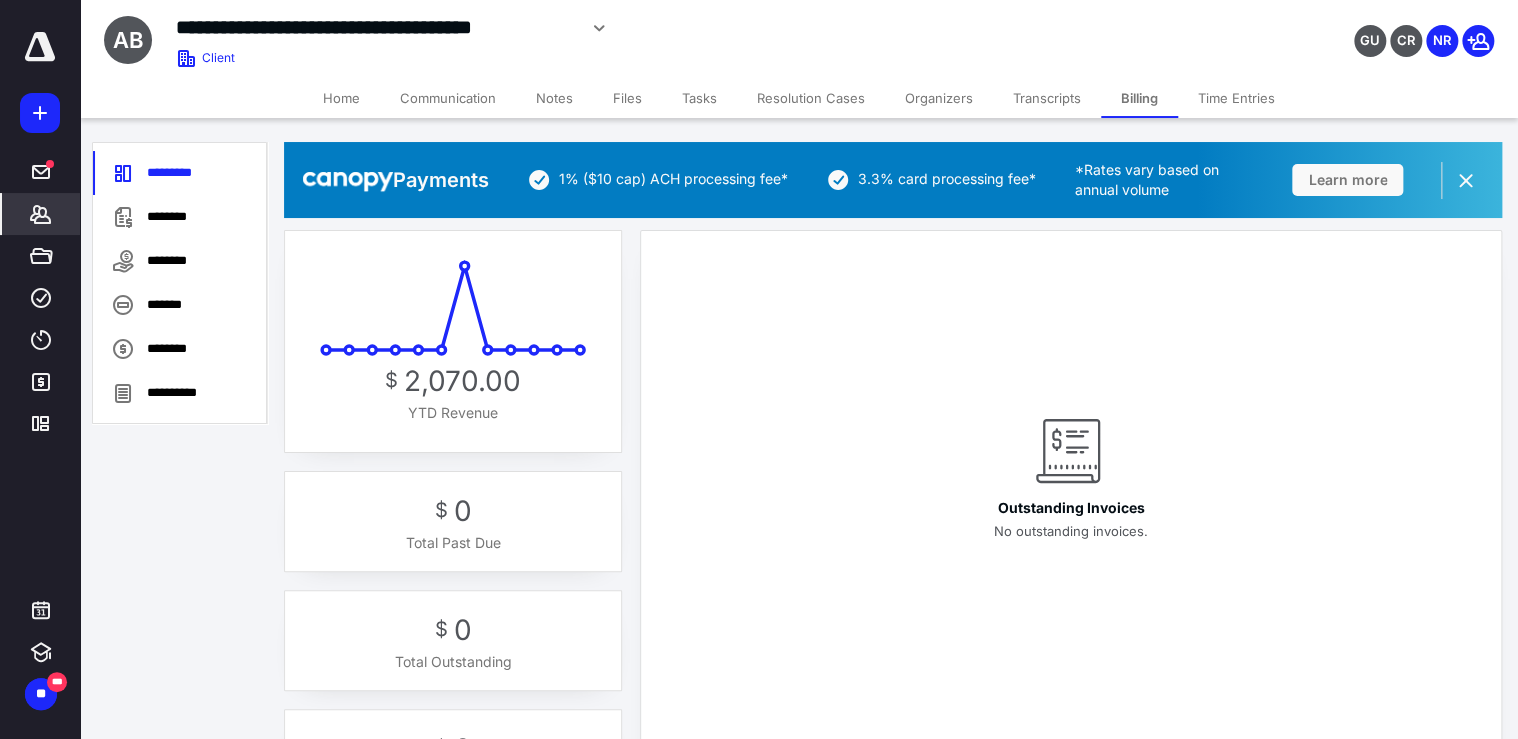 click on "Outstanding Invoices No outstanding invoices." at bounding box center (1070, 476) 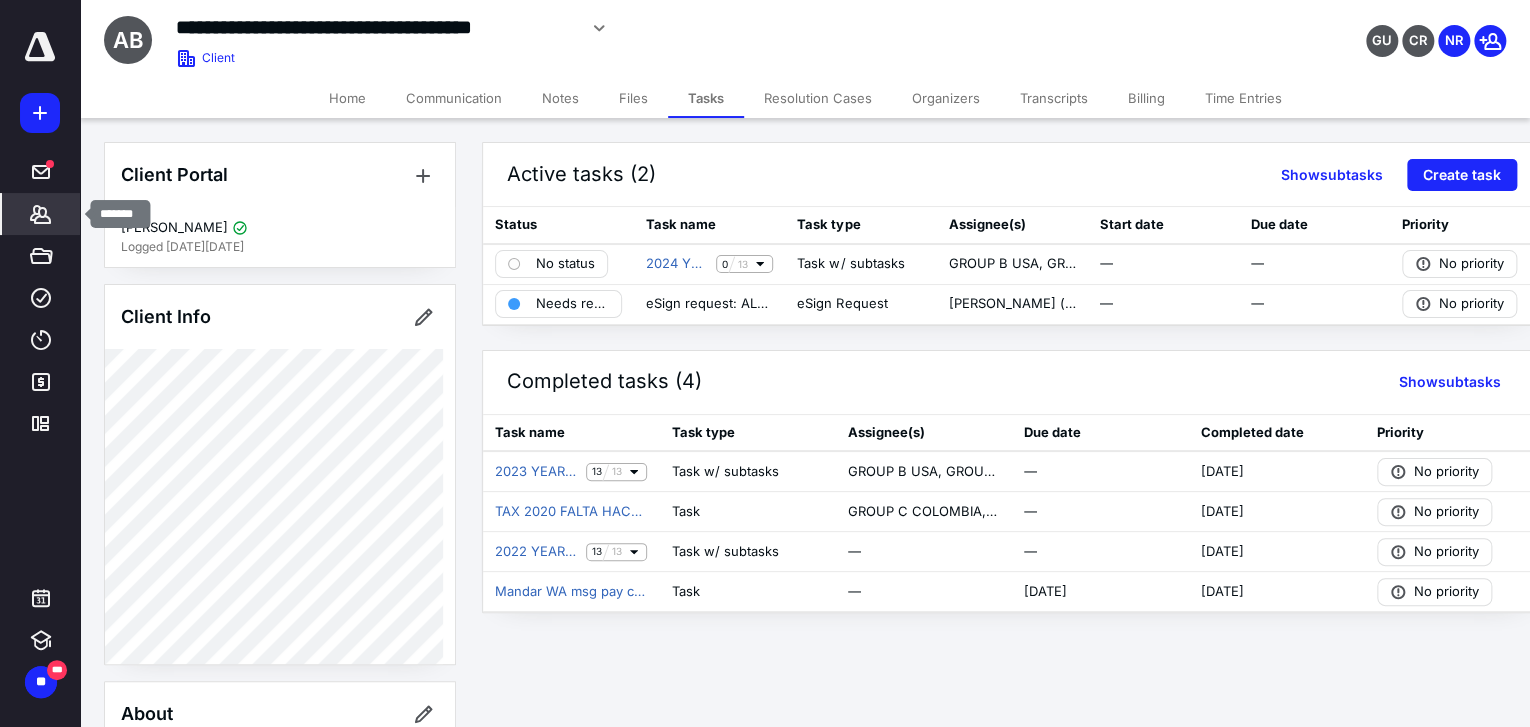 click 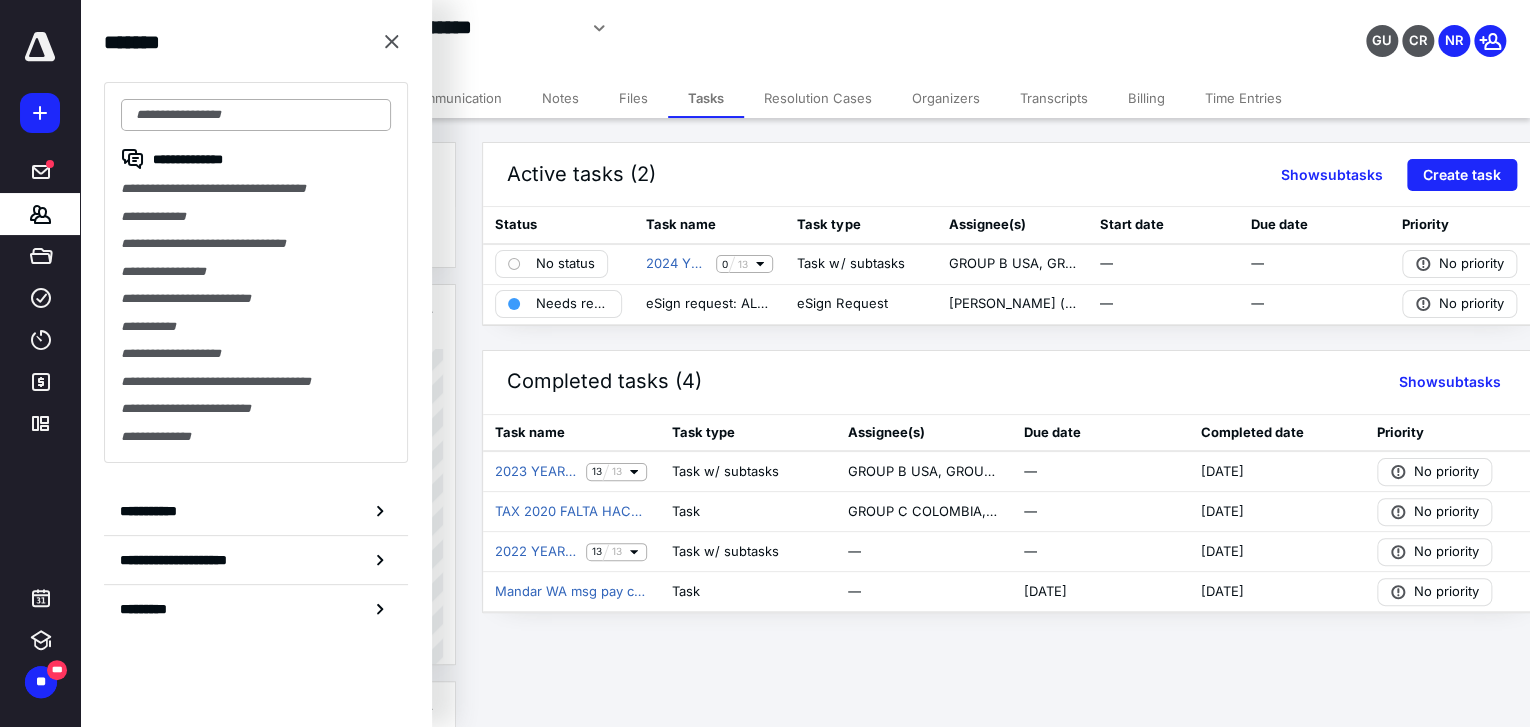 click at bounding box center (256, 115) 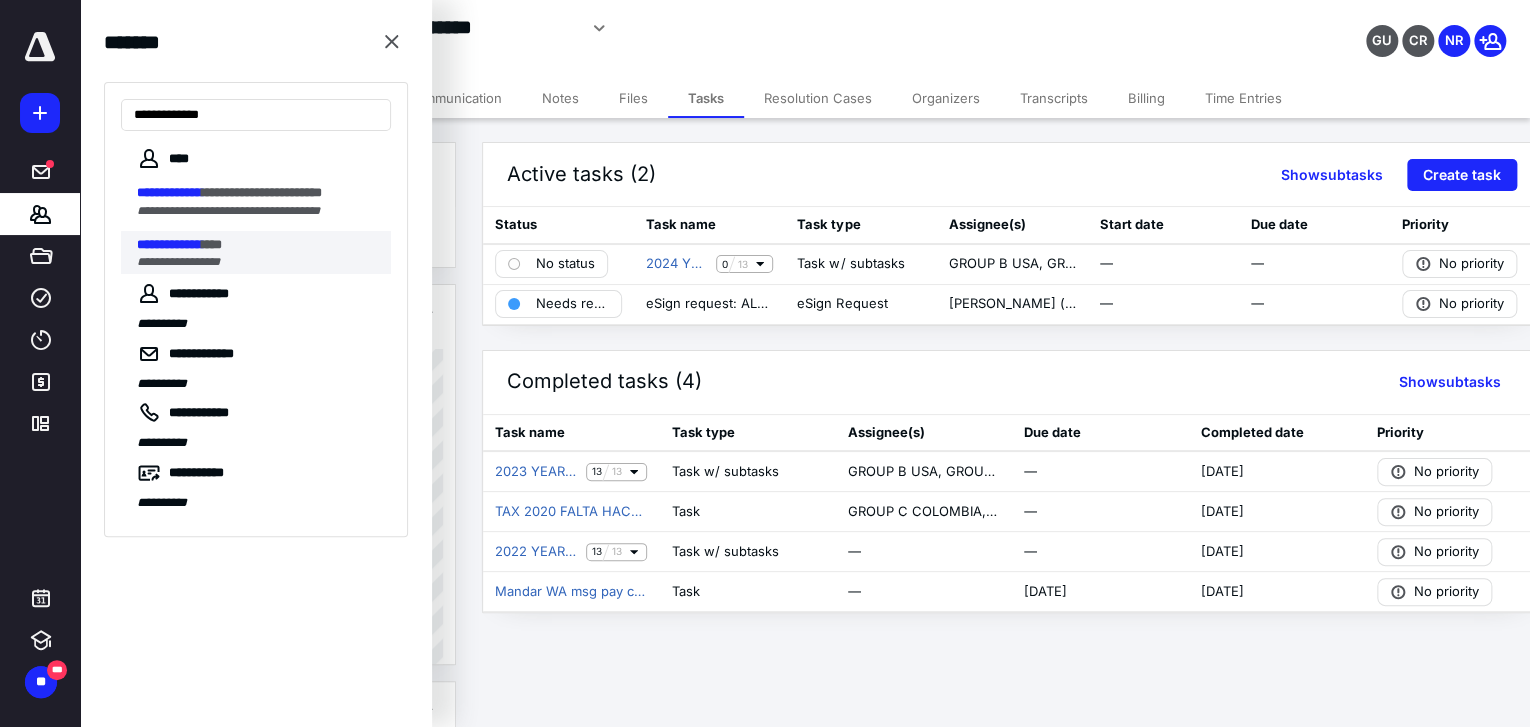 type on "**********" 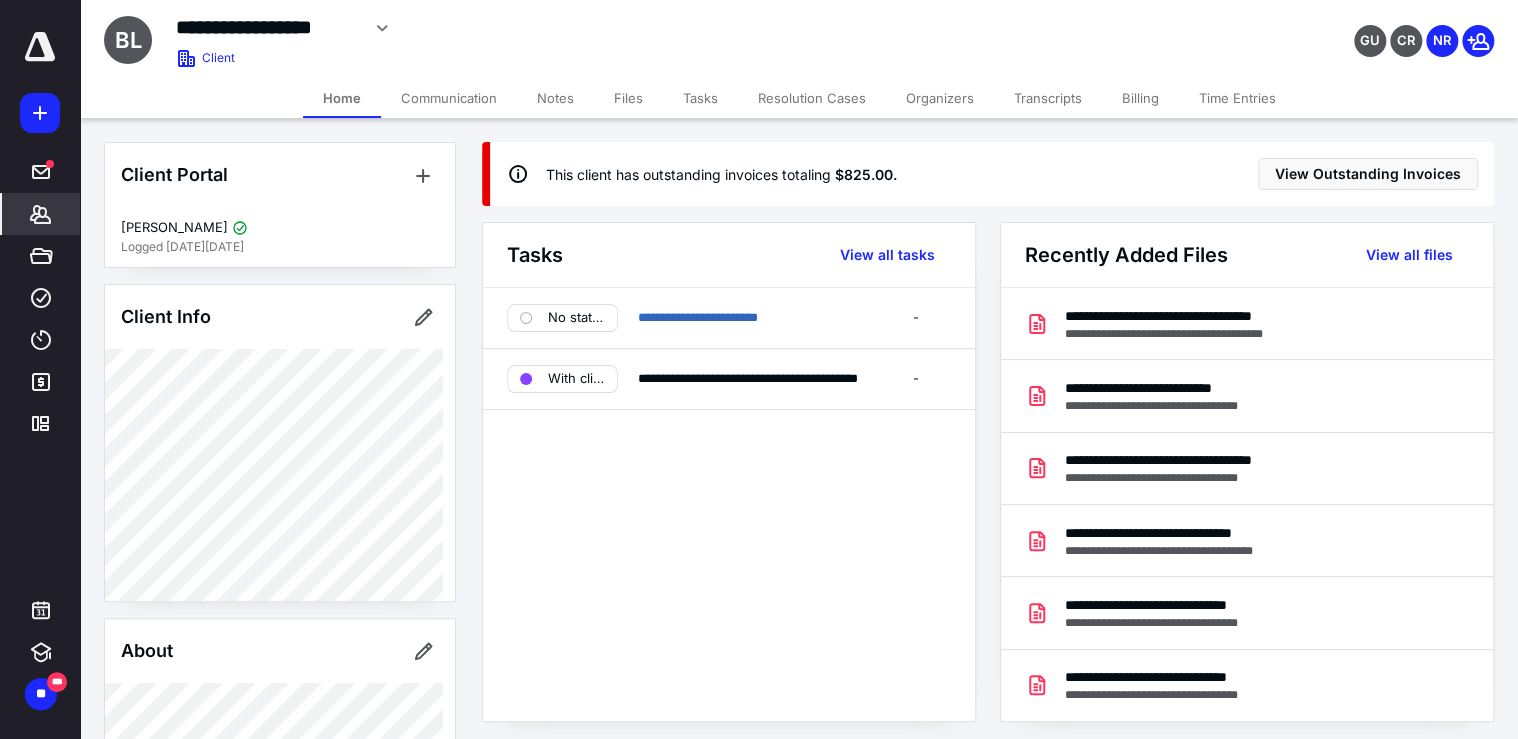 click on "Billing" at bounding box center (1140, 98) 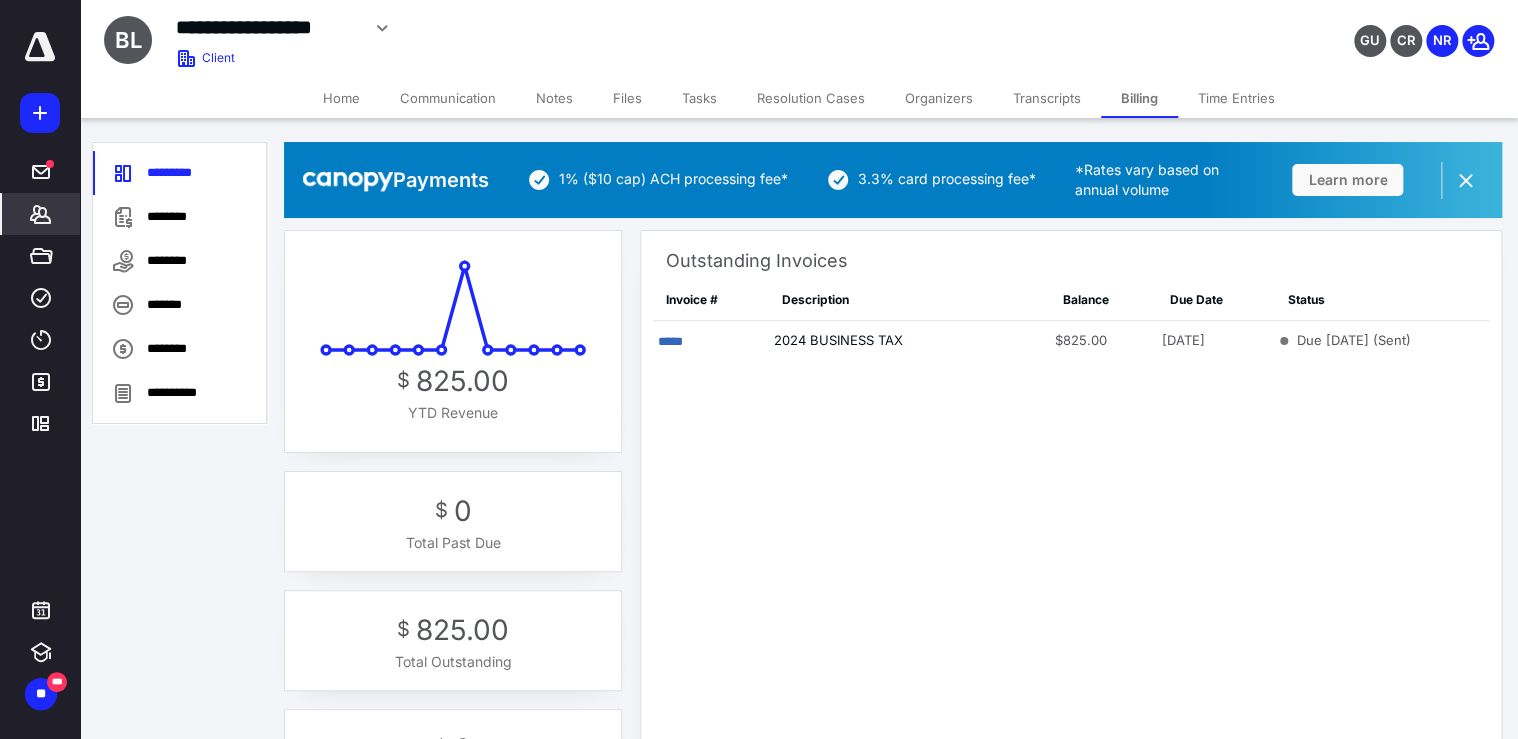 drag, startPoint x: 1129, startPoint y: 101, endPoint x: 1116, endPoint y: 108, distance: 14.764823 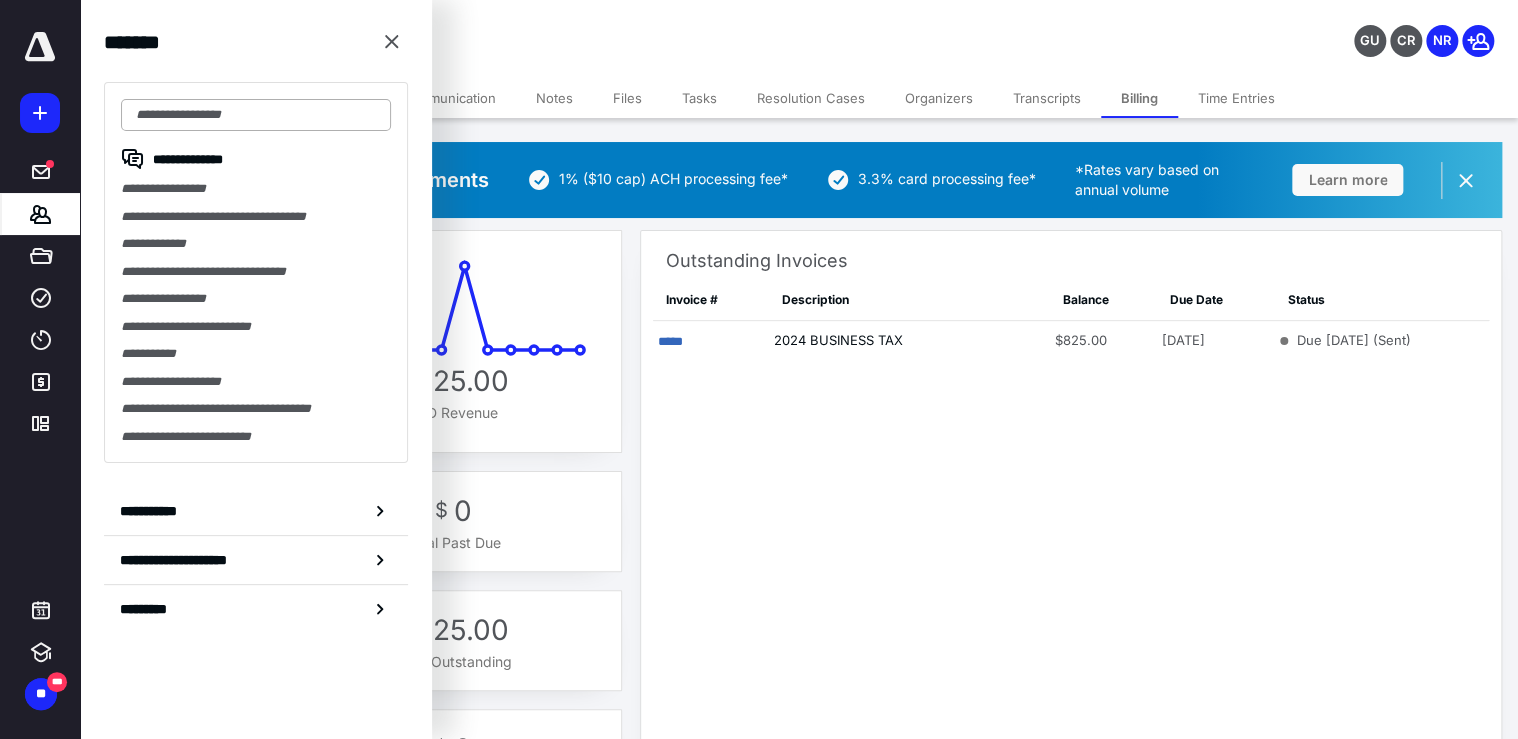 click at bounding box center (256, 115) 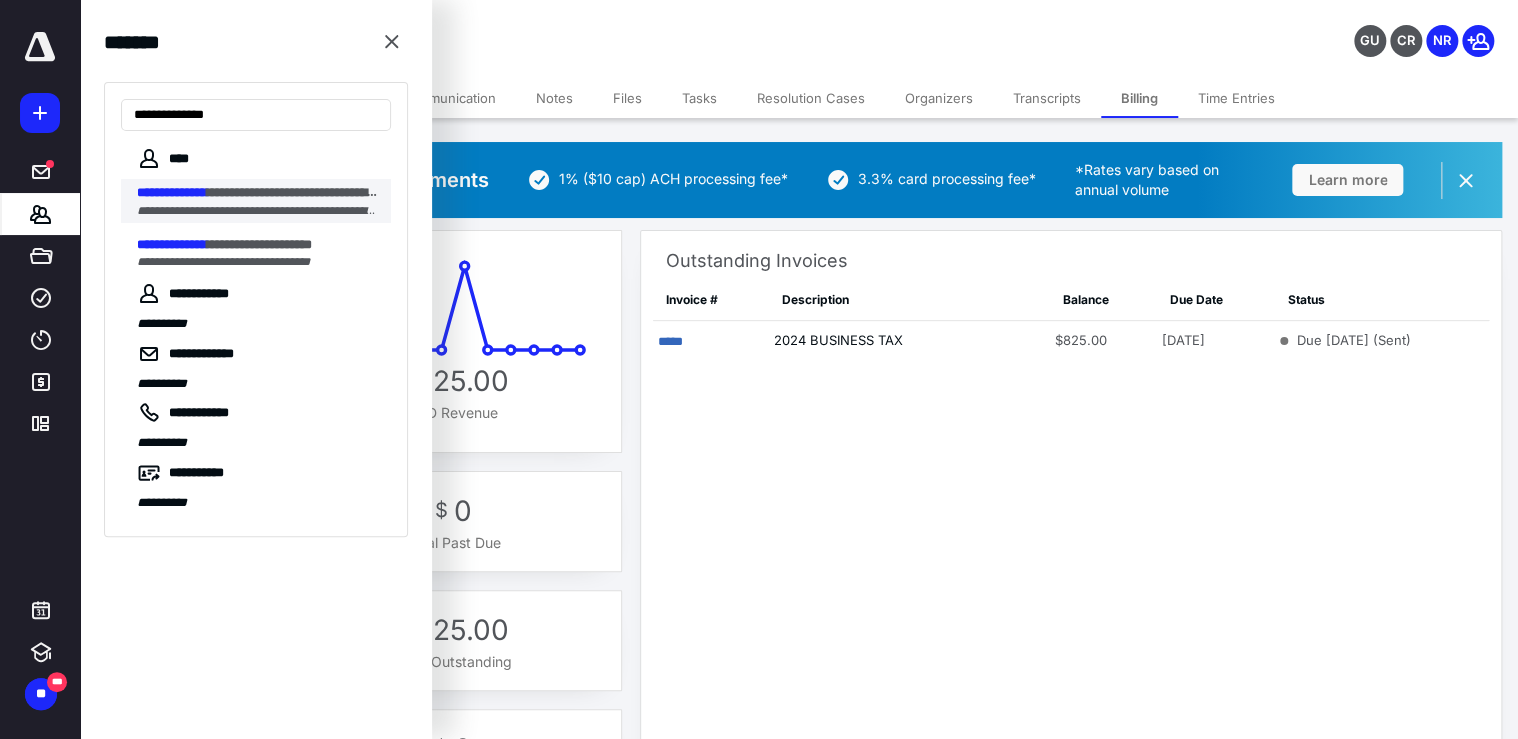 type on "**********" 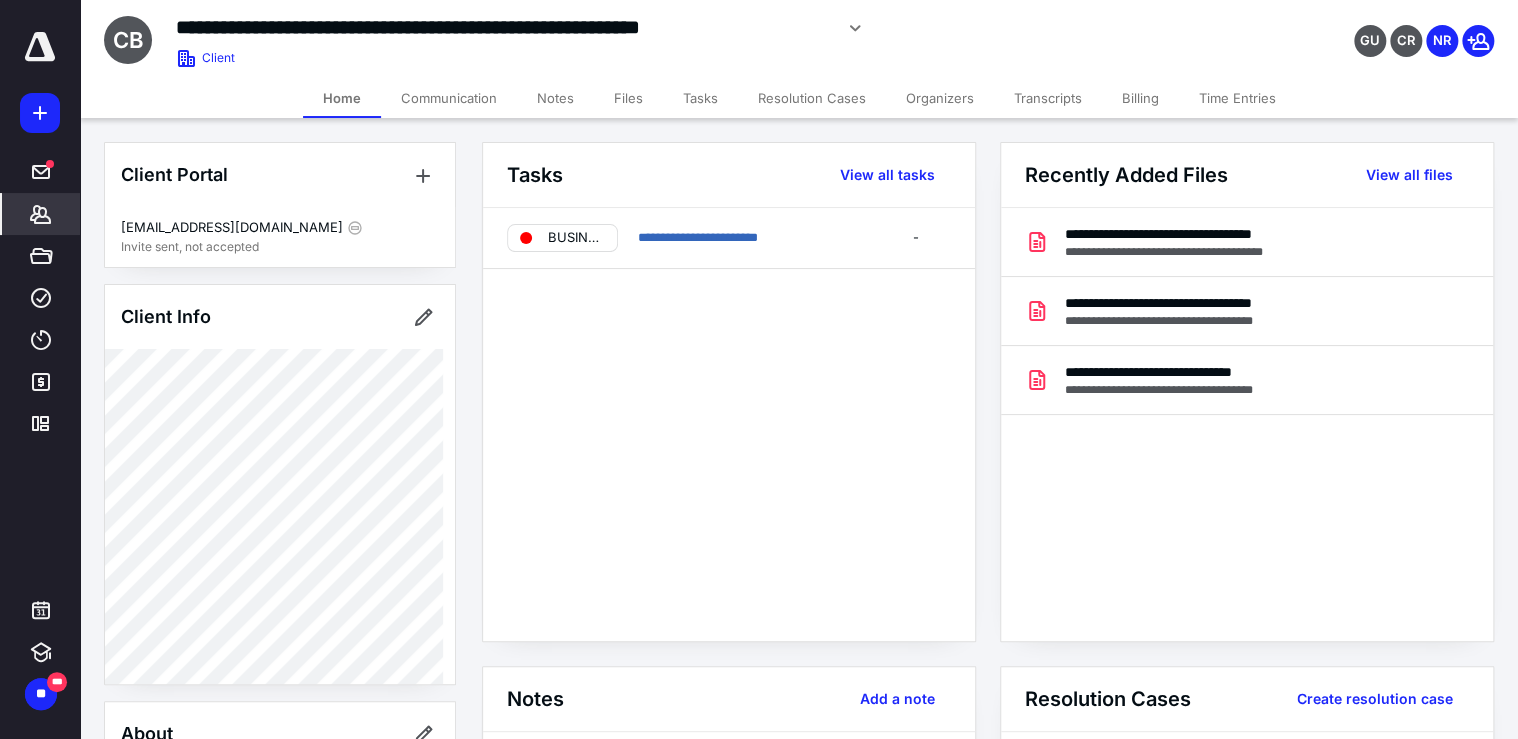 click on "Billing" at bounding box center (1140, 98) 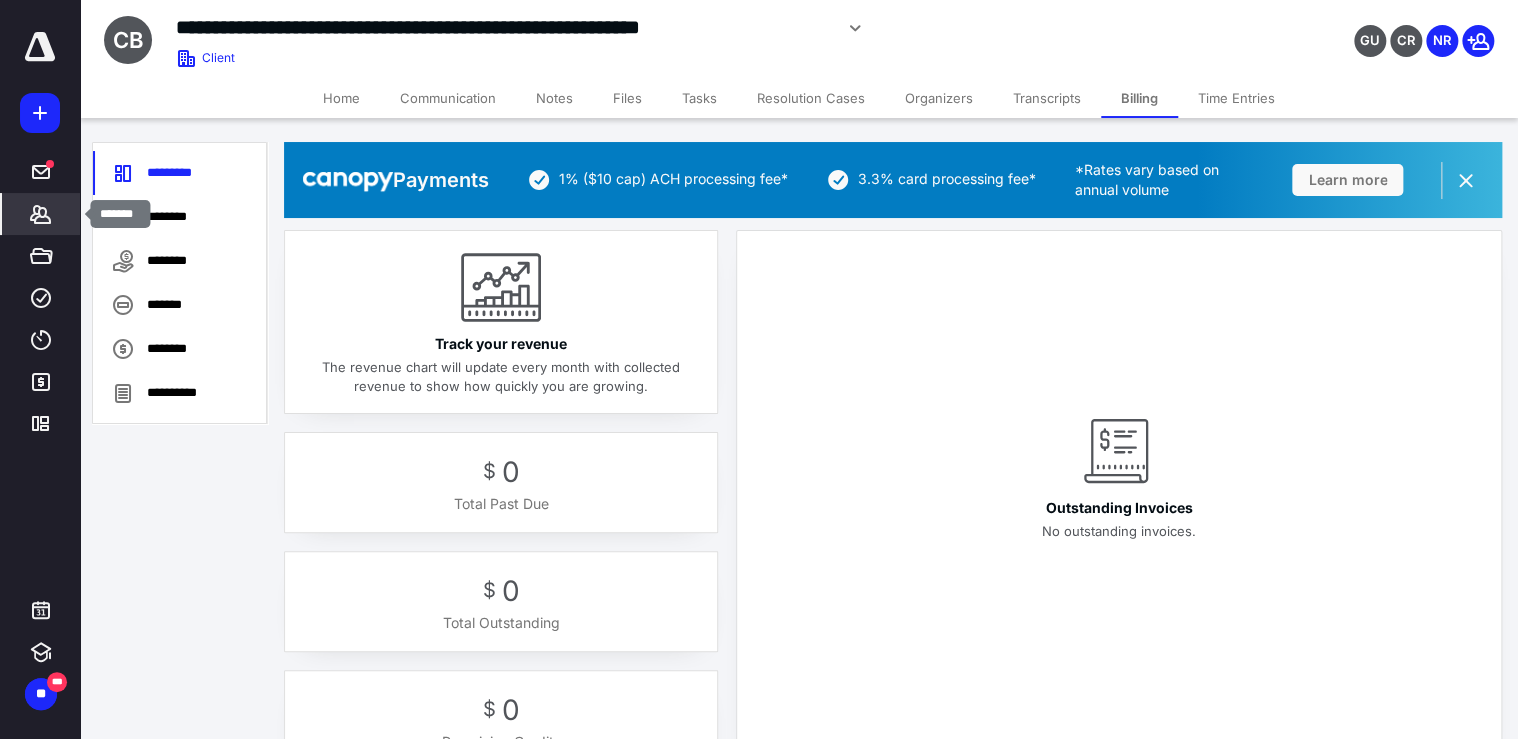 click 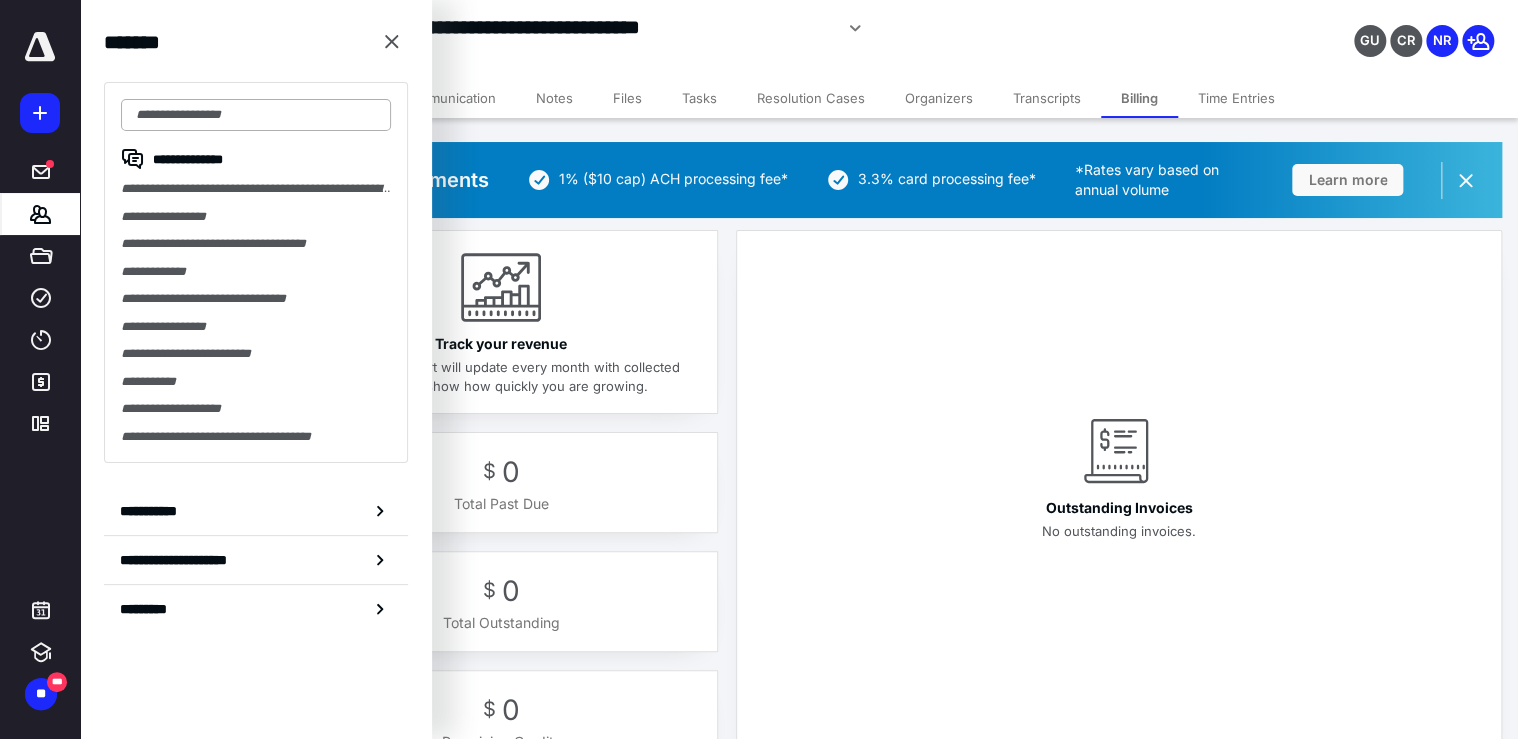 click at bounding box center (256, 115) 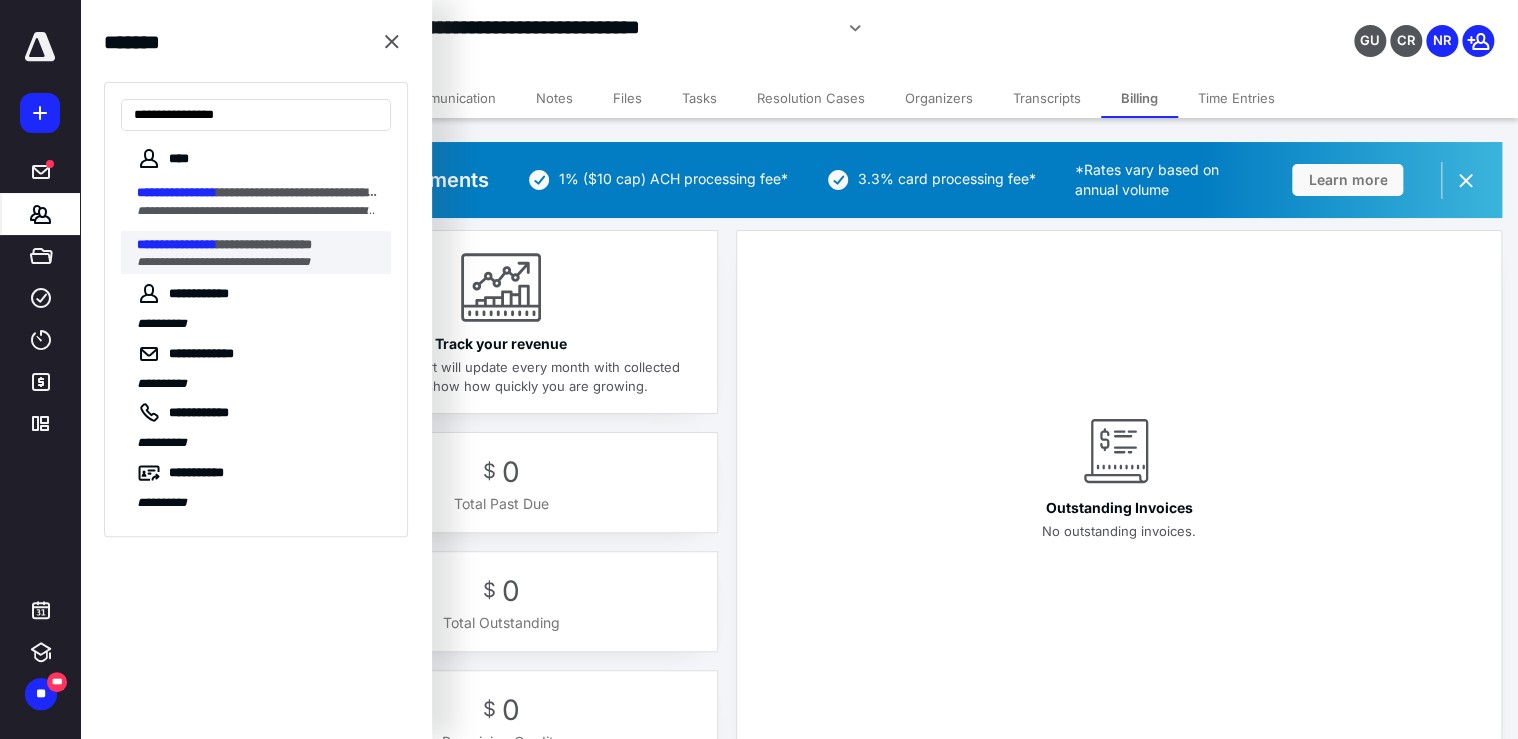 type on "**********" 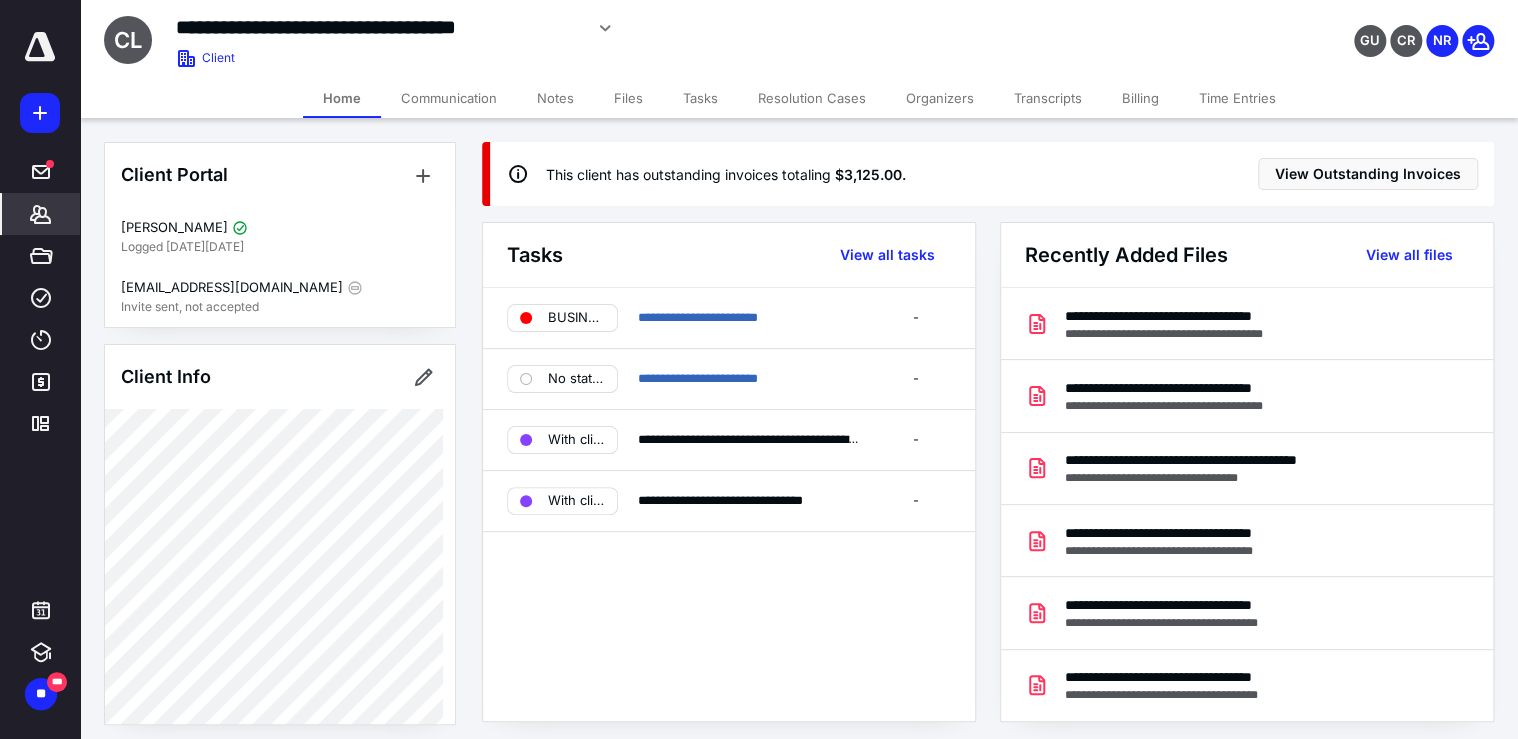 click on "Billing" at bounding box center [1140, 98] 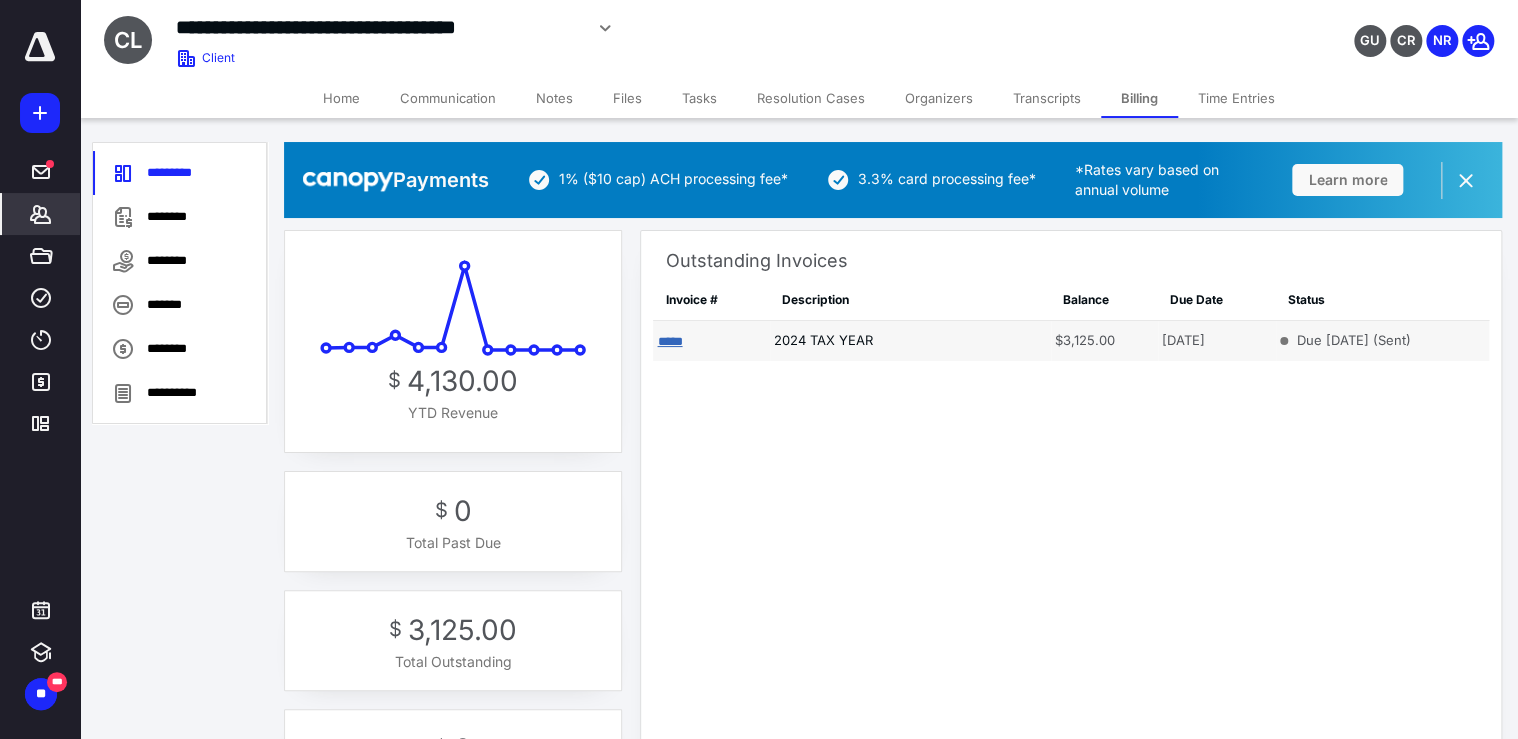 click on "*****" at bounding box center [669, 341] 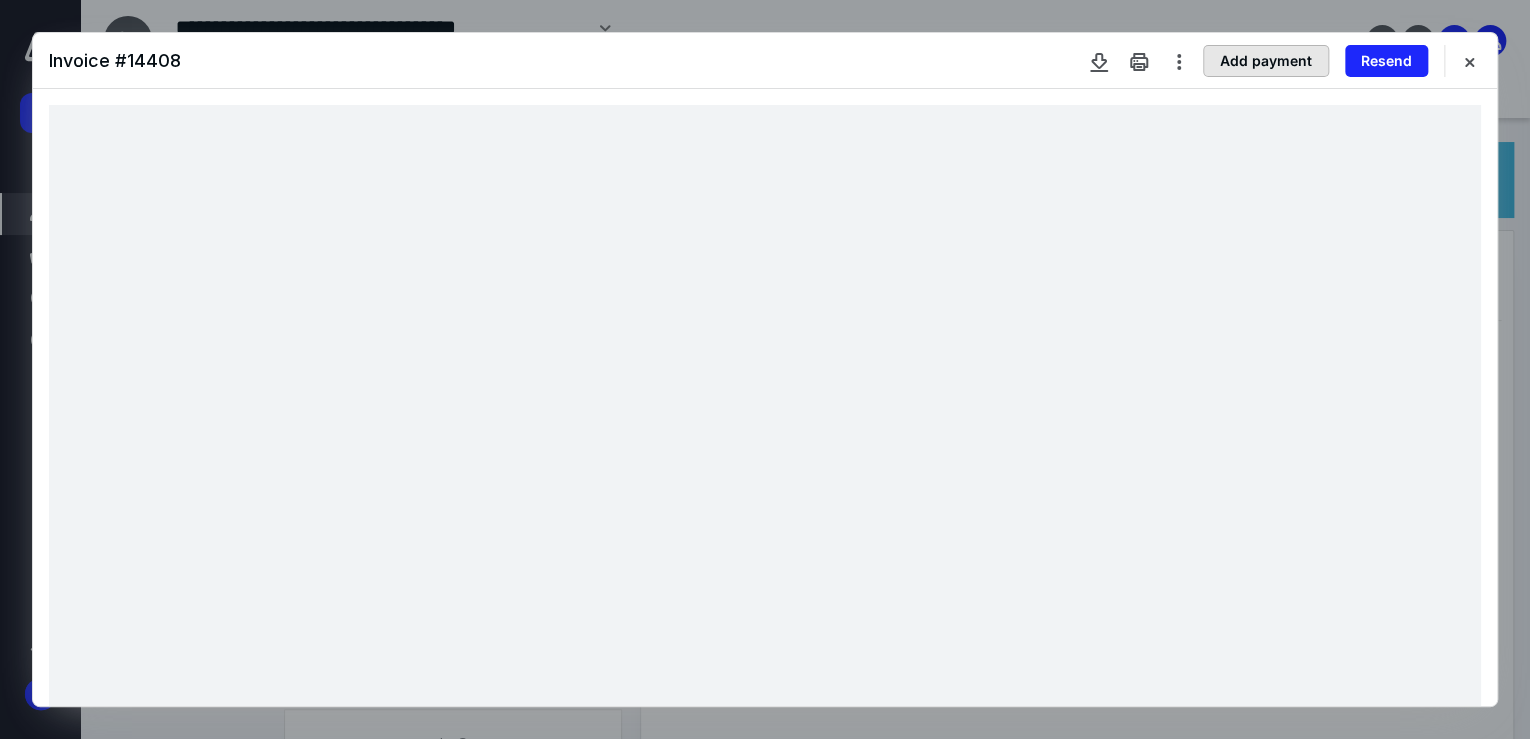 click on "Add payment" at bounding box center [1266, 61] 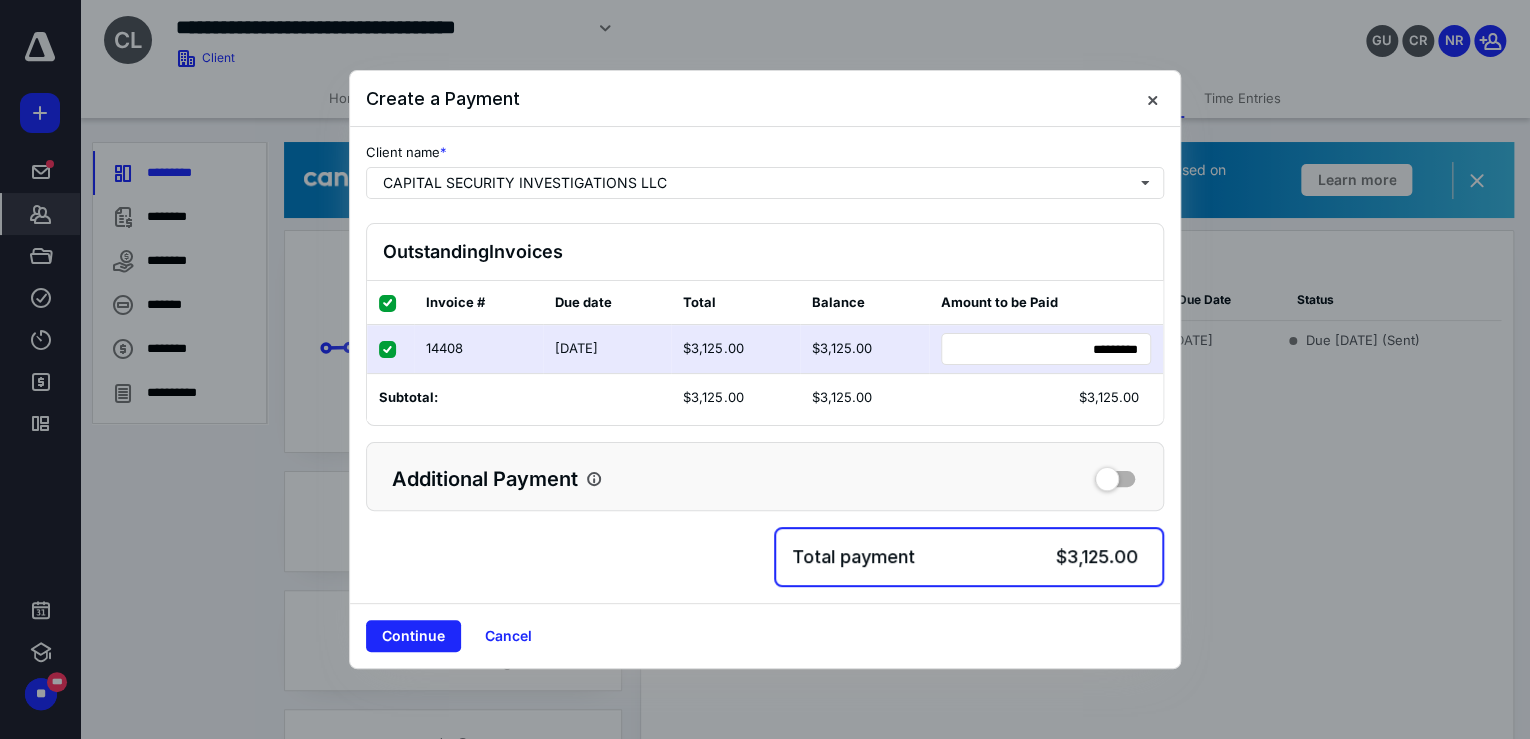 click on "Continue" at bounding box center [413, 636] 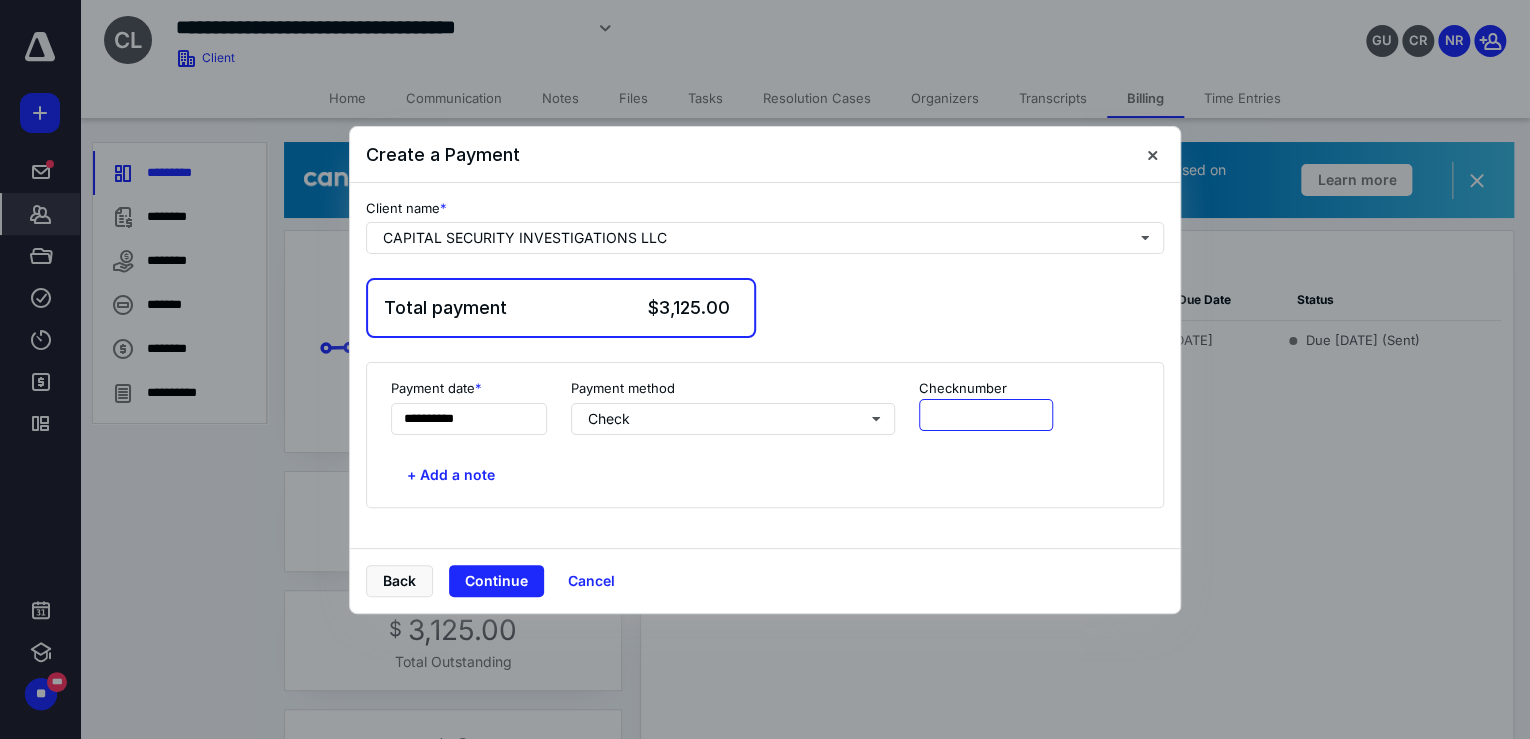 click at bounding box center (986, 415) 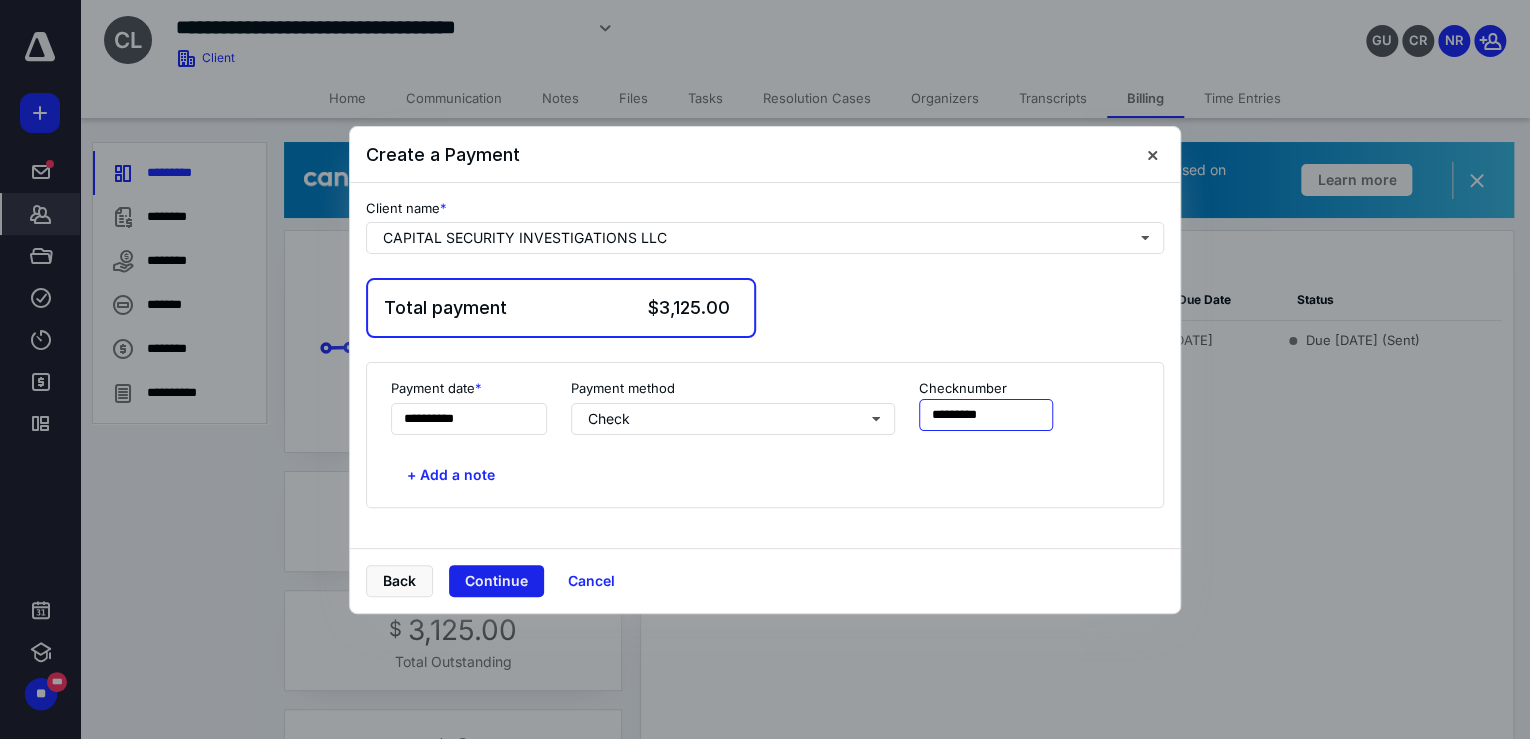 type on "*********" 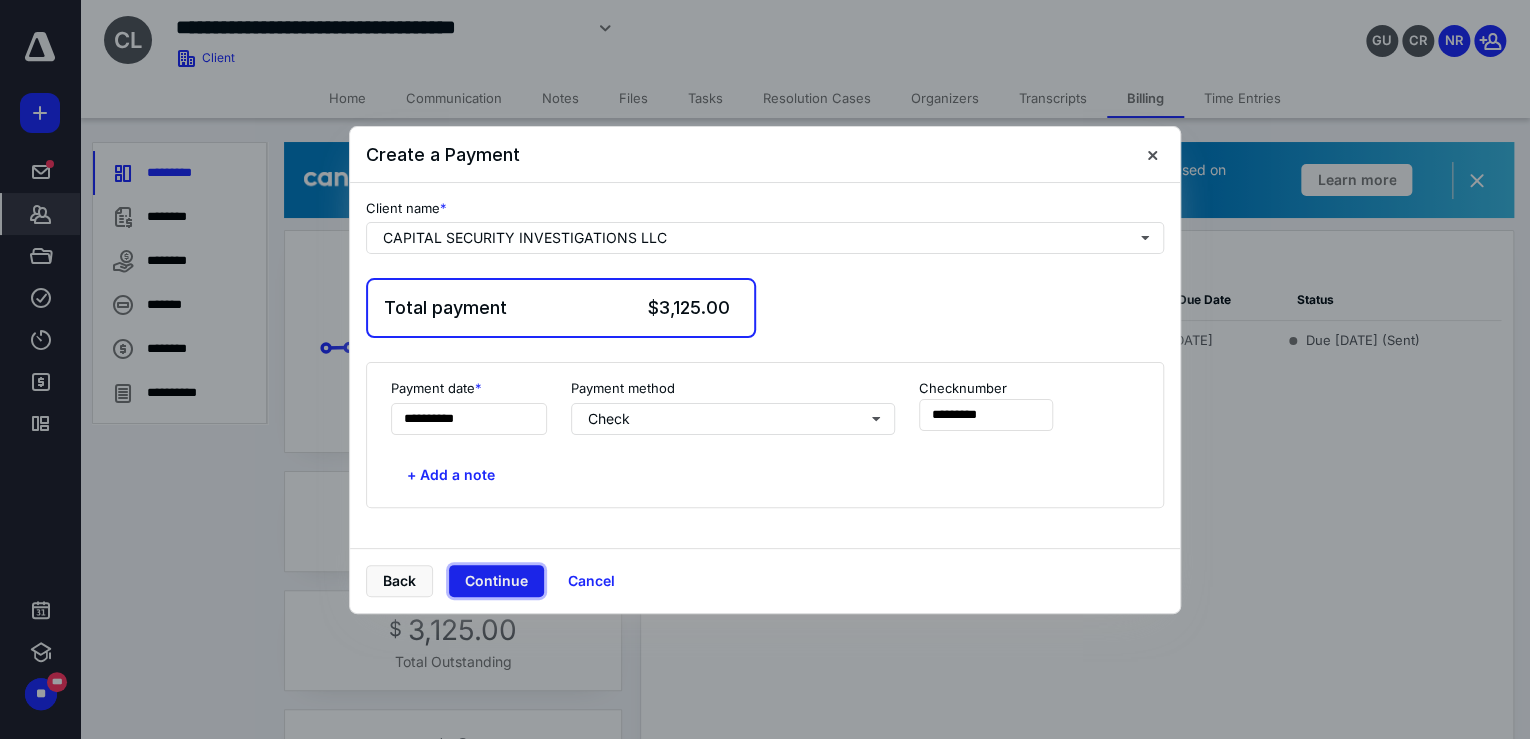 click on "Continue" at bounding box center (496, 581) 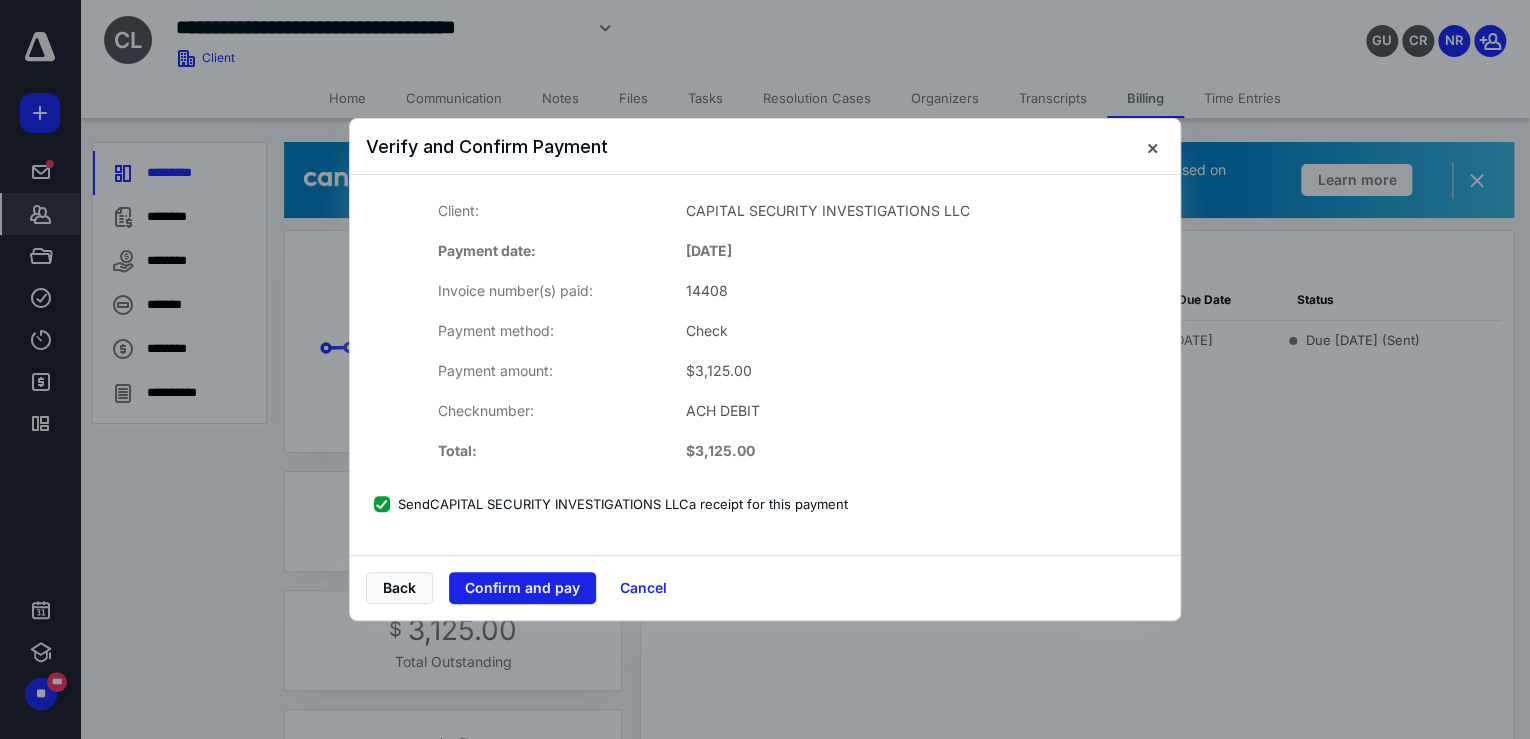 click on "Confirm and pay" at bounding box center (522, 588) 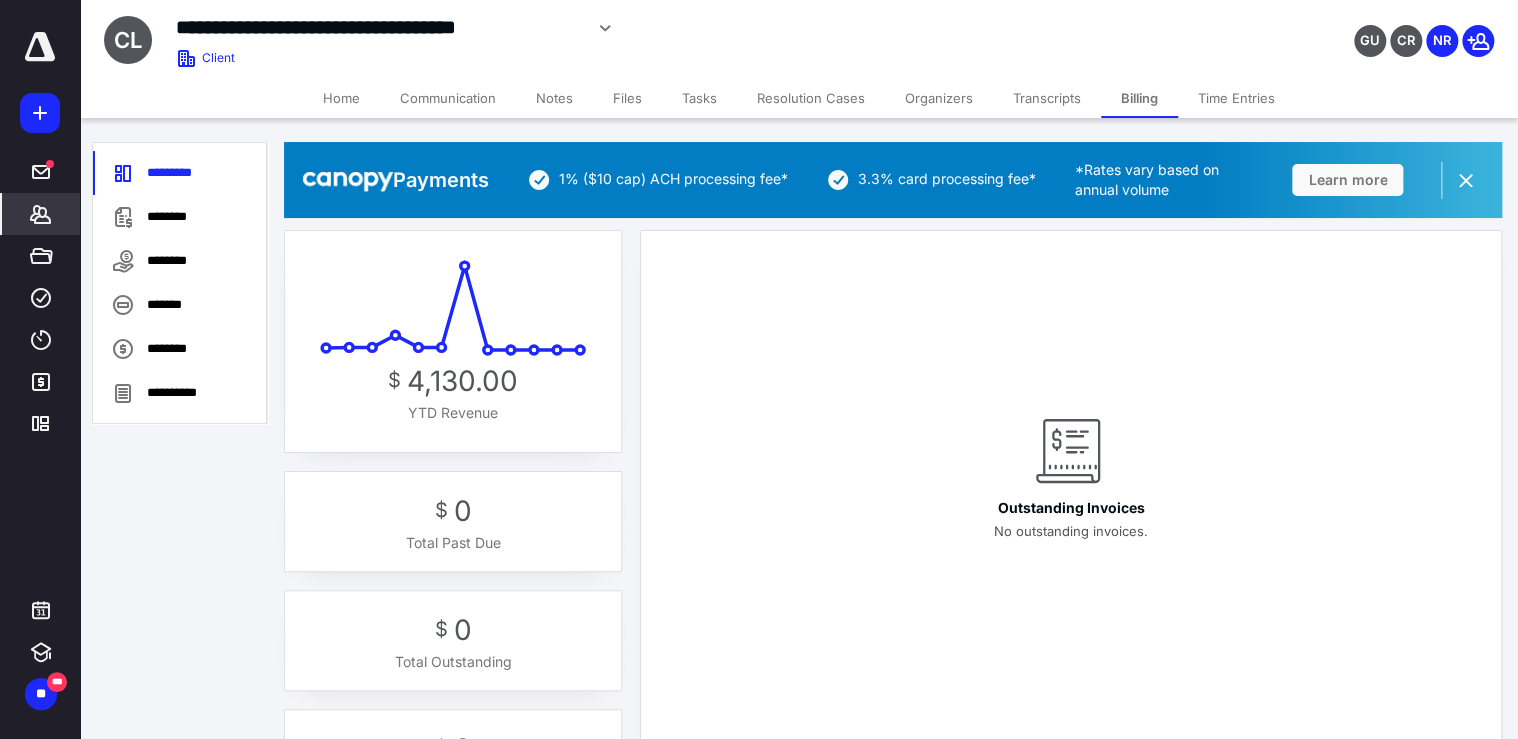 click on "Outstanding Invoices No outstanding invoices." at bounding box center (1070, 476) 